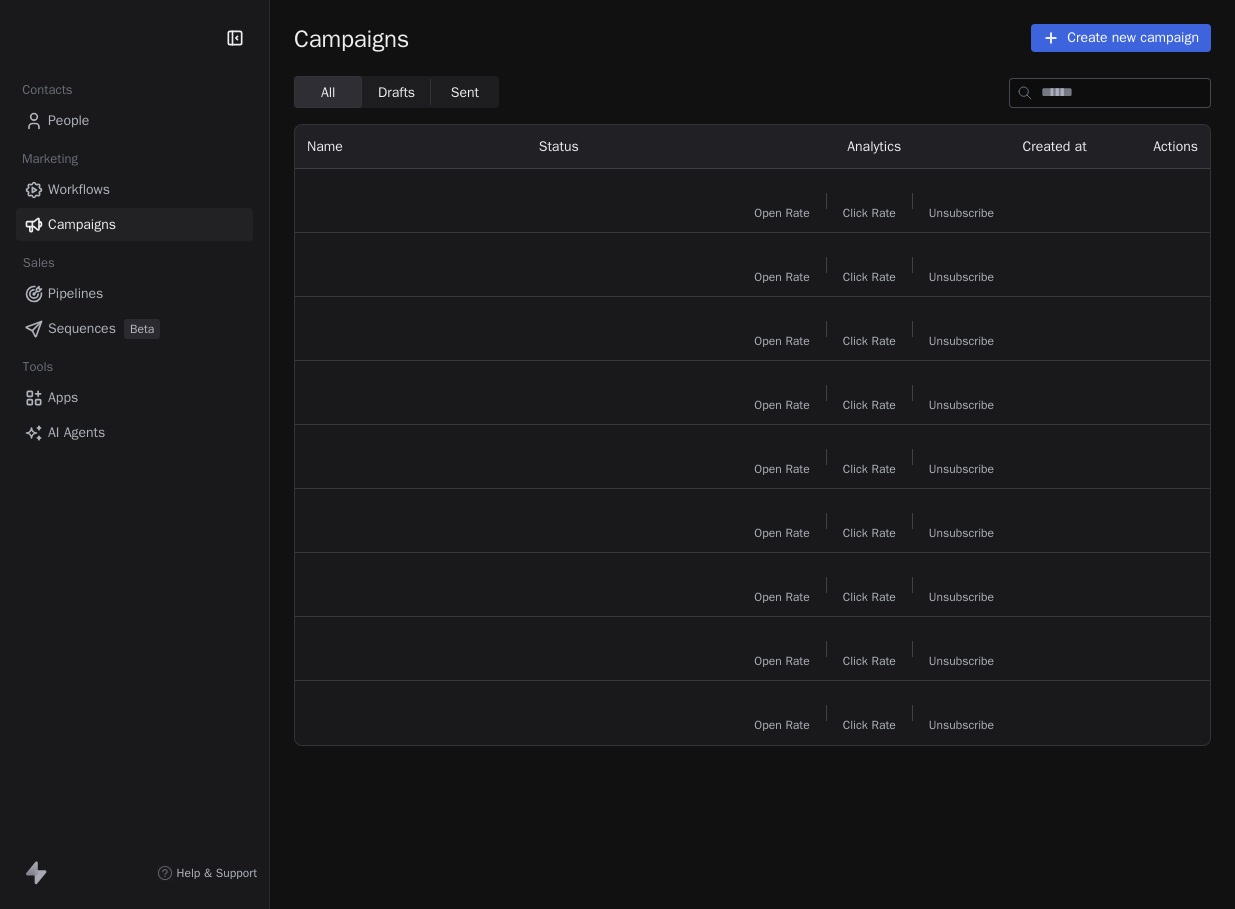 scroll, scrollTop: 0, scrollLeft: 0, axis: both 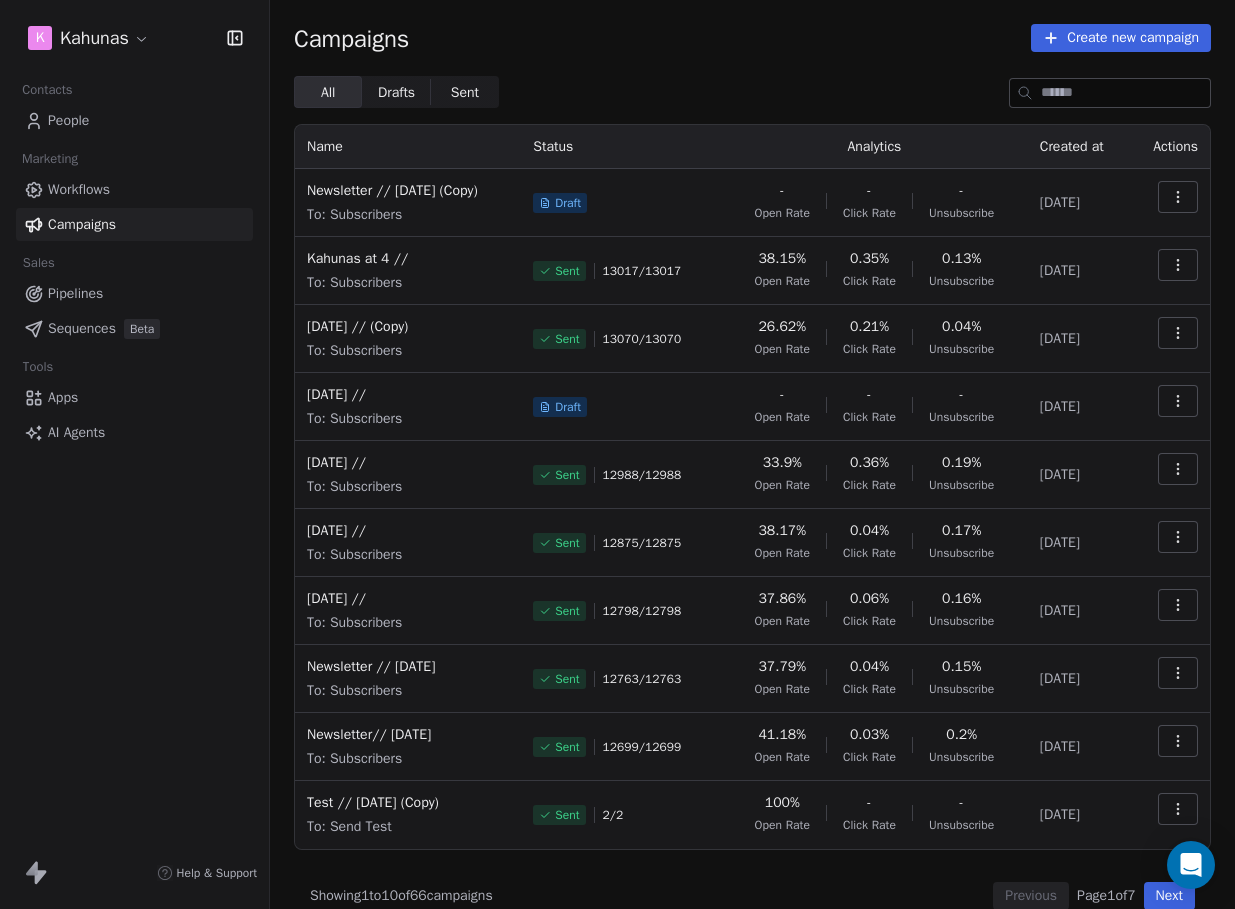 click on "[PERSON_NAME] Contacts People Marketing Workflows Campaigns Sales Pipelines Sequences Beta Tools Apps AI Agents Help & Support Campaigns  Create new campaign All All Drafts Drafts Sent Sent Name Status Analytics Created at Actions Newsletter // [DATE] (Copy) To: Subscribers Draft - Open Rate - Click Rate - Unsubscribe [DATE] Kahunas at 4 //  To: Subscribers Sent 13017 / 13017 38.15% Open Rate 0.35% Click Rate 0.13% Unsubscribe [DATE] July 6 // (Copy) To: Subscribers Sent 13070 / 13070 26.62% Open Rate 0.21% Click Rate 0.04% Unsubscribe [DATE] July 6 // To: Subscribers Draft - Open Rate - Click Rate - Unsubscribe [DATE] June 29 //  To: Subscribers Sent 12988 / 12988 33.9% Open Rate 0.36% Click Rate 0.19% Unsubscribe [DATE] June 22 //  To: Subscribers Sent 12875 / 12875 38.17% Open Rate 0.04% Click Rate 0.17% Unsubscribe [DATE] June 15 //  To: Subscribers Sent 12798 / 12798 37.86% Open Rate 0.06% Click Rate 0.16% Unsubscribe [DATE] Newsletter // [DATE] To: Subscribers / /" at bounding box center [617, 454] 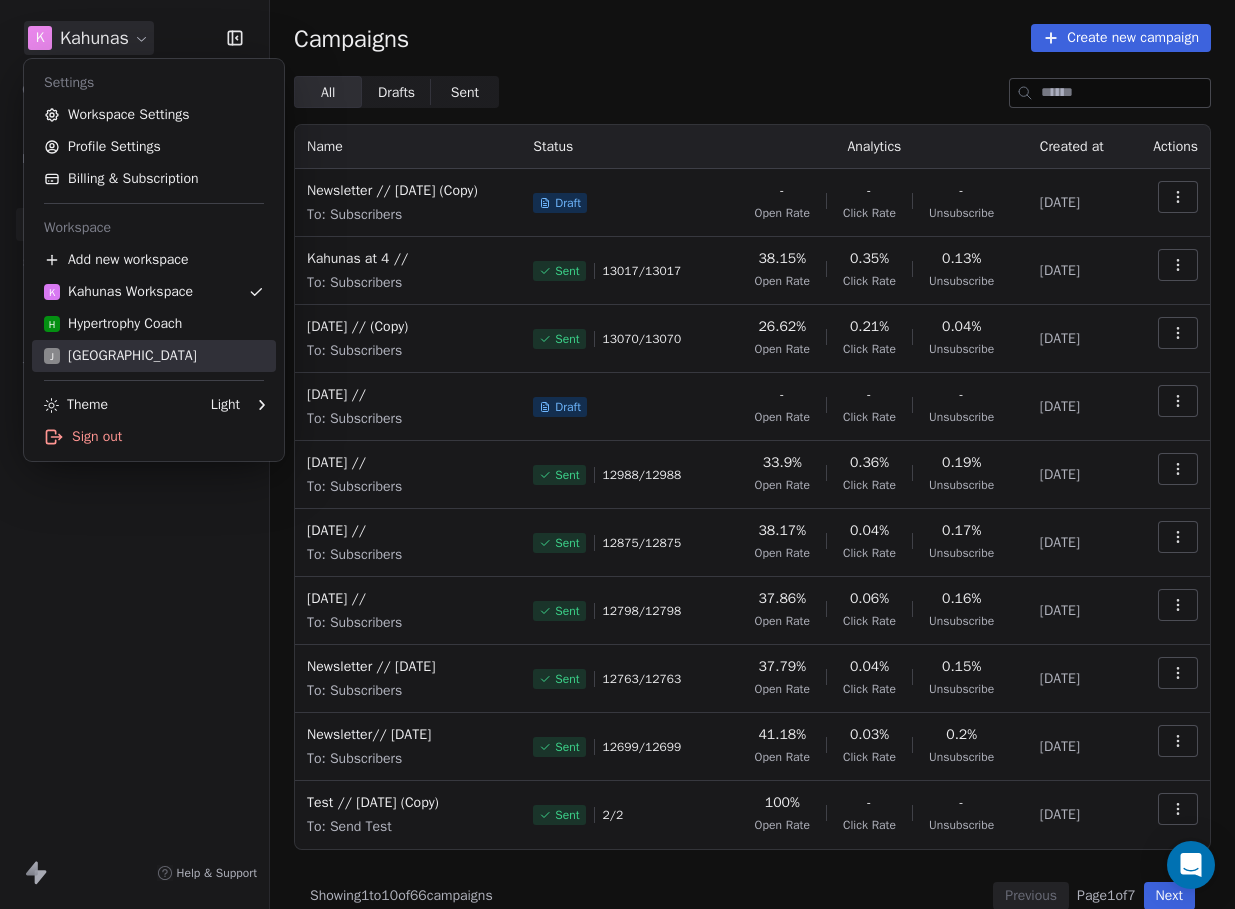 click on "J J3 University" at bounding box center (120, 356) 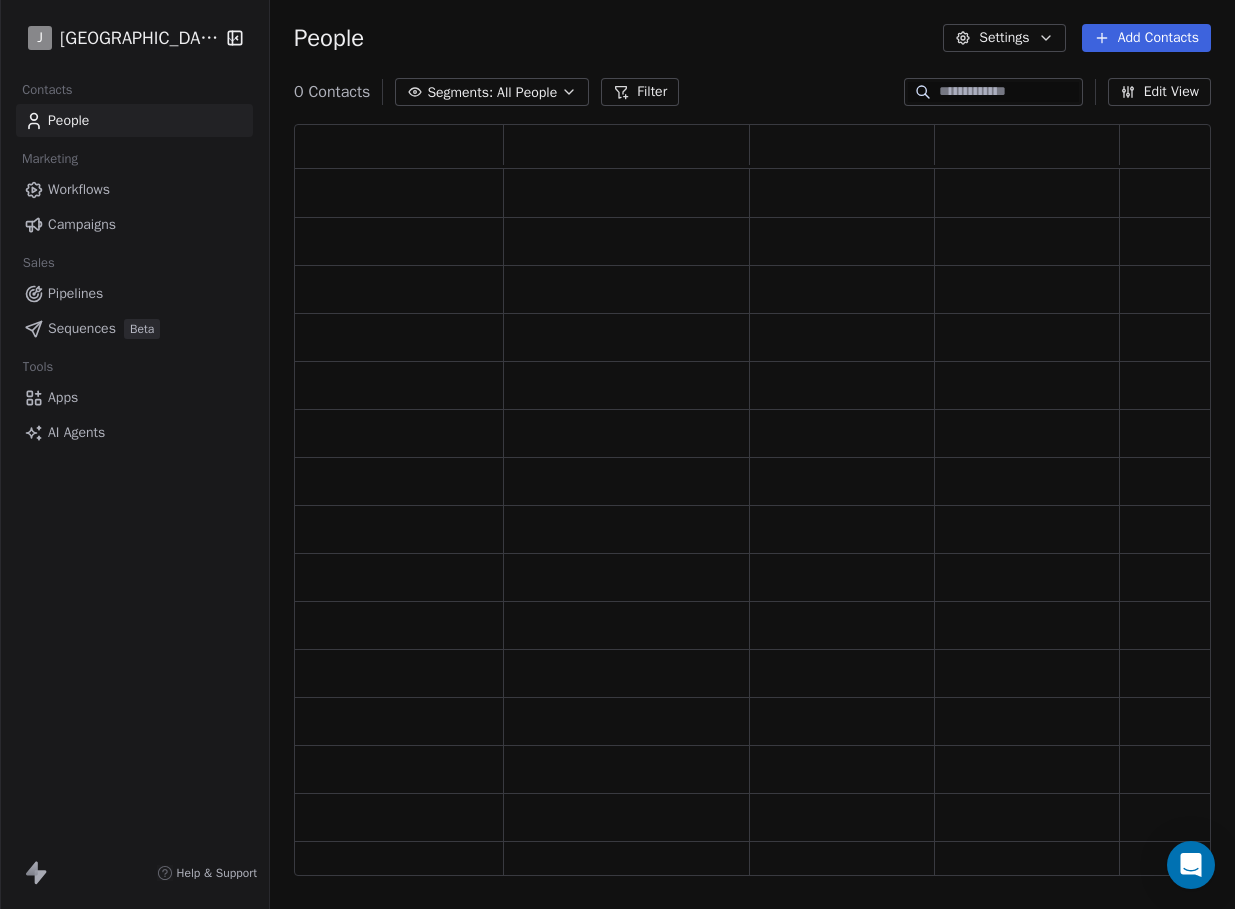 scroll, scrollTop: 1, scrollLeft: 1, axis: both 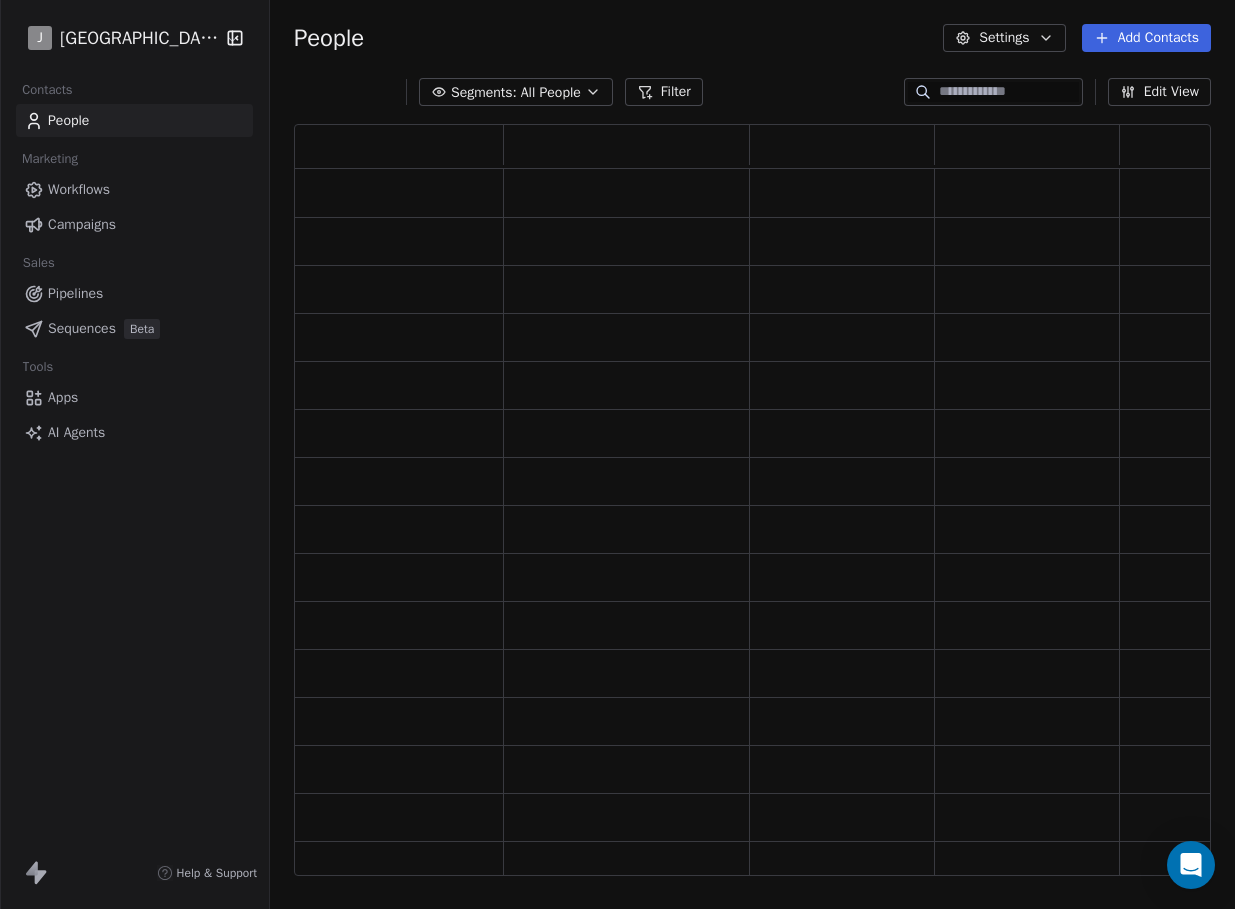 click on "Campaigns" at bounding box center [82, 224] 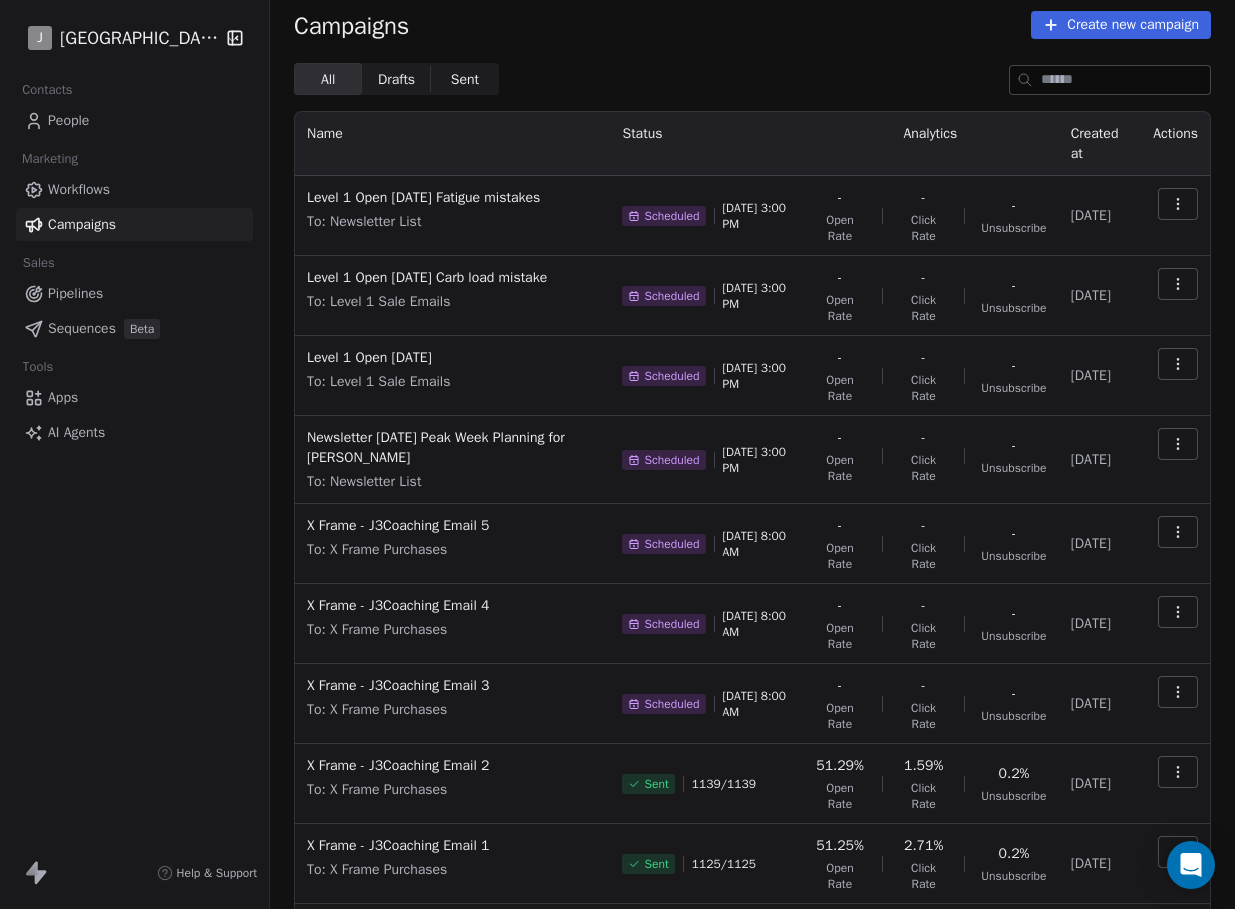 scroll, scrollTop: 189, scrollLeft: 0, axis: vertical 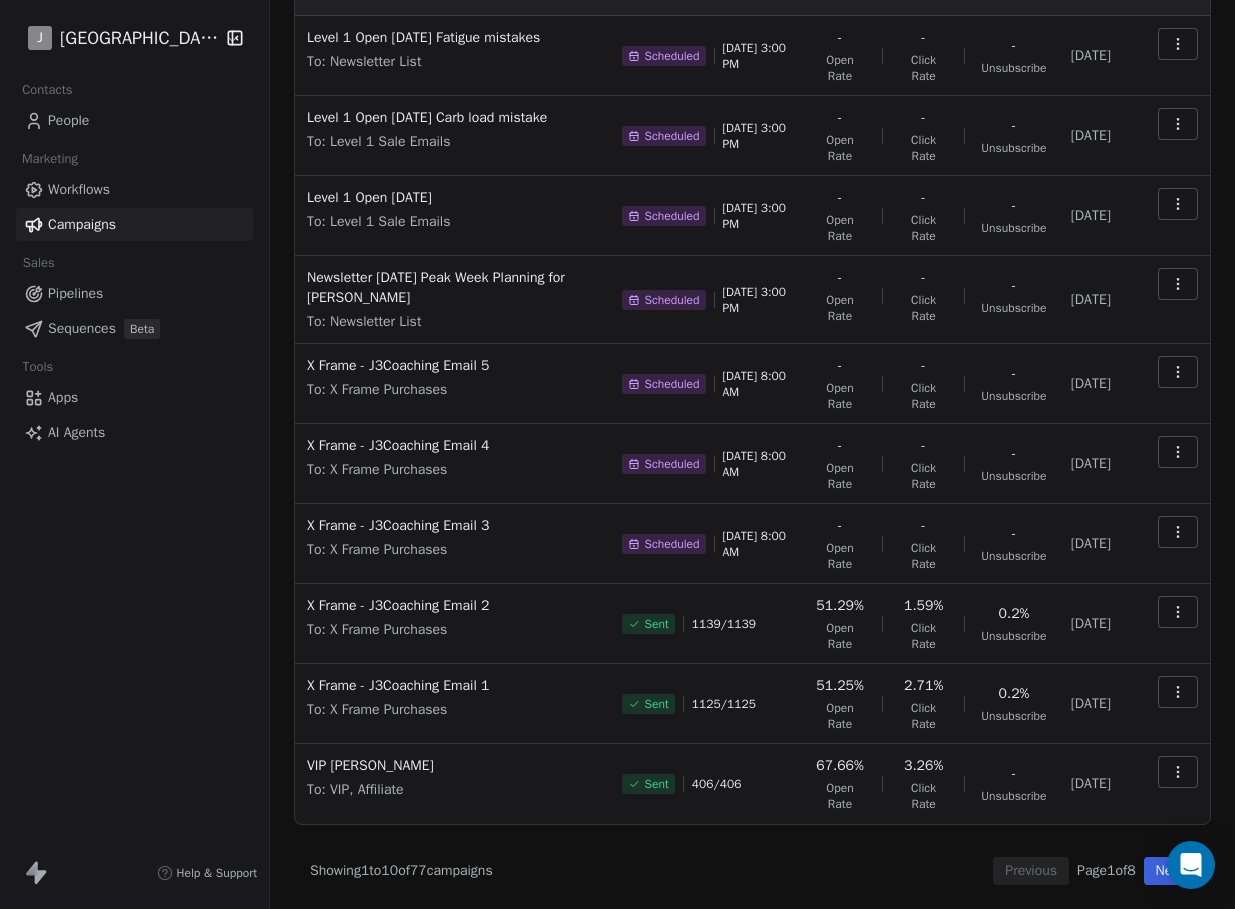 click on "Next" at bounding box center [1169, 871] 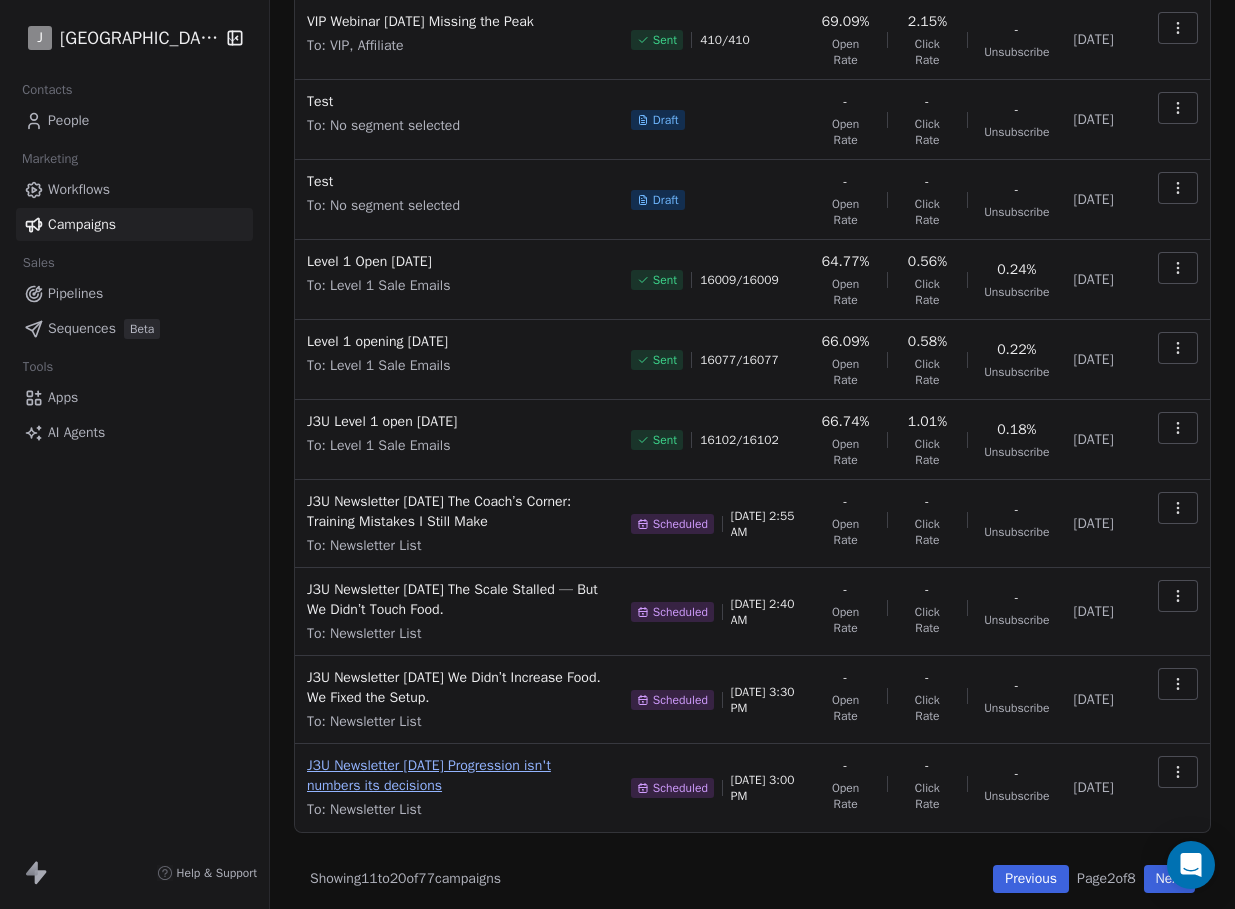 click on "J3U Newsletter [DATE] Progression isn't numbers its decisions" at bounding box center (457, 776) 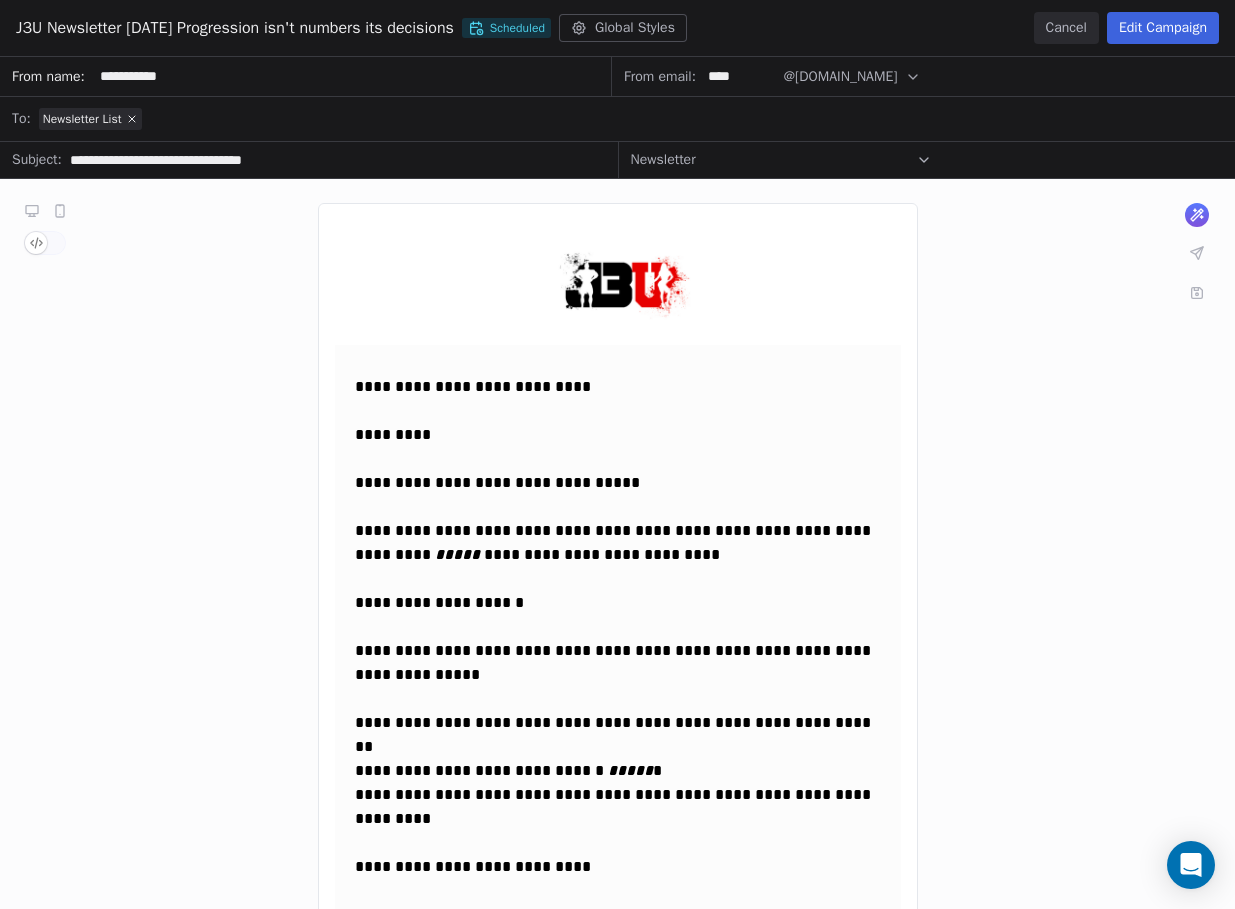 click on "Edit Campaign" at bounding box center (1163, 28) 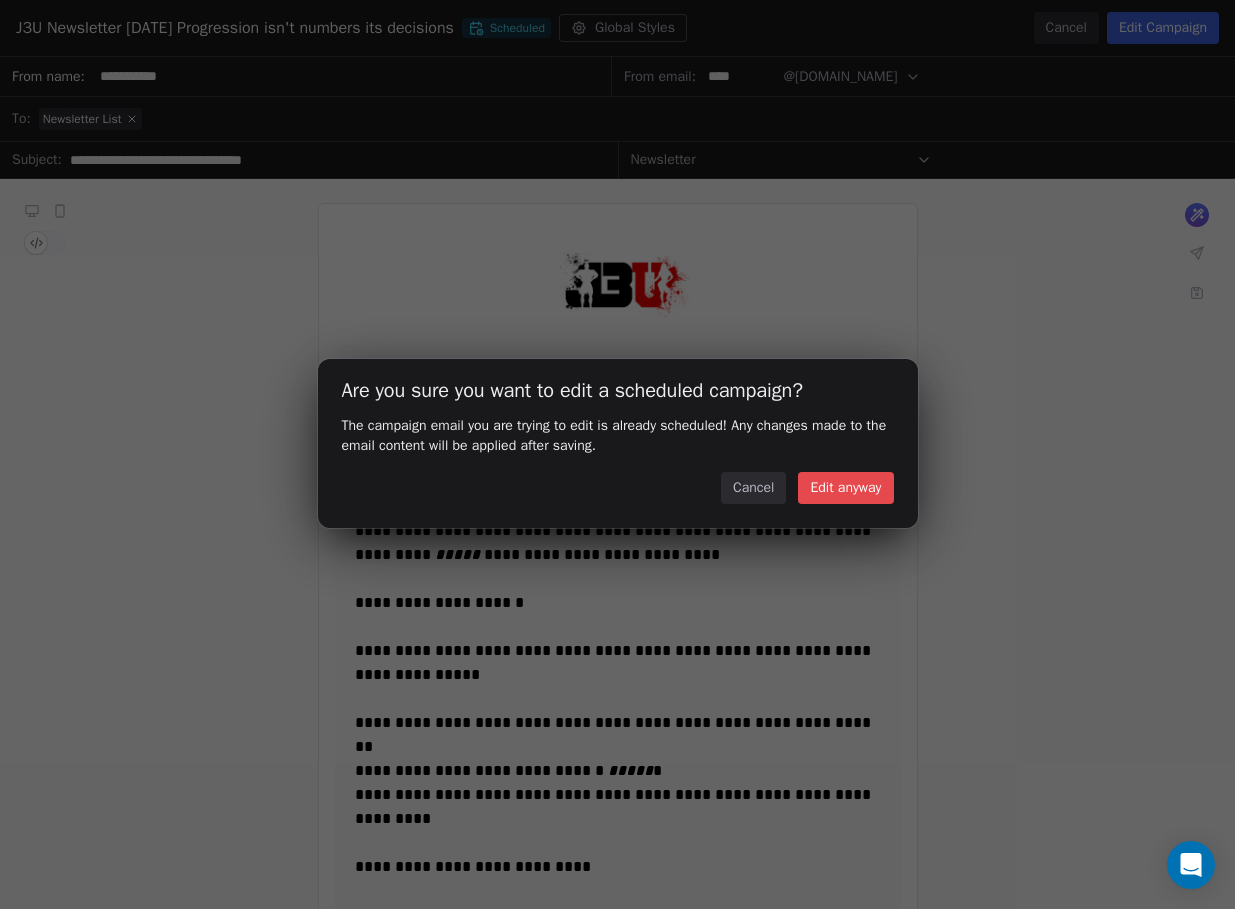 click on "Edit anyway" at bounding box center (845, 488) 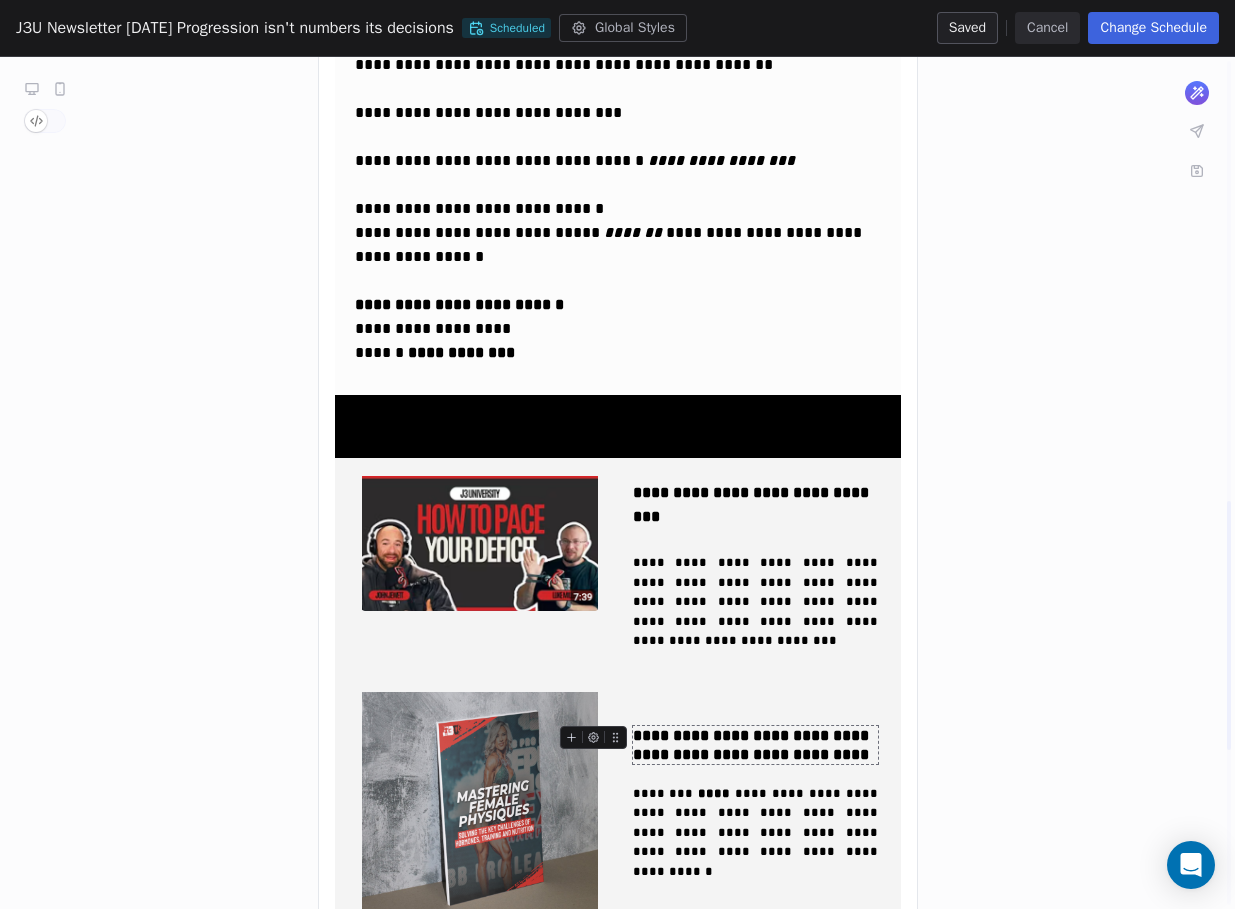 scroll, scrollTop: 1478, scrollLeft: 0, axis: vertical 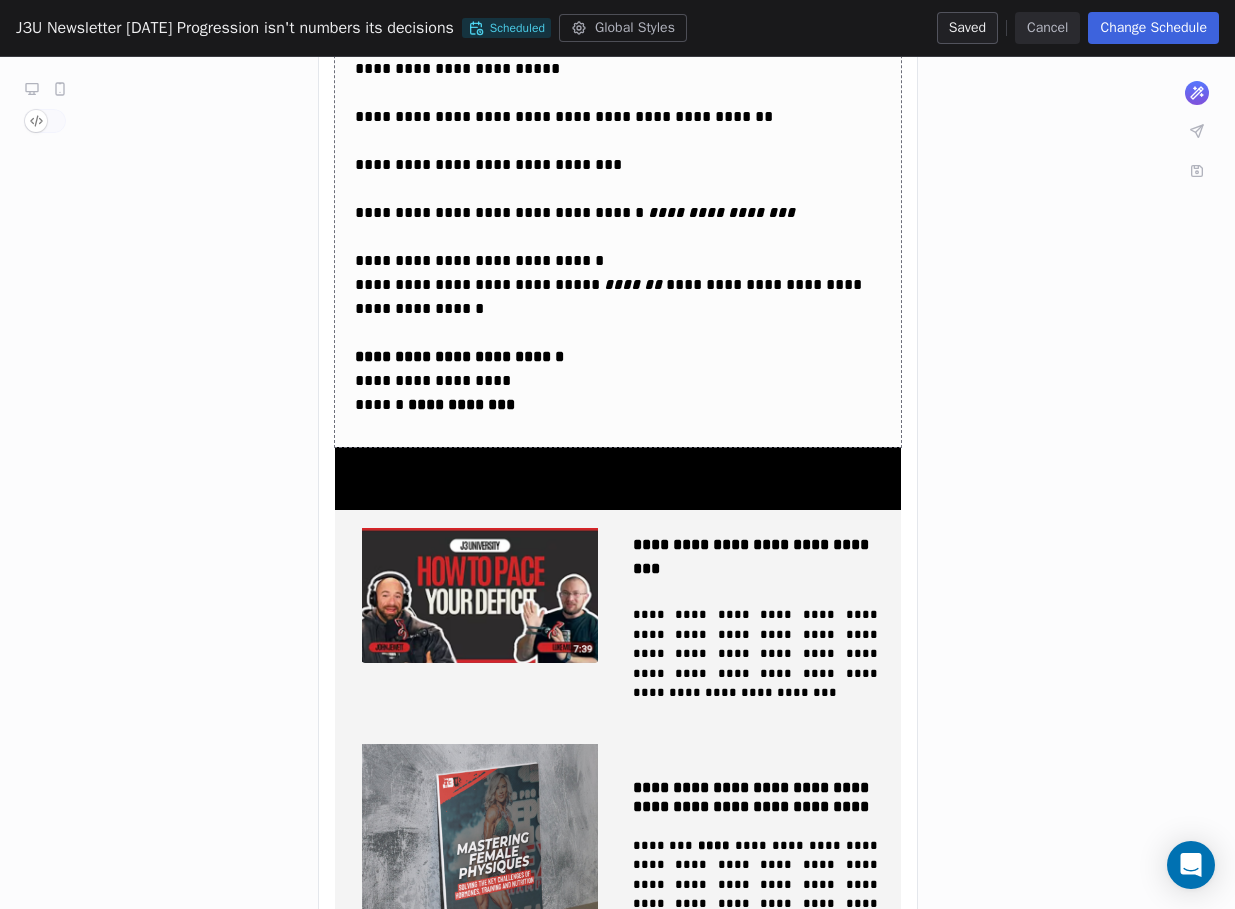 click on "**********" at bounding box center (618, -343) 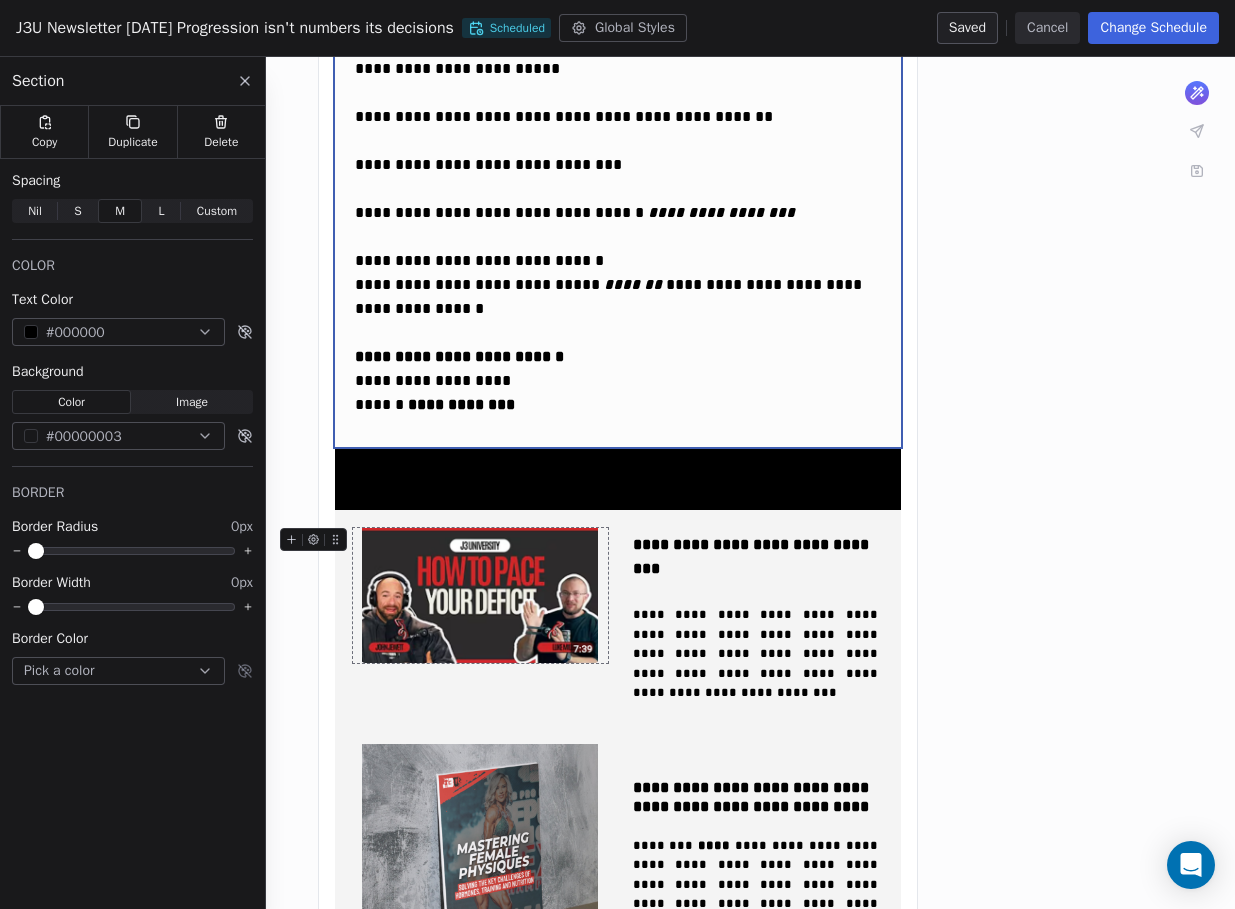 click at bounding box center [480, 595] 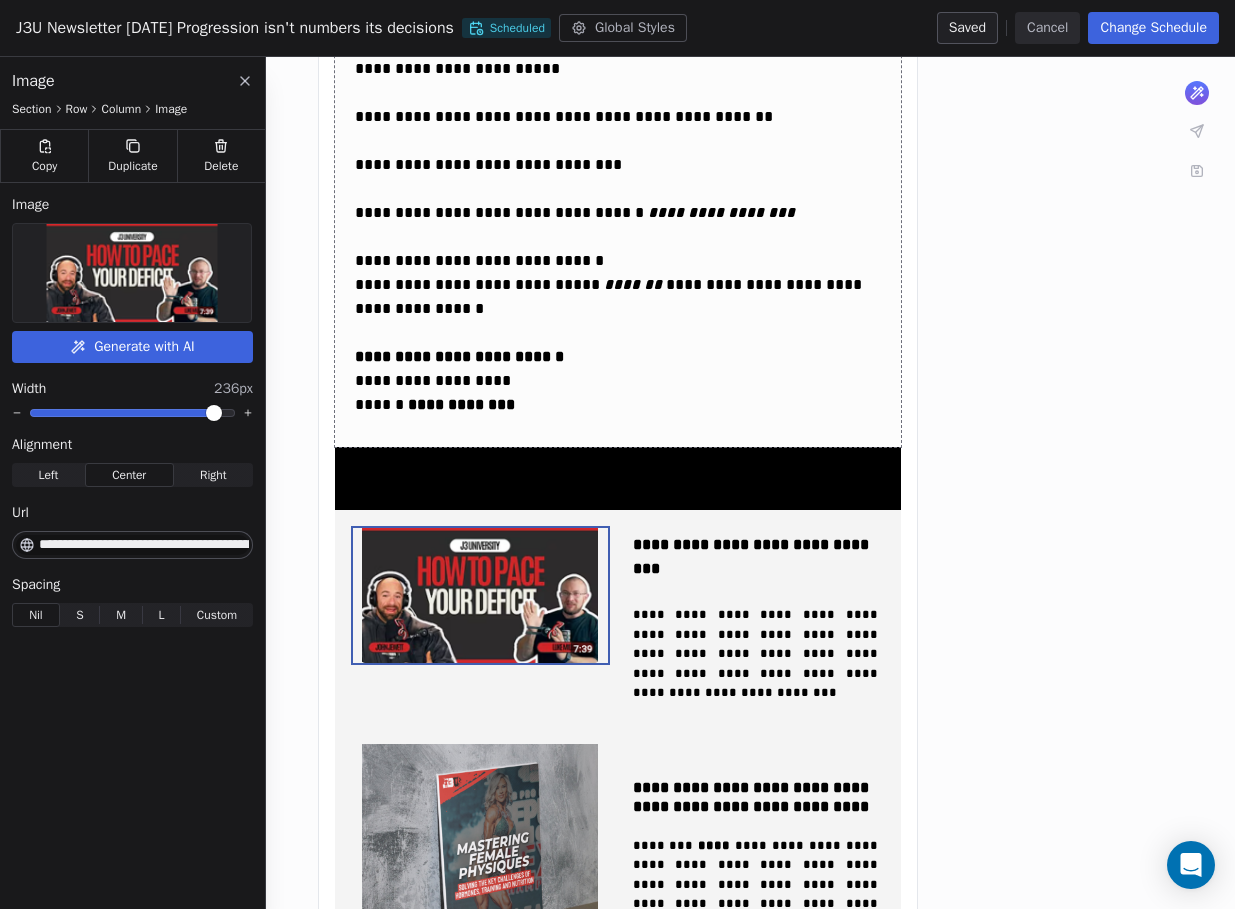 click at bounding box center [132, 273] 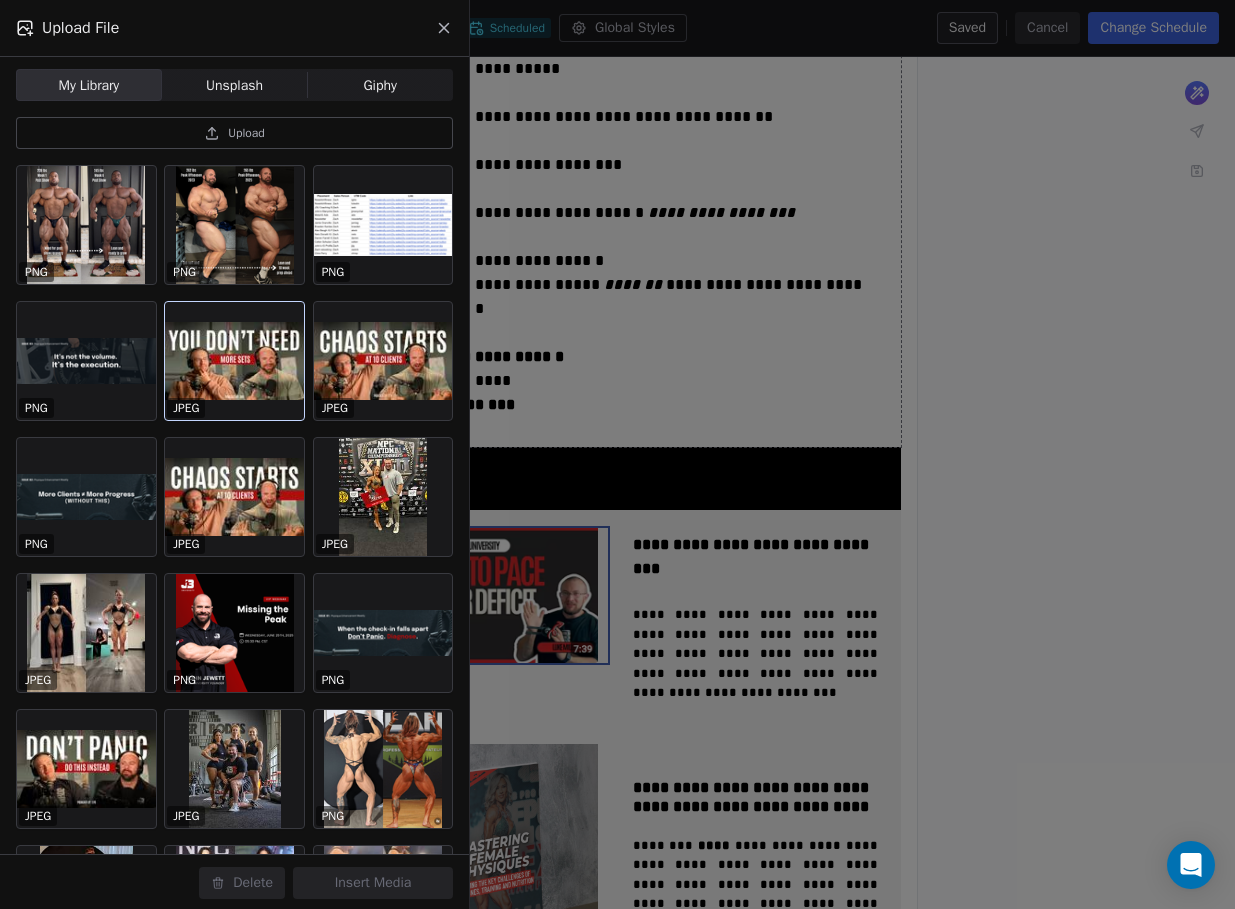 click at bounding box center (234, 361) 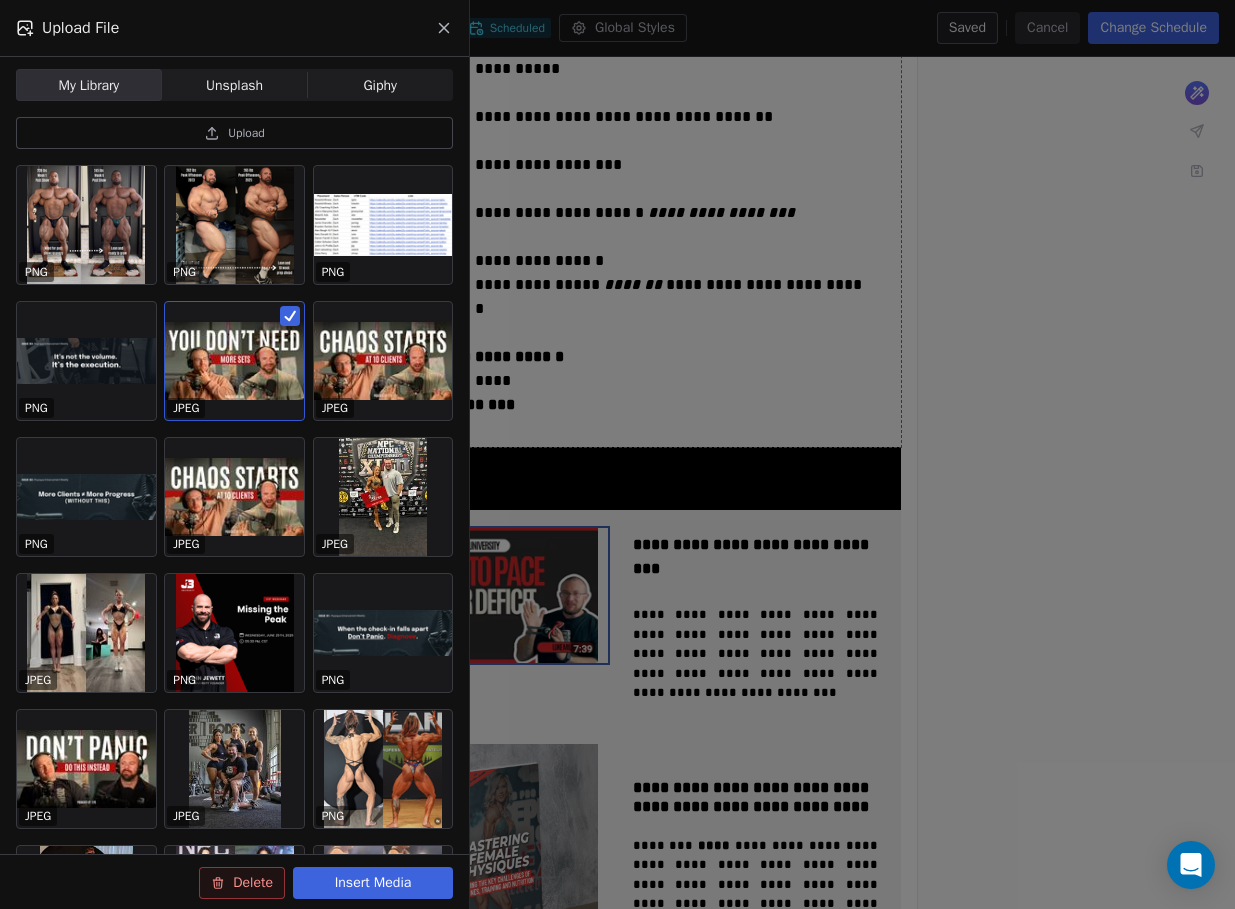 click on "Upload" at bounding box center (234, 133) 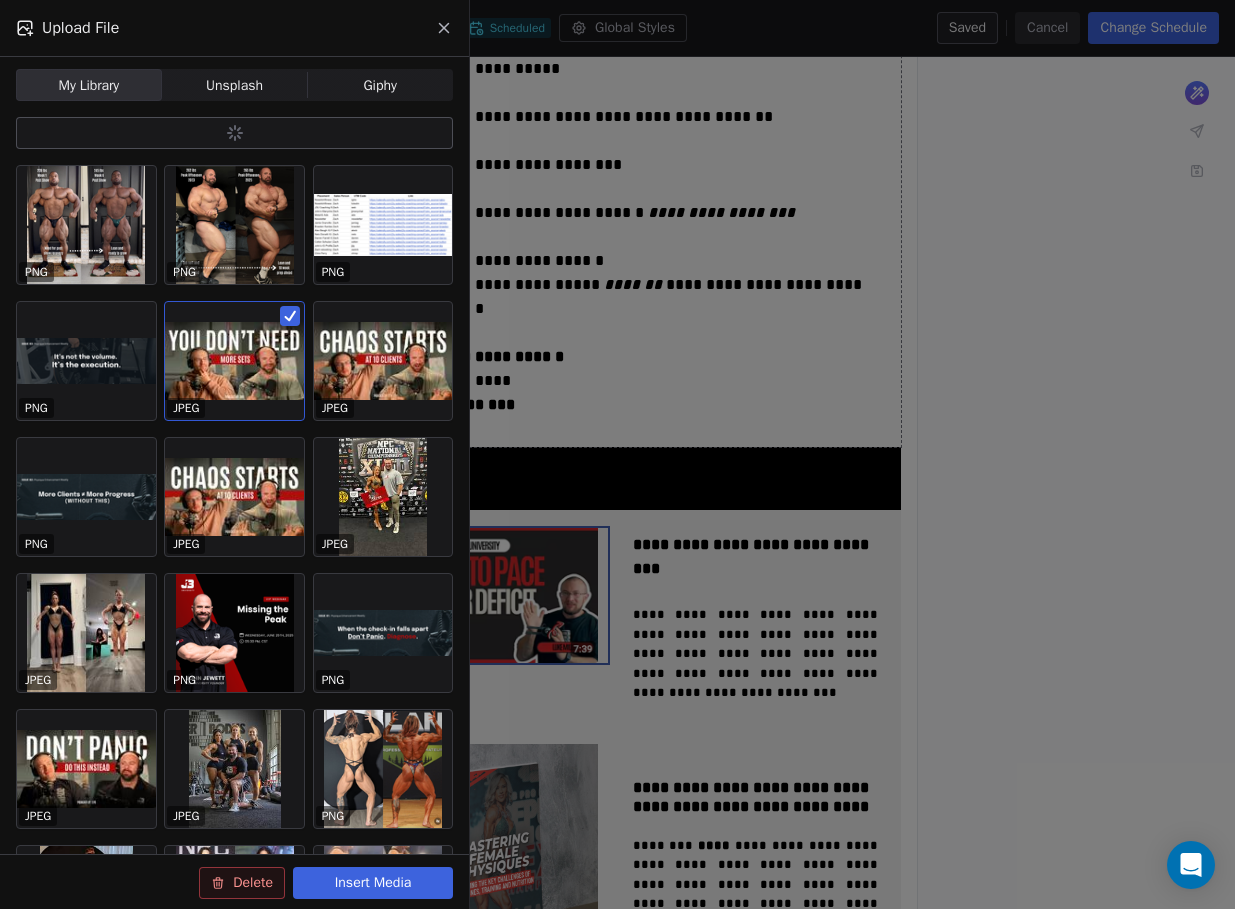 click at bounding box center [234, 361] 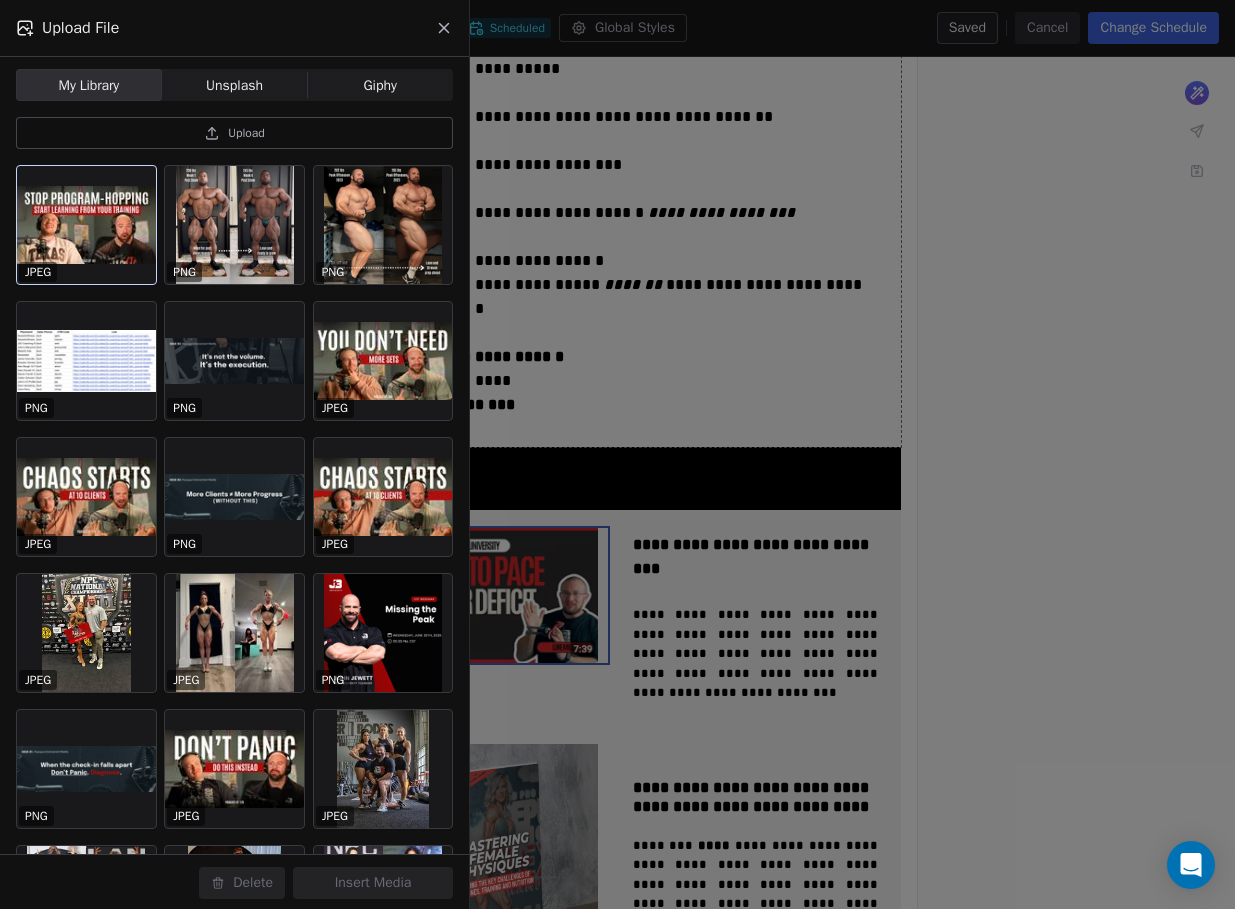 click at bounding box center (86, 225) 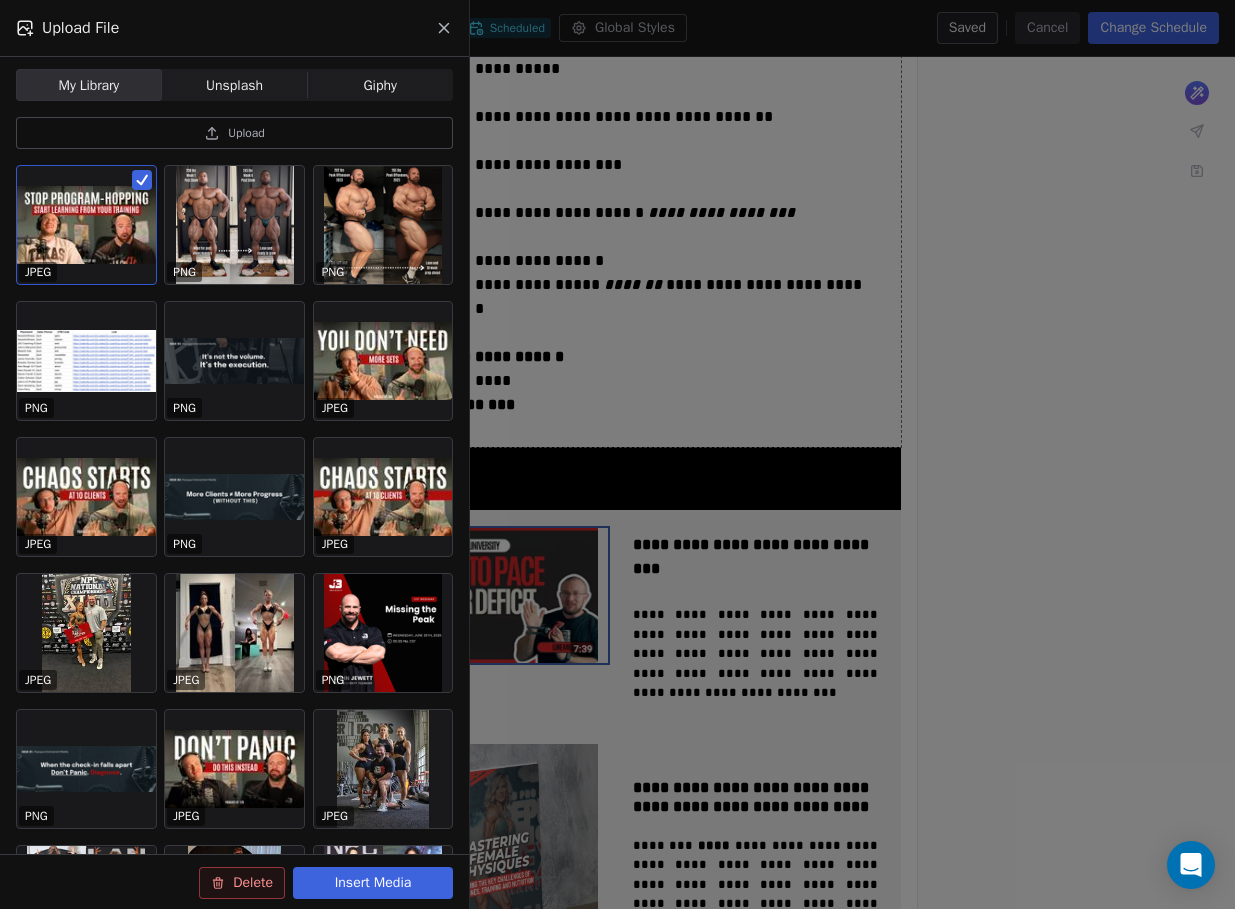 click on "Insert Media" at bounding box center (373, 883) 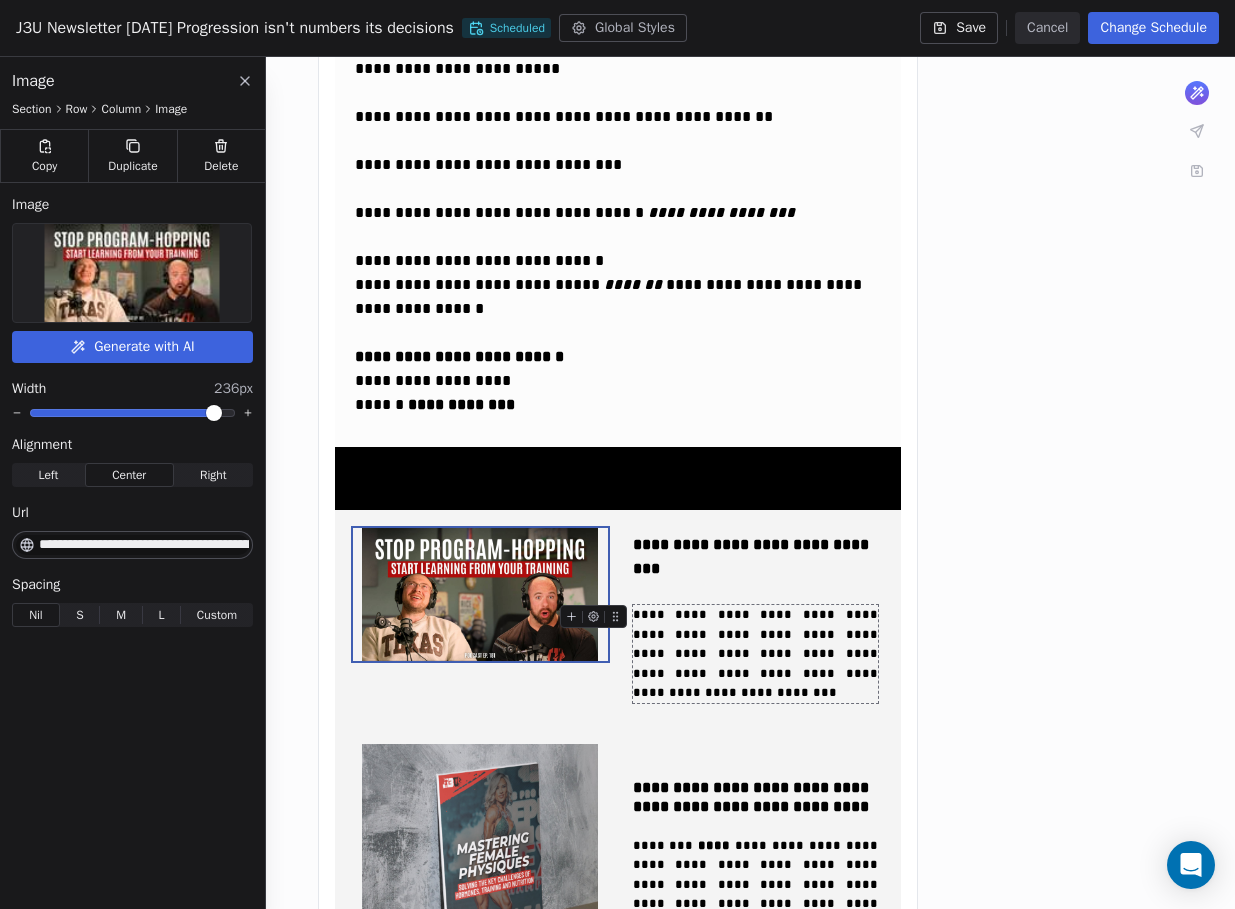 click on "**********" at bounding box center [757, 653] 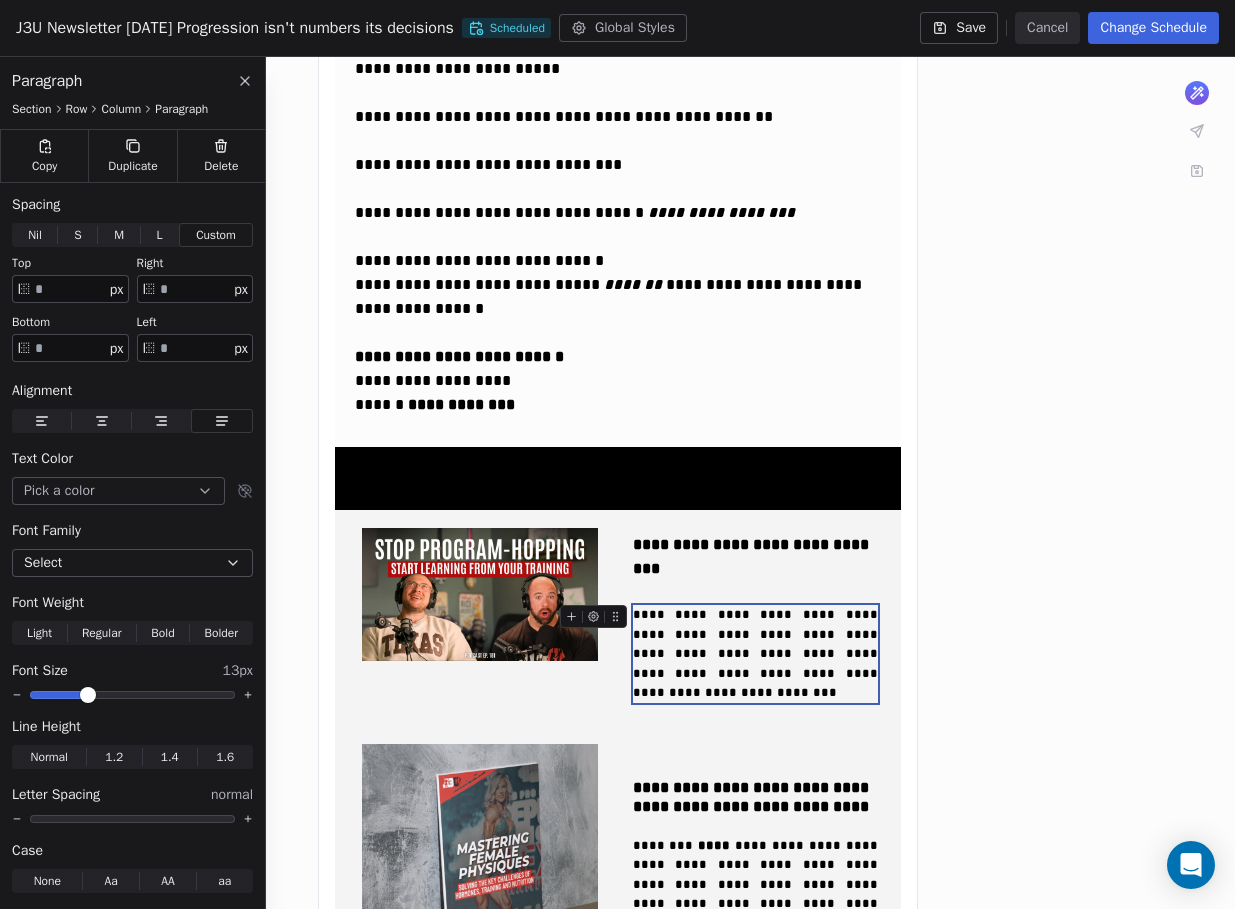 click on "**********" at bounding box center [757, 653] 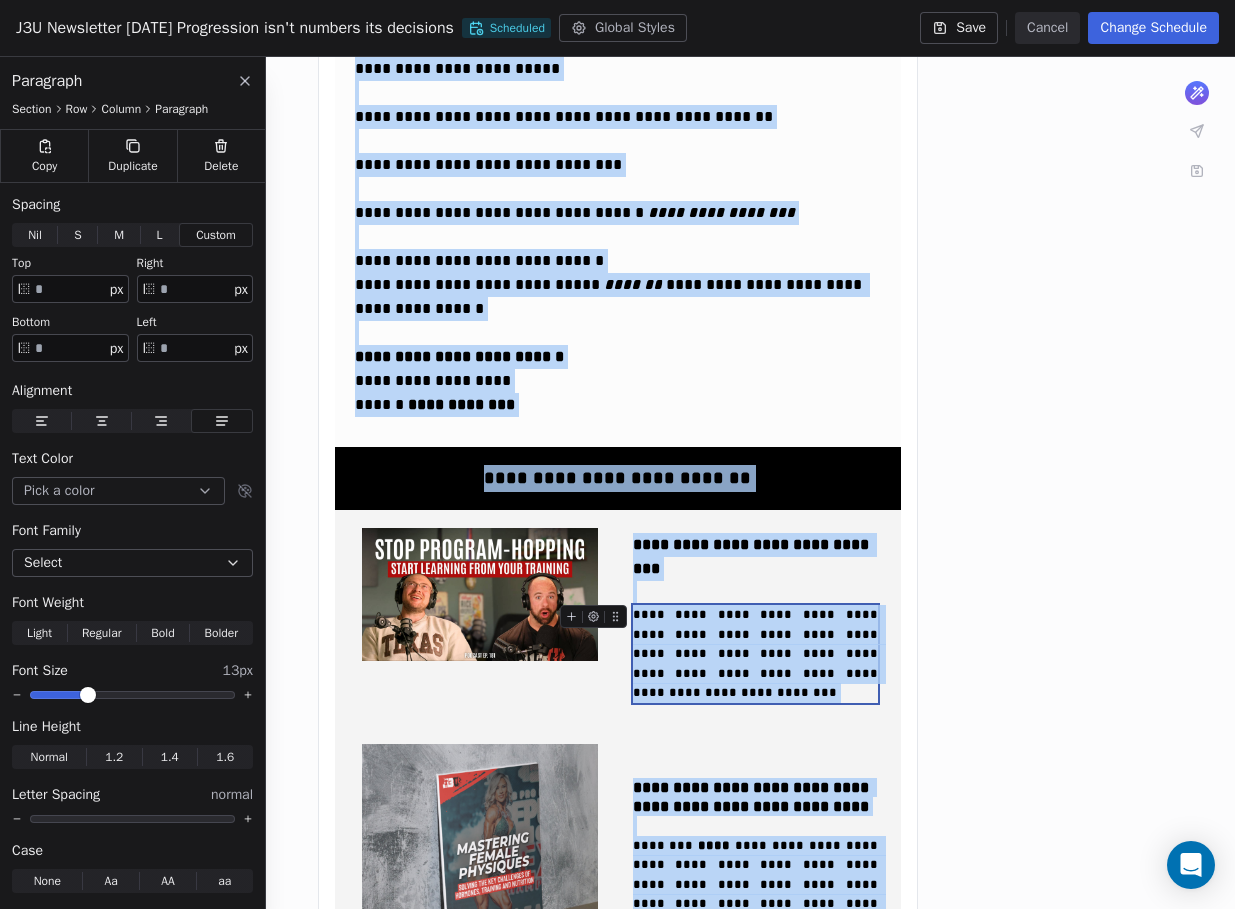 click on "**********" at bounding box center [757, 653] 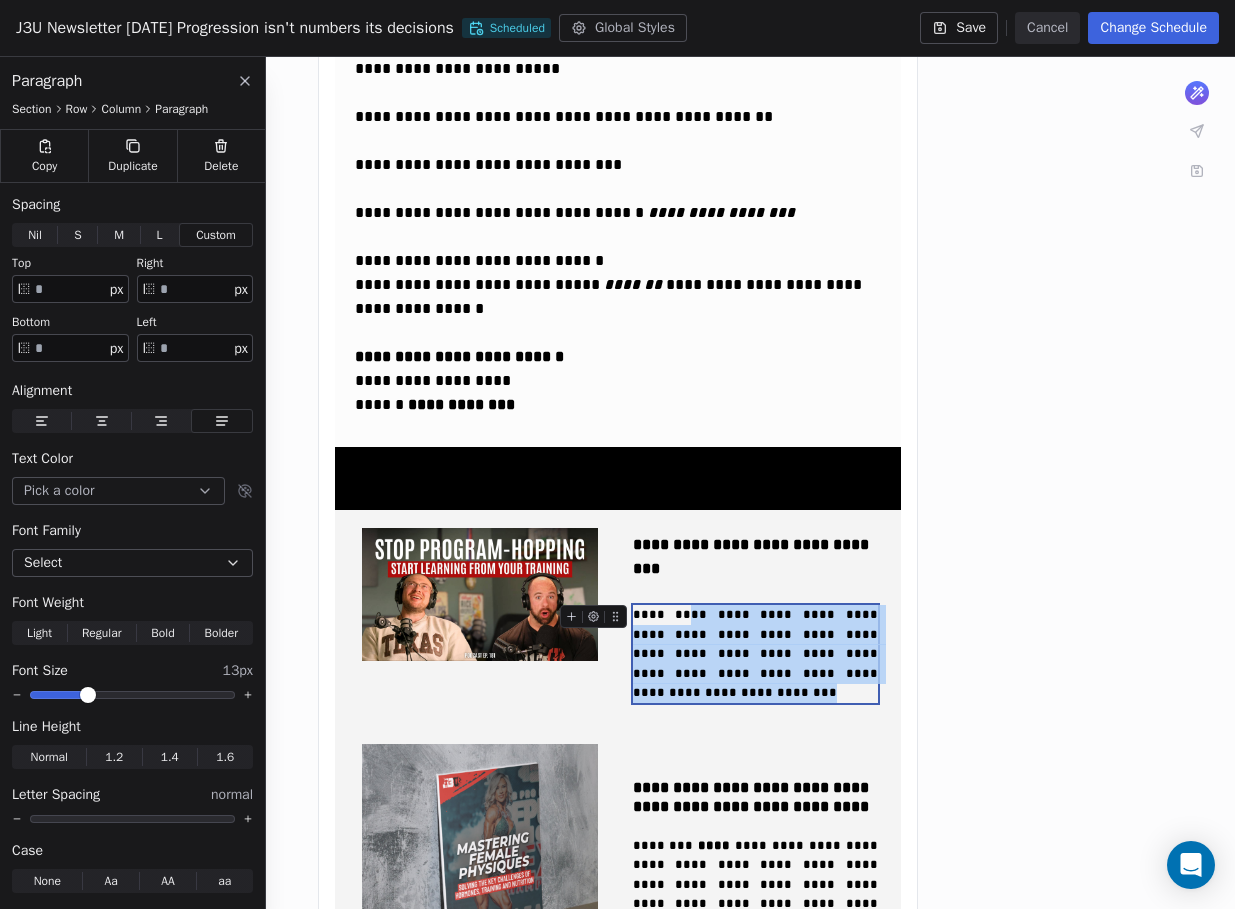 drag, startPoint x: 803, startPoint y: 665, endPoint x: 670, endPoint y: 624, distance: 139.17615 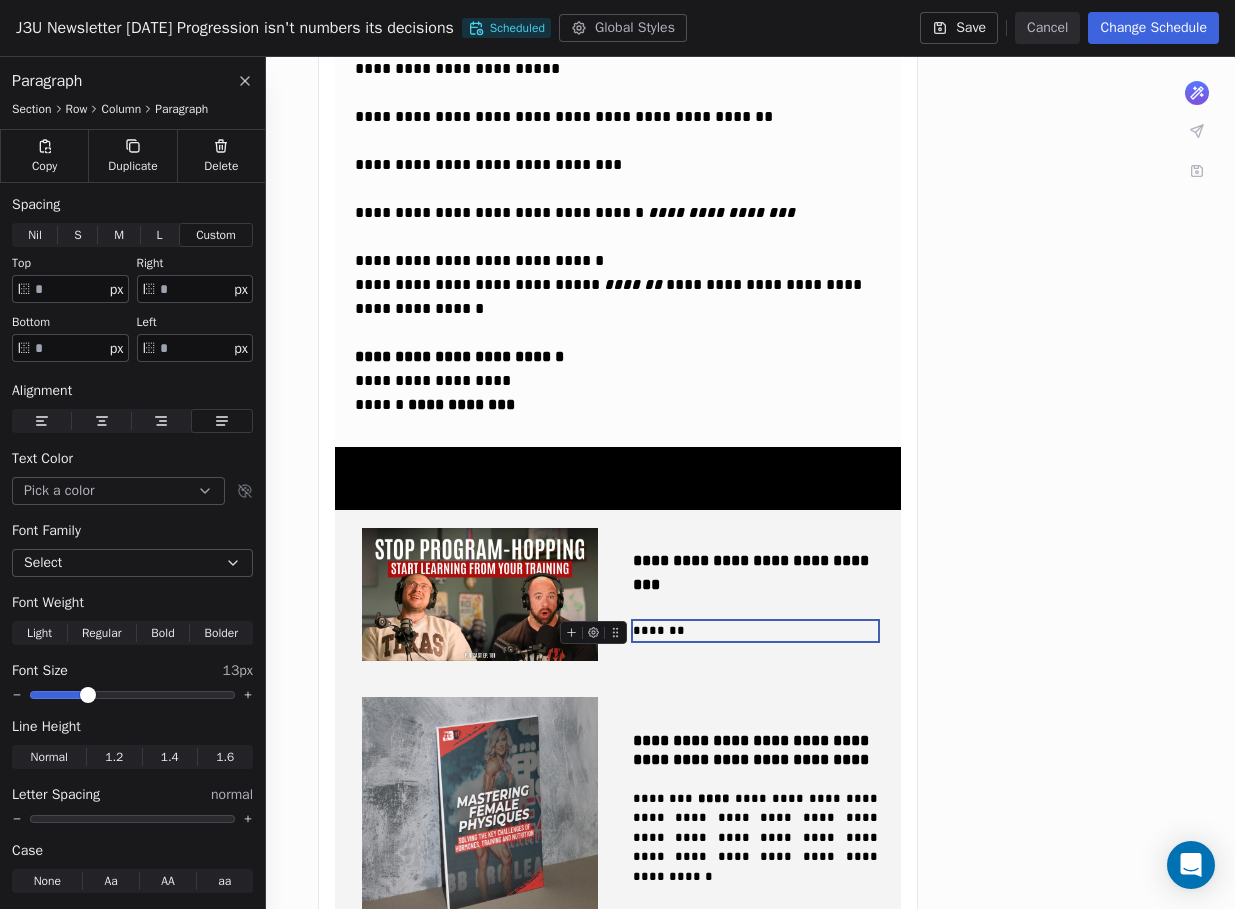 type 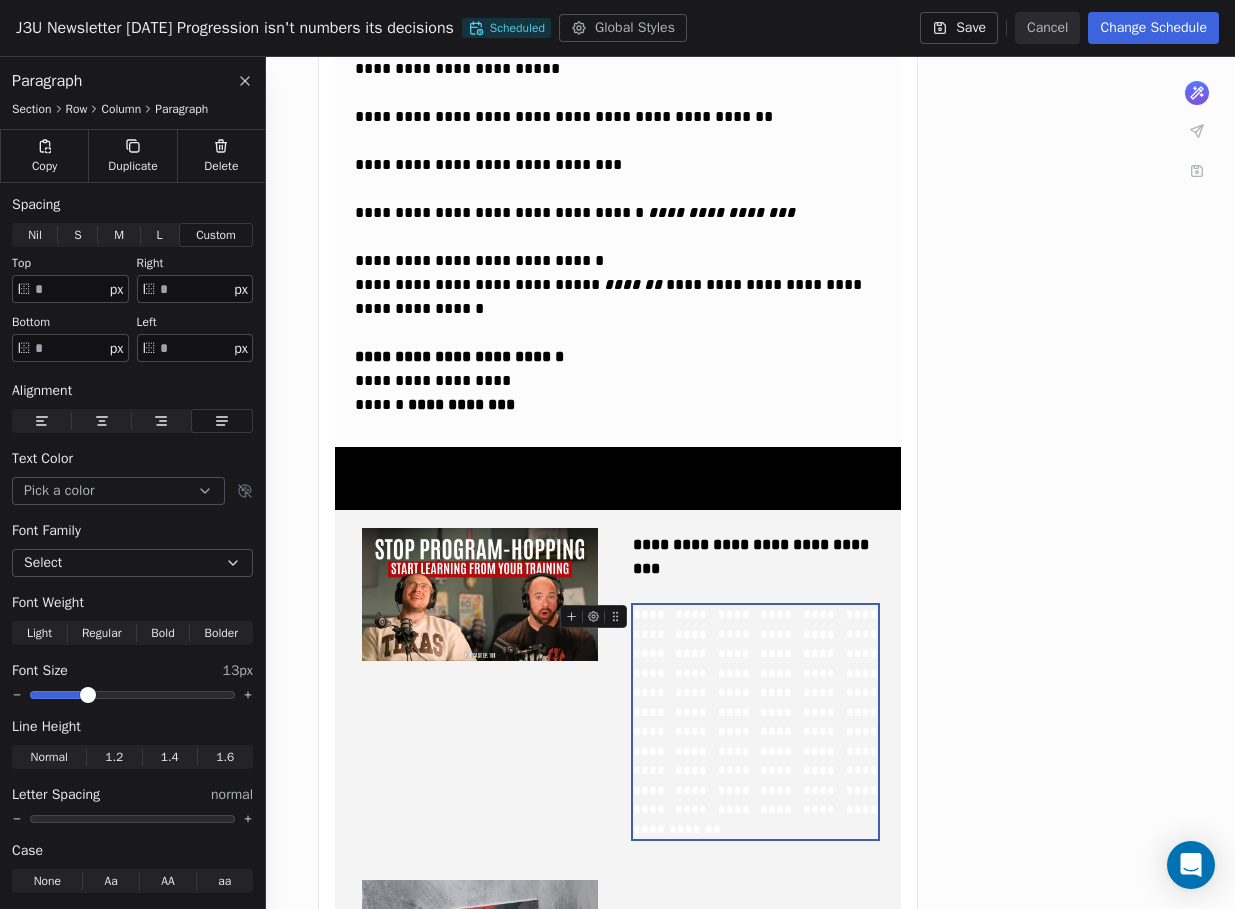 click on "**********" at bounding box center [757, 722] 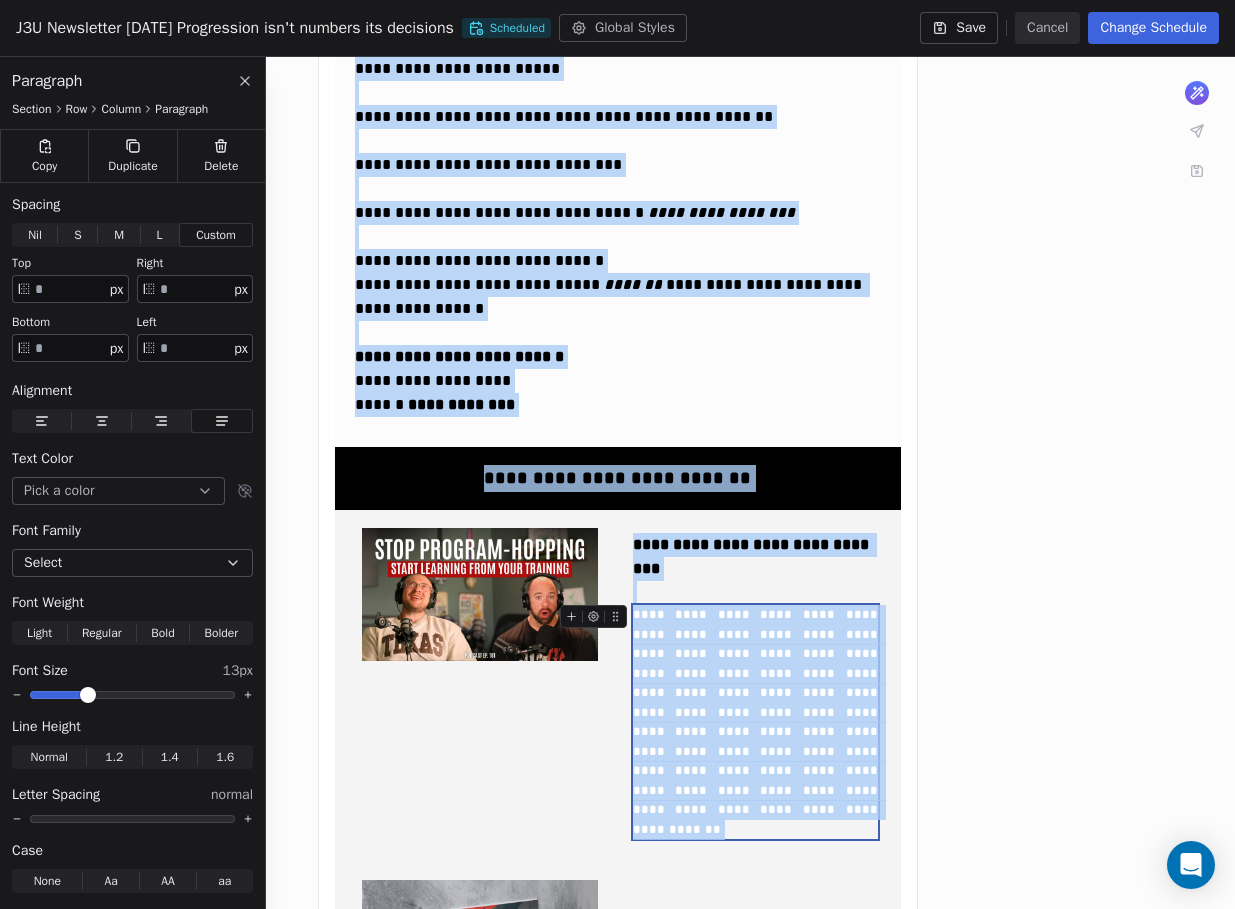 click on "**********" at bounding box center [757, 722] 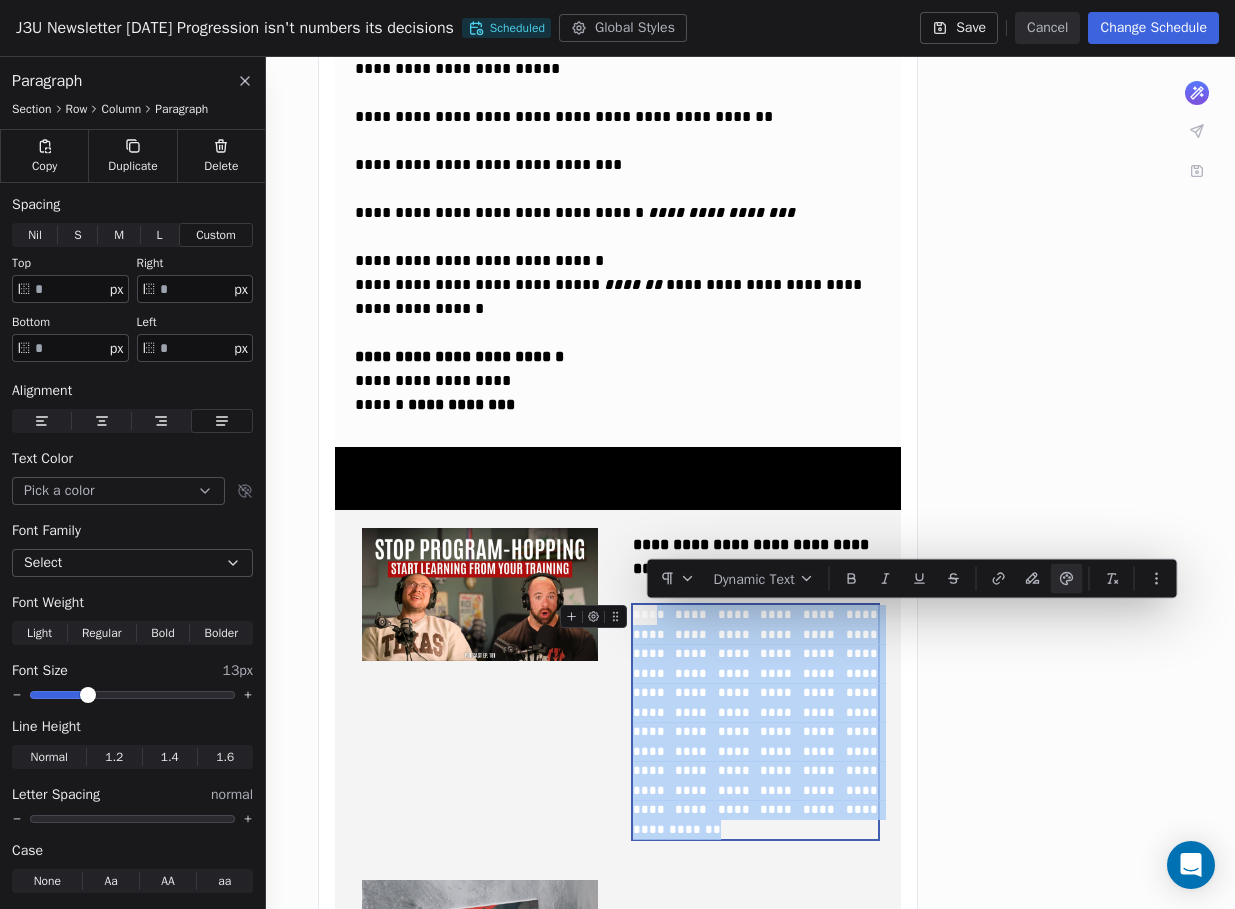 drag, startPoint x: 775, startPoint y: 770, endPoint x: 646, endPoint y: 615, distance: 201.65813 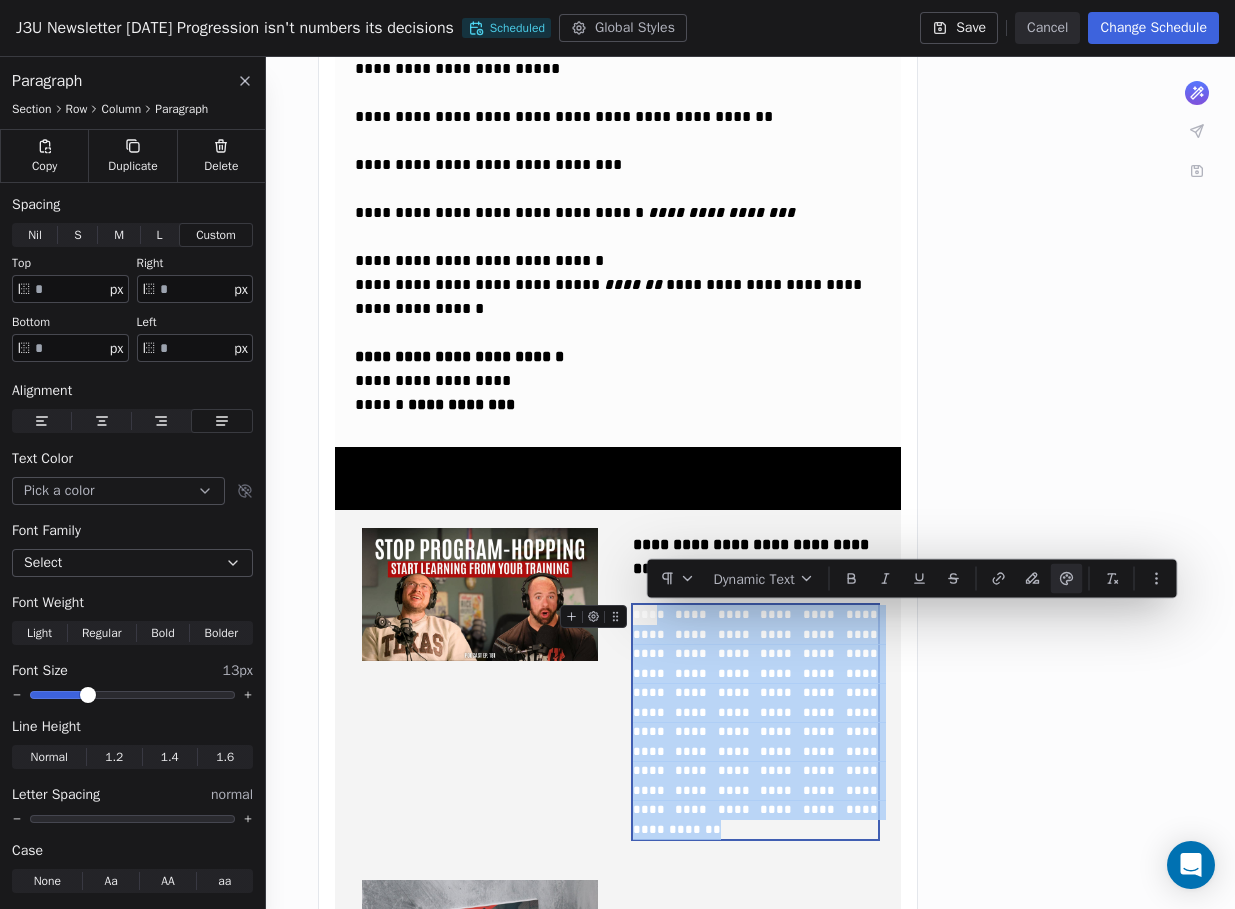 click on "**********" at bounding box center [757, 722] 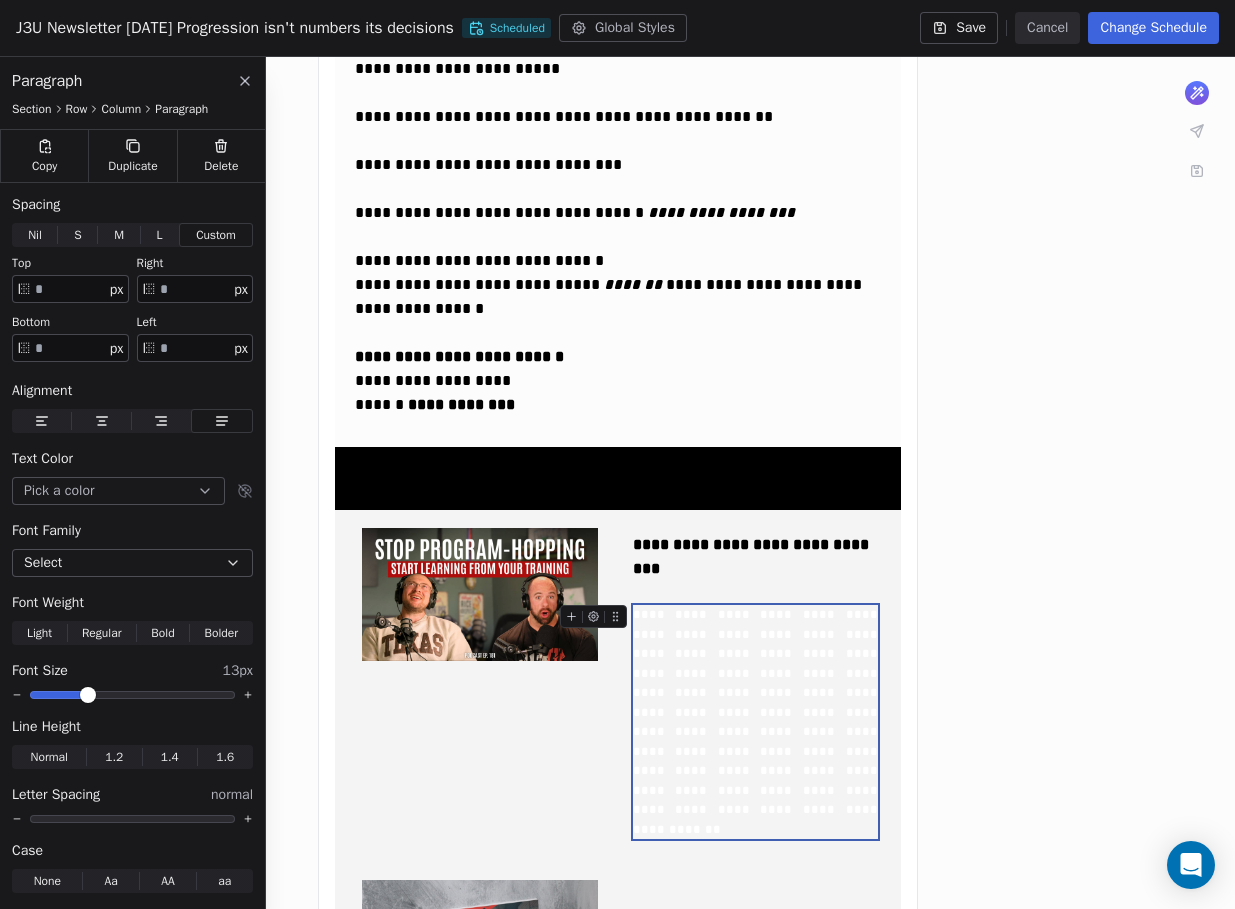 click on "**********" at bounding box center [757, 722] 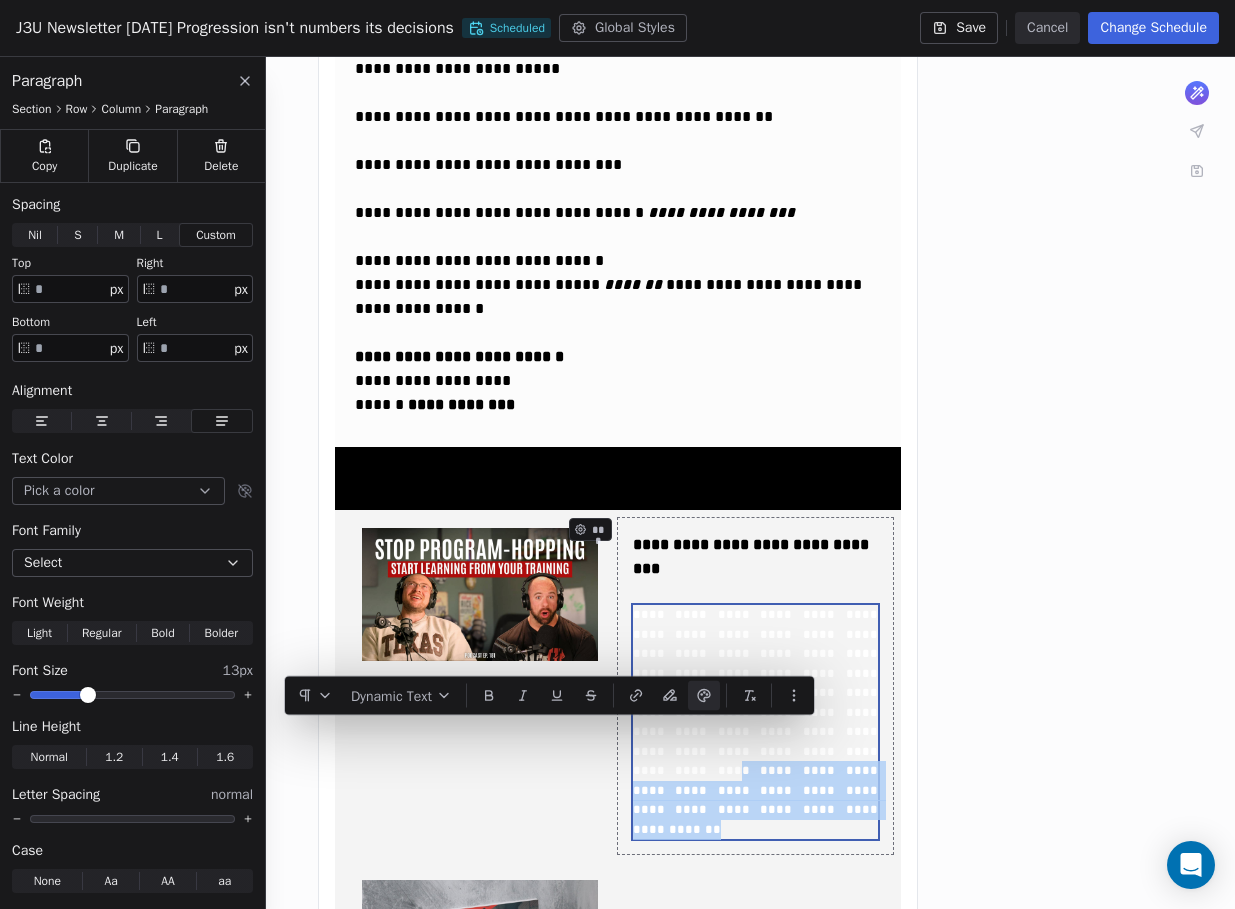 drag, startPoint x: 694, startPoint y: 730, endPoint x: 790, endPoint y: 781, distance: 108.706024 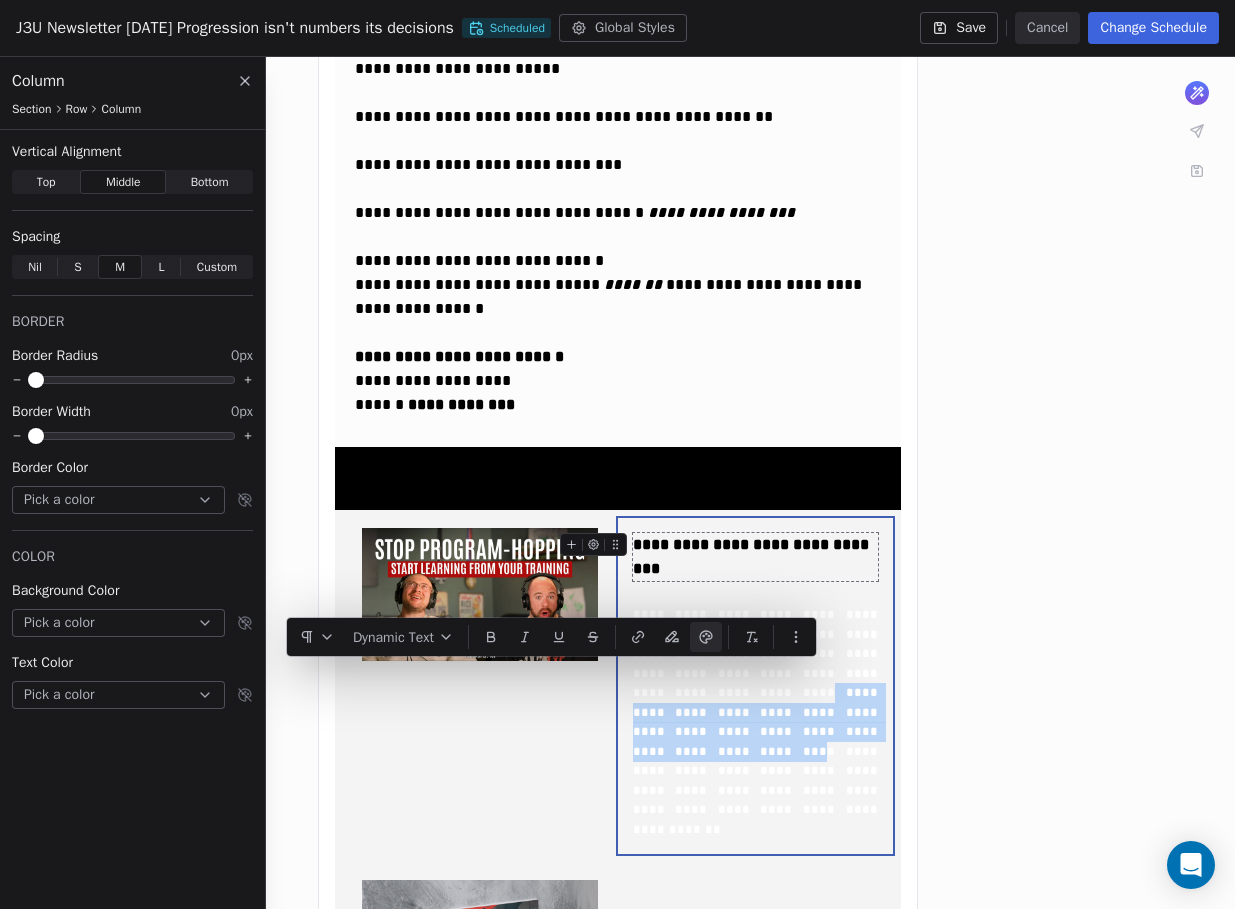 click on "**********" at bounding box center (755, 557) 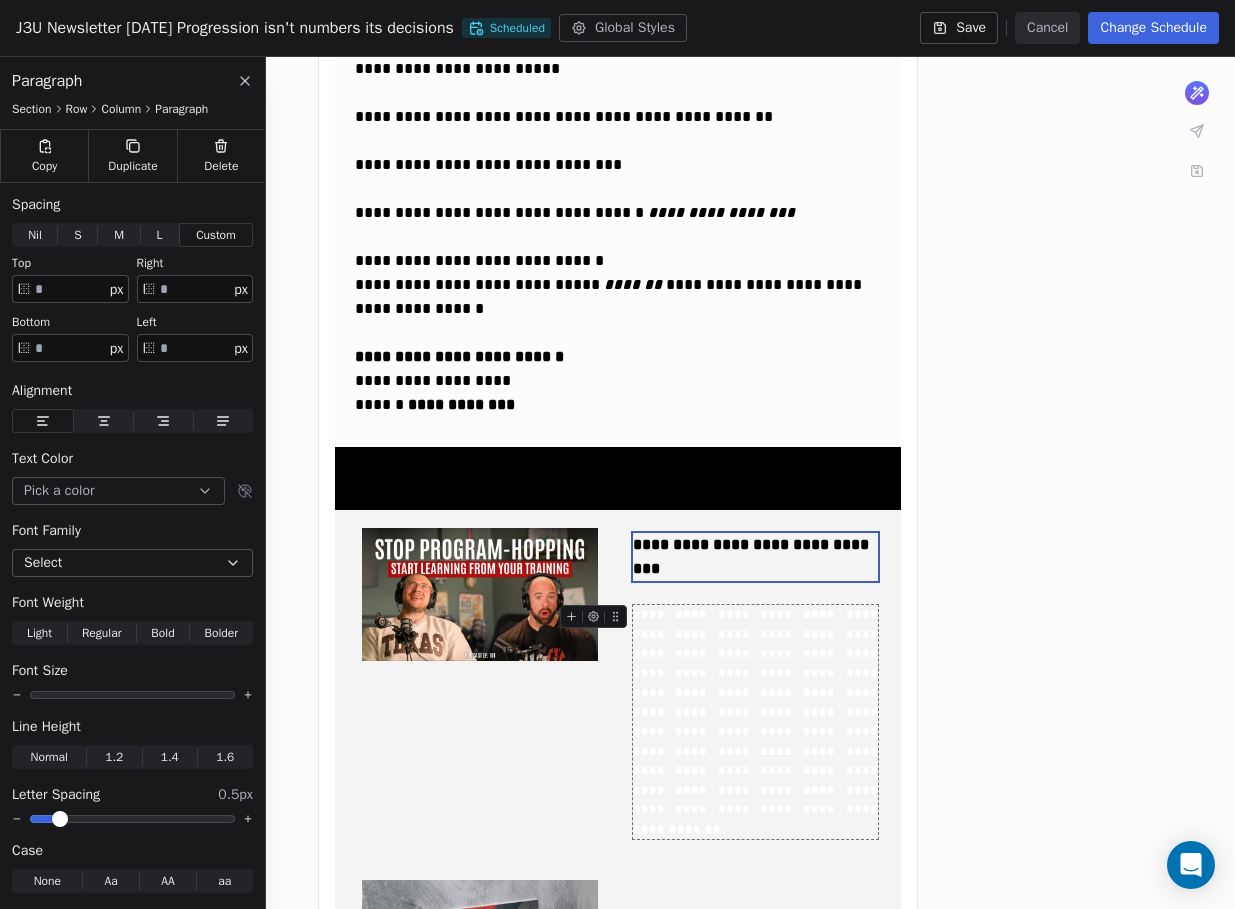 click on "**********" at bounding box center (757, 722) 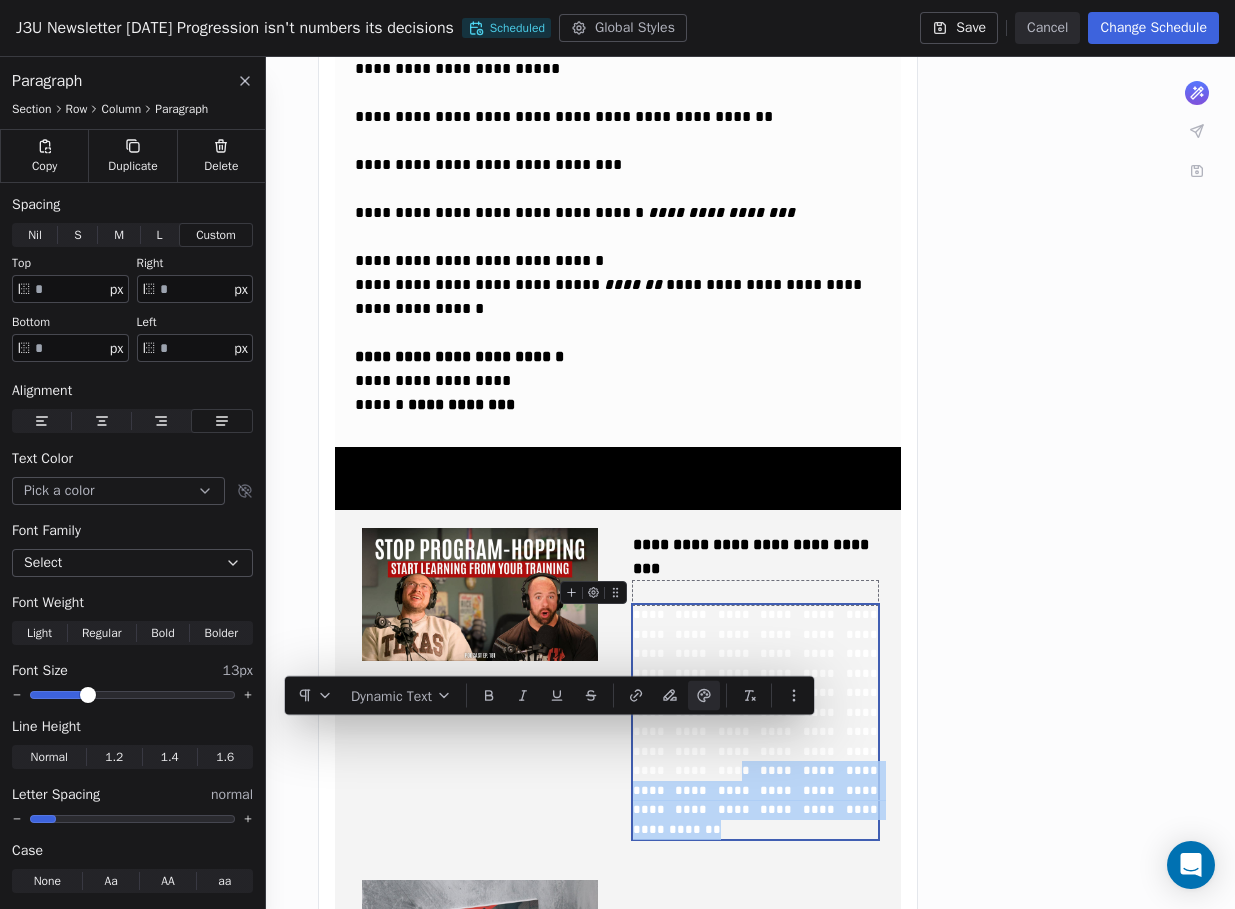 click at bounding box center [755, 593] 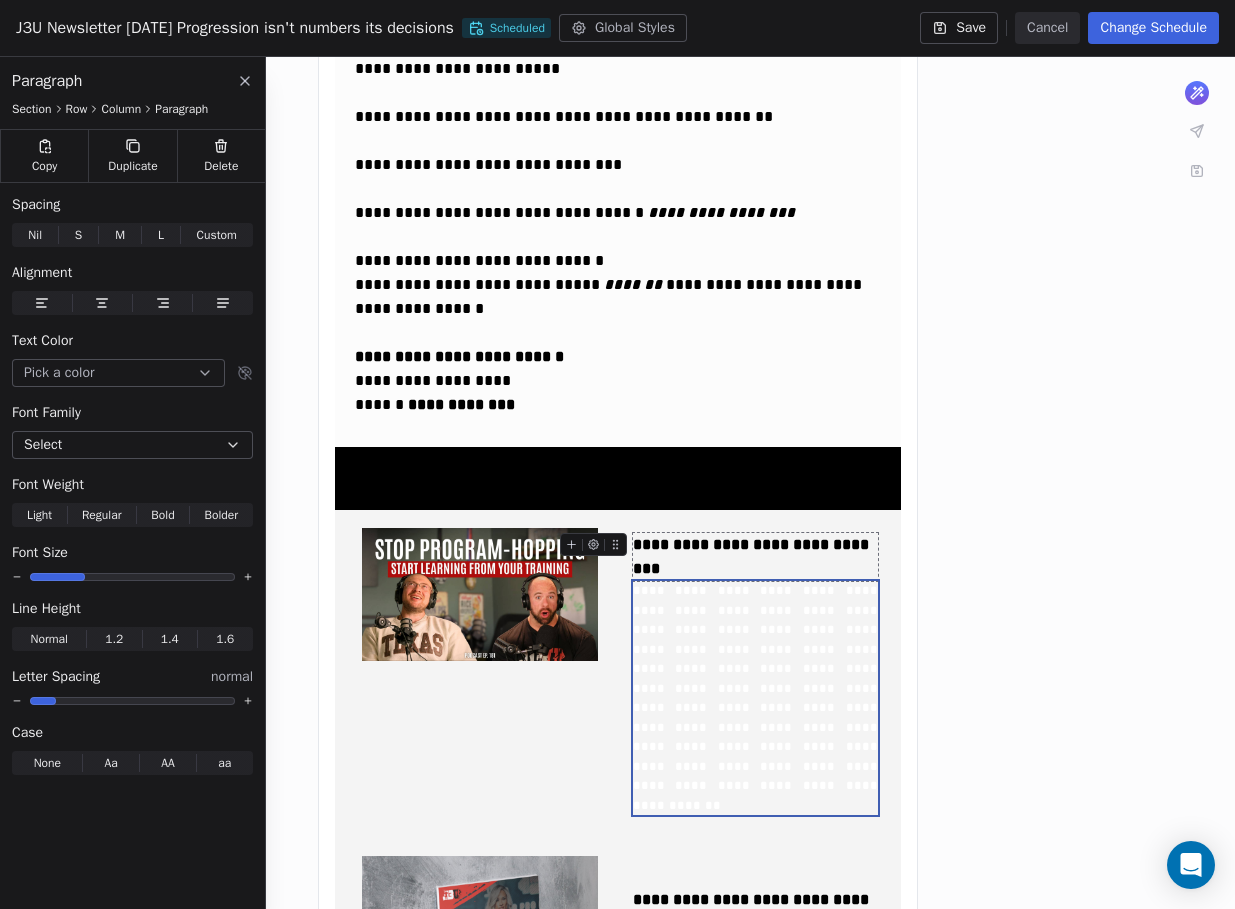 click on "**********" at bounding box center [753, 556] 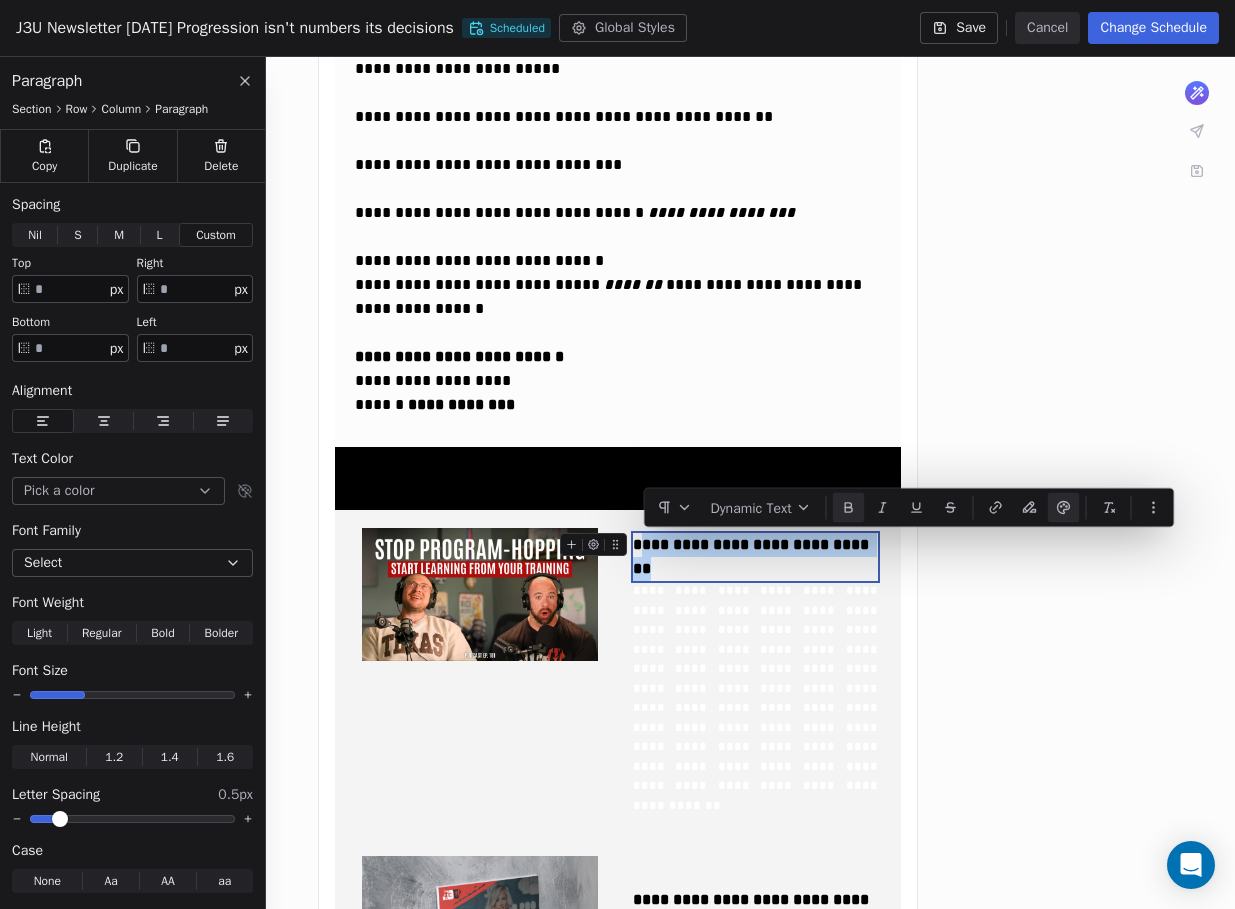 drag, startPoint x: 732, startPoint y: 565, endPoint x: 648, endPoint y: 543, distance: 86.833176 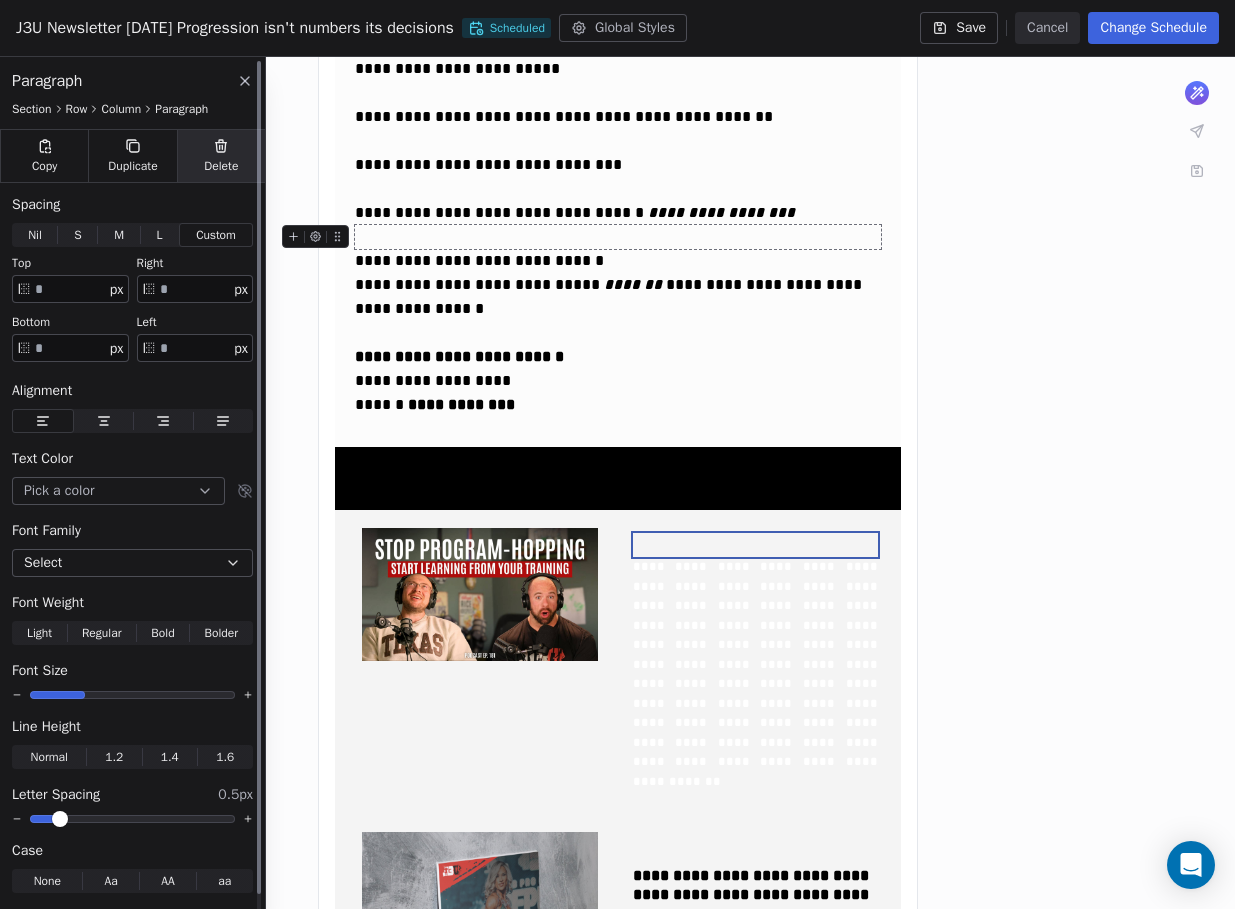 click on "Delete" at bounding box center (221, 166) 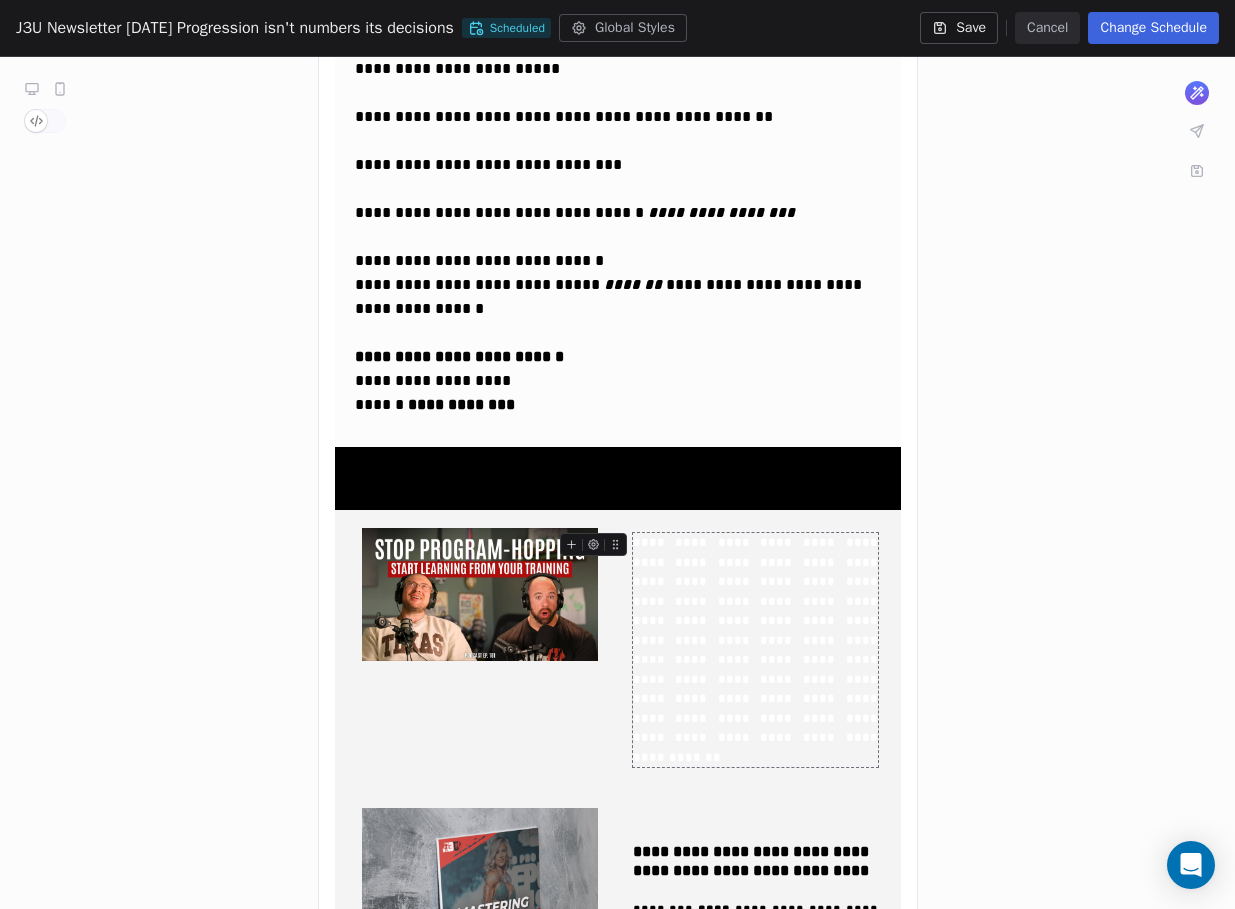 click on "**********" at bounding box center (755, 650) 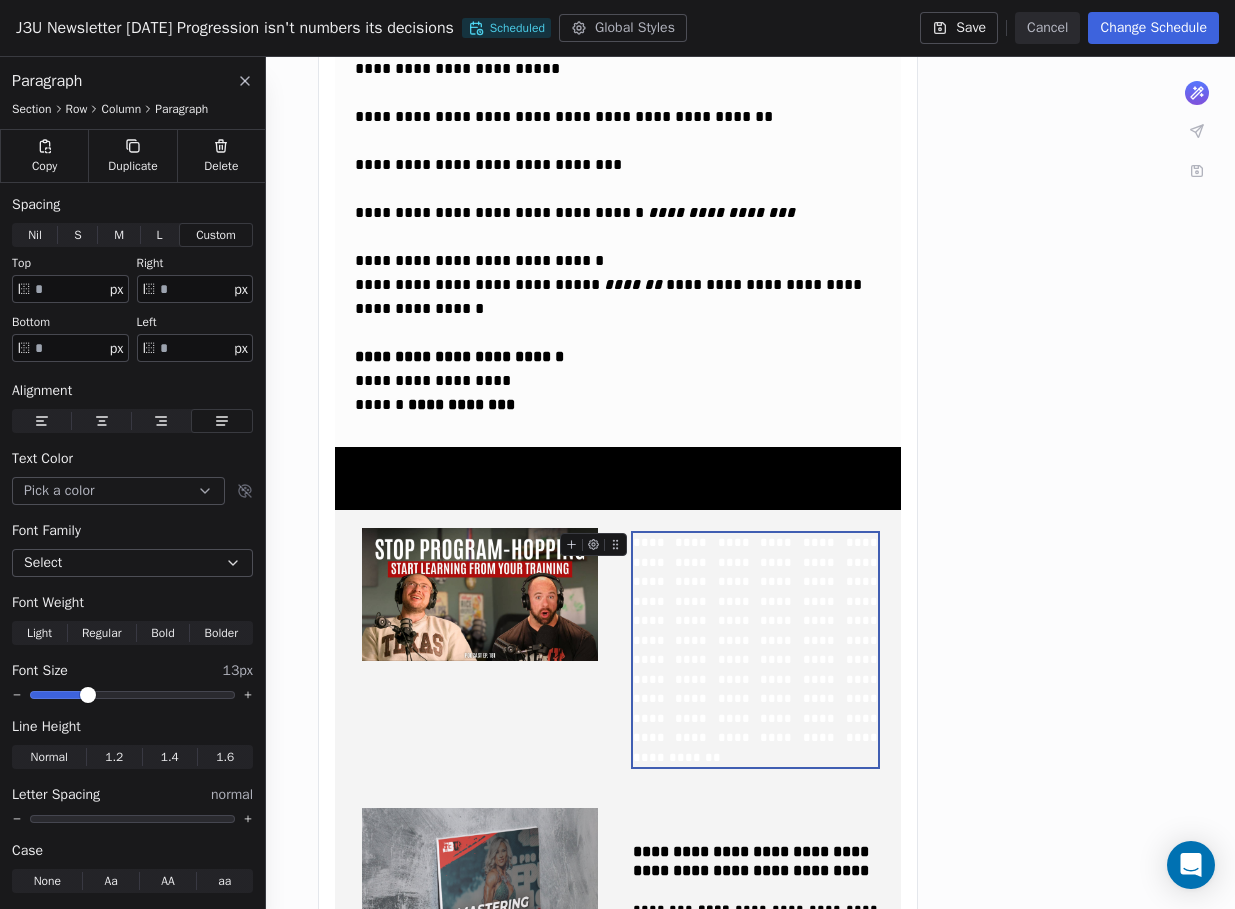 drag, startPoint x: 797, startPoint y: 695, endPoint x: 636, endPoint y: 537, distance: 225.57704 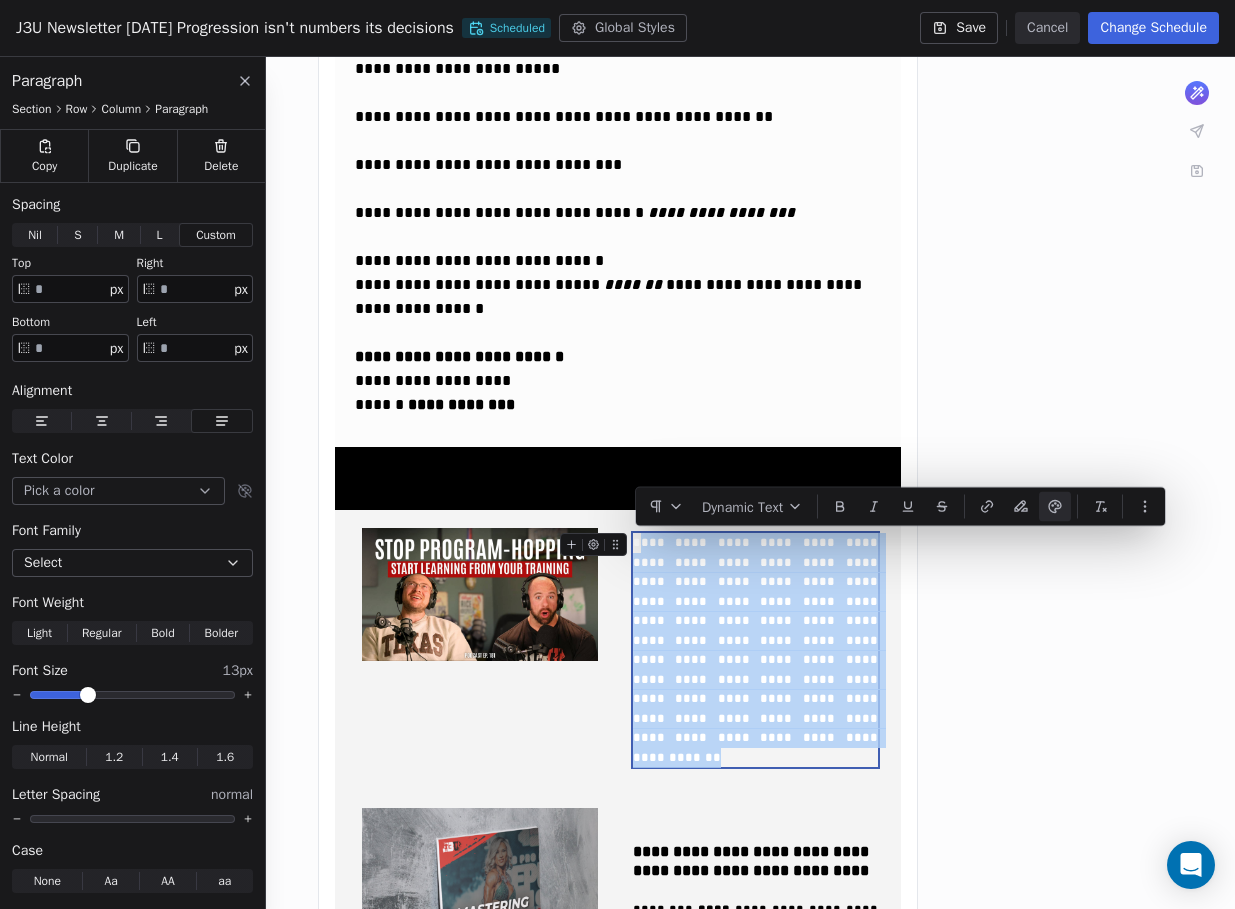 click on "**********" at bounding box center (755, 650) 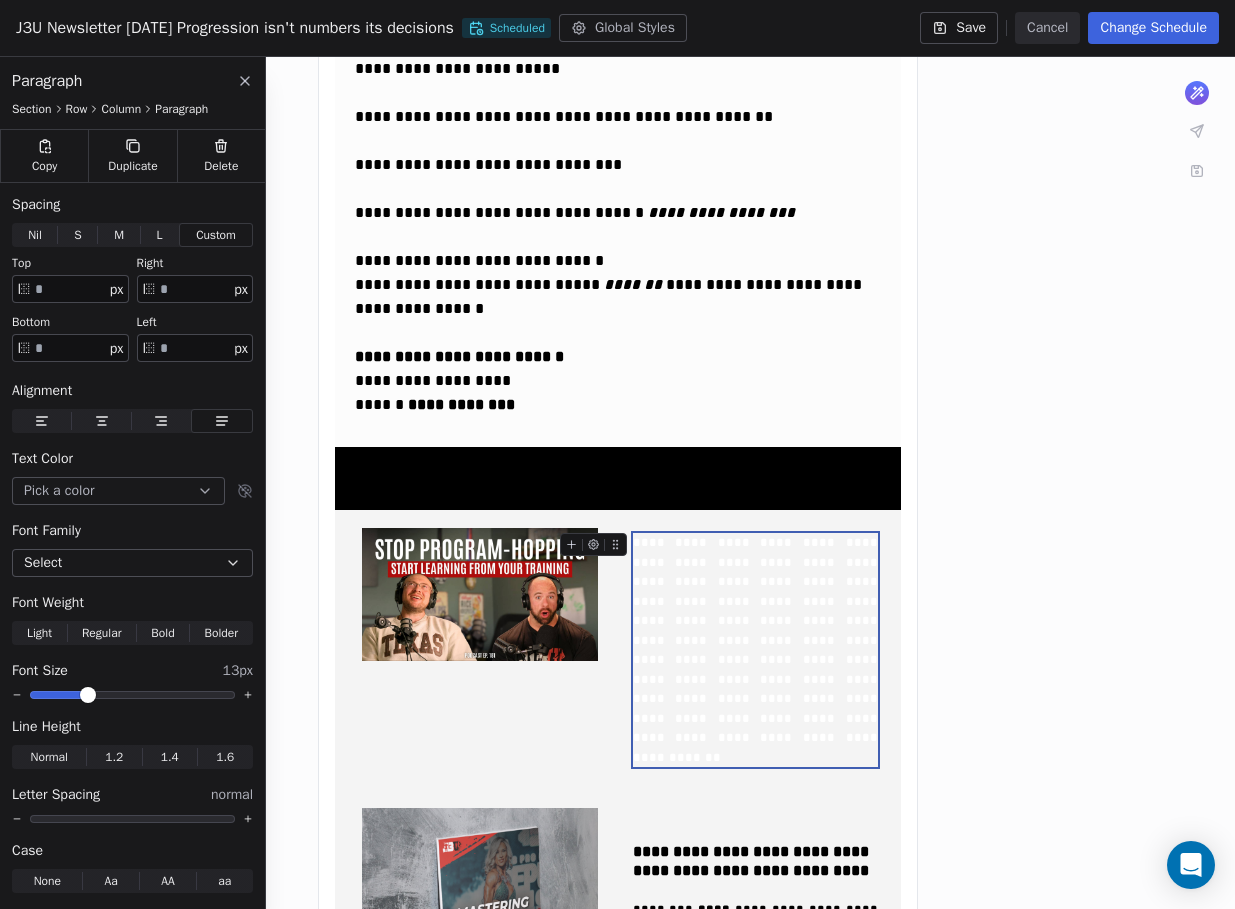 click on "**********" at bounding box center [757, 650] 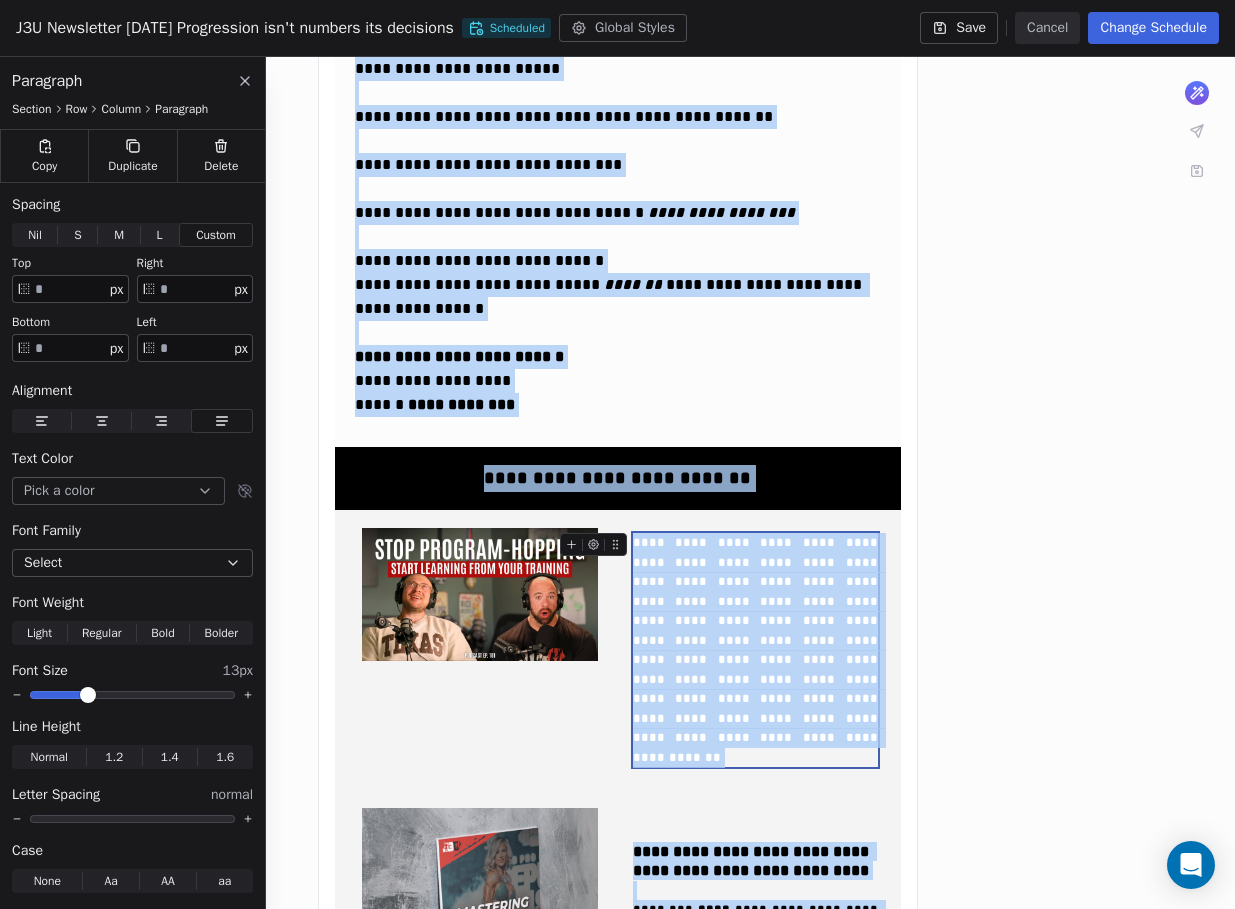 click on "**********" at bounding box center (757, 650) 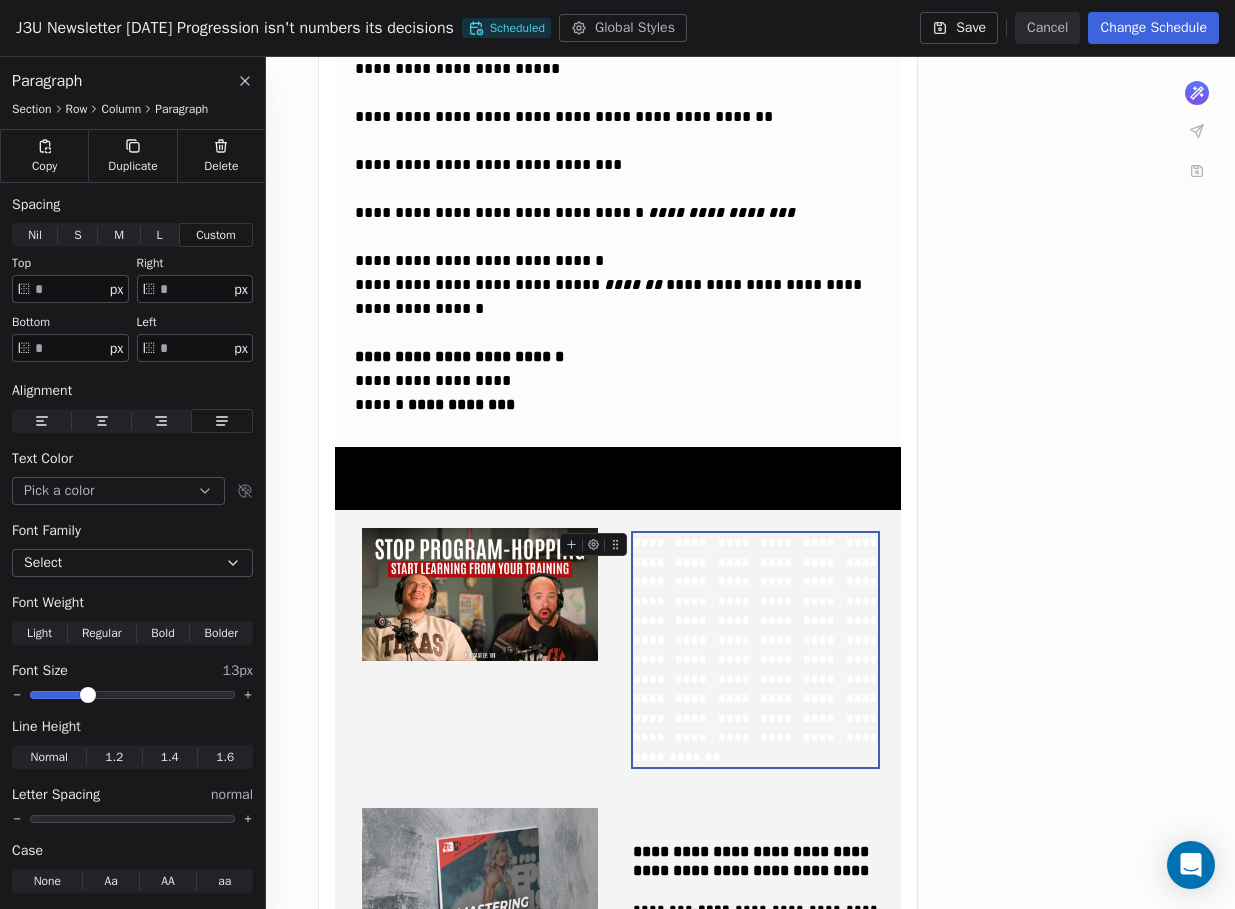 scroll, scrollTop: 1477, scrollLeft: 0, axis: vertical 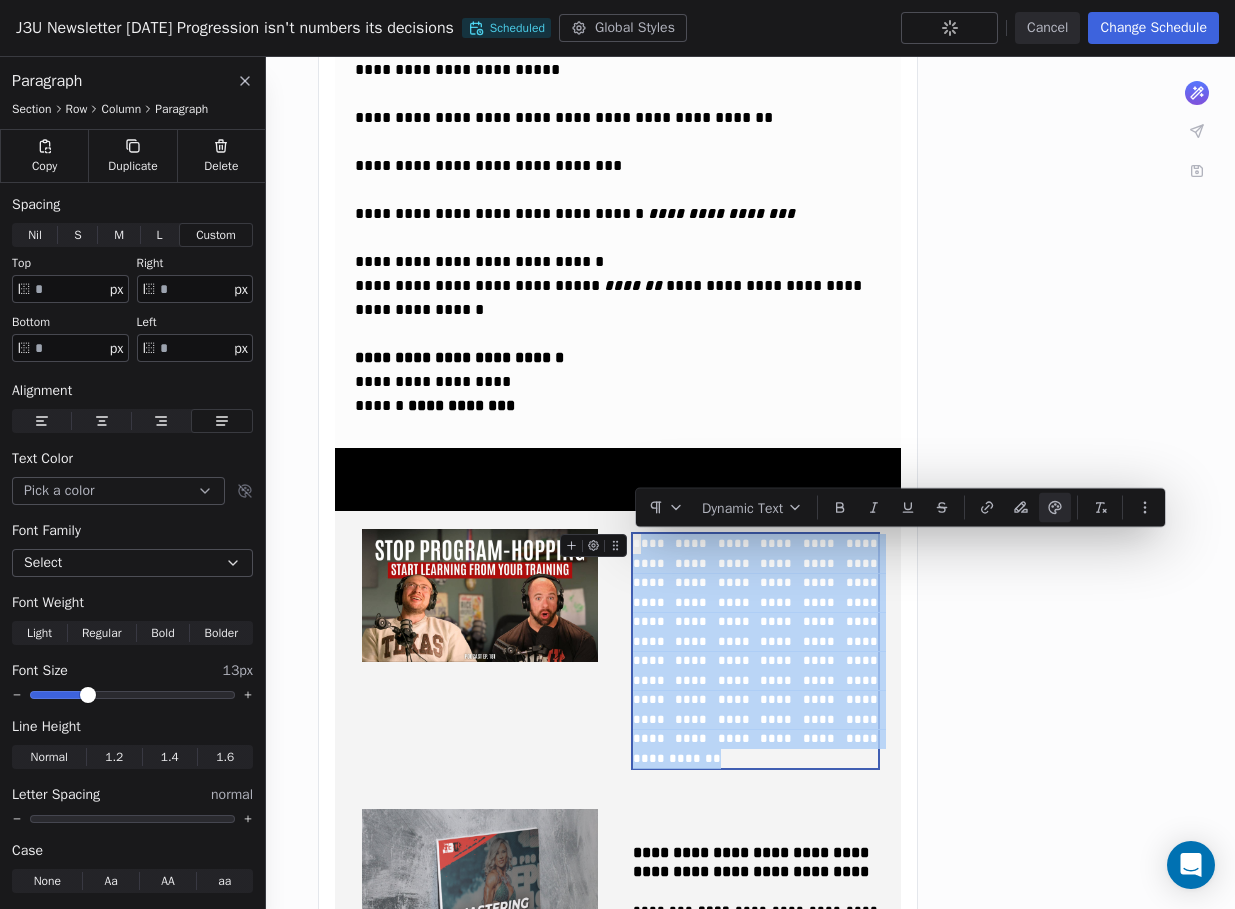 drag, startPoint x: 739, startPoint y: 699, endPoint x: 634, endPoint y: 538, distance: 192.21342 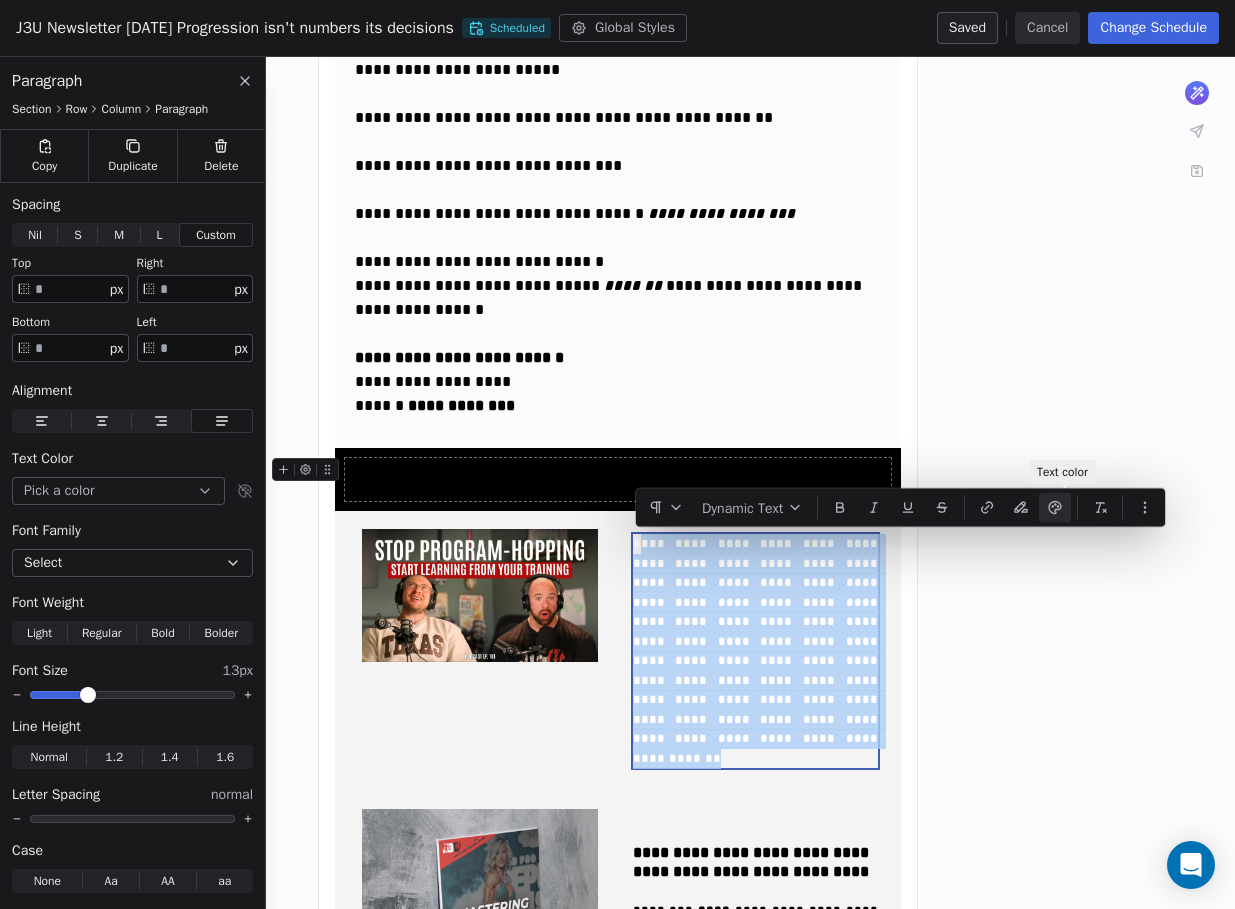 click 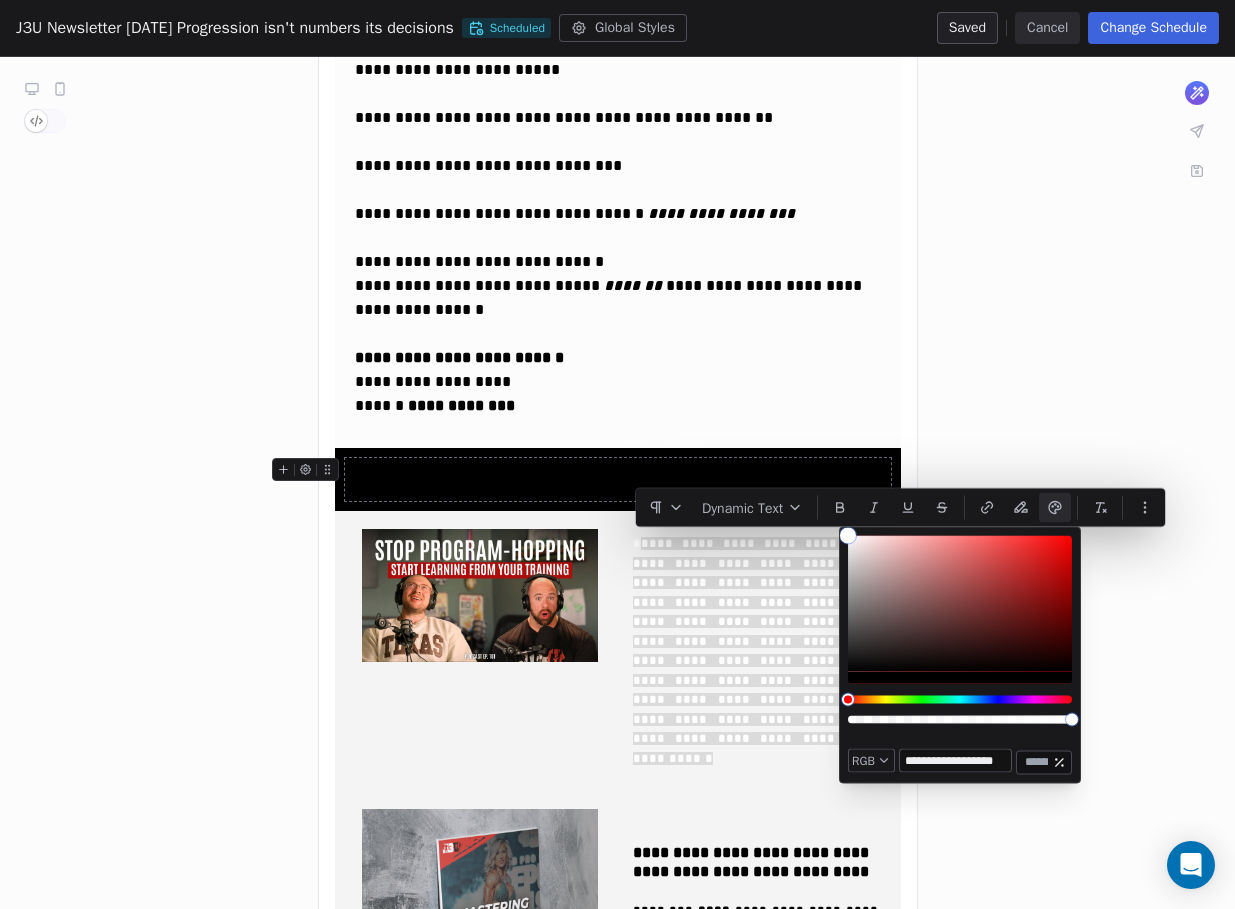 click on "**********" at bounding box center (960, 655) 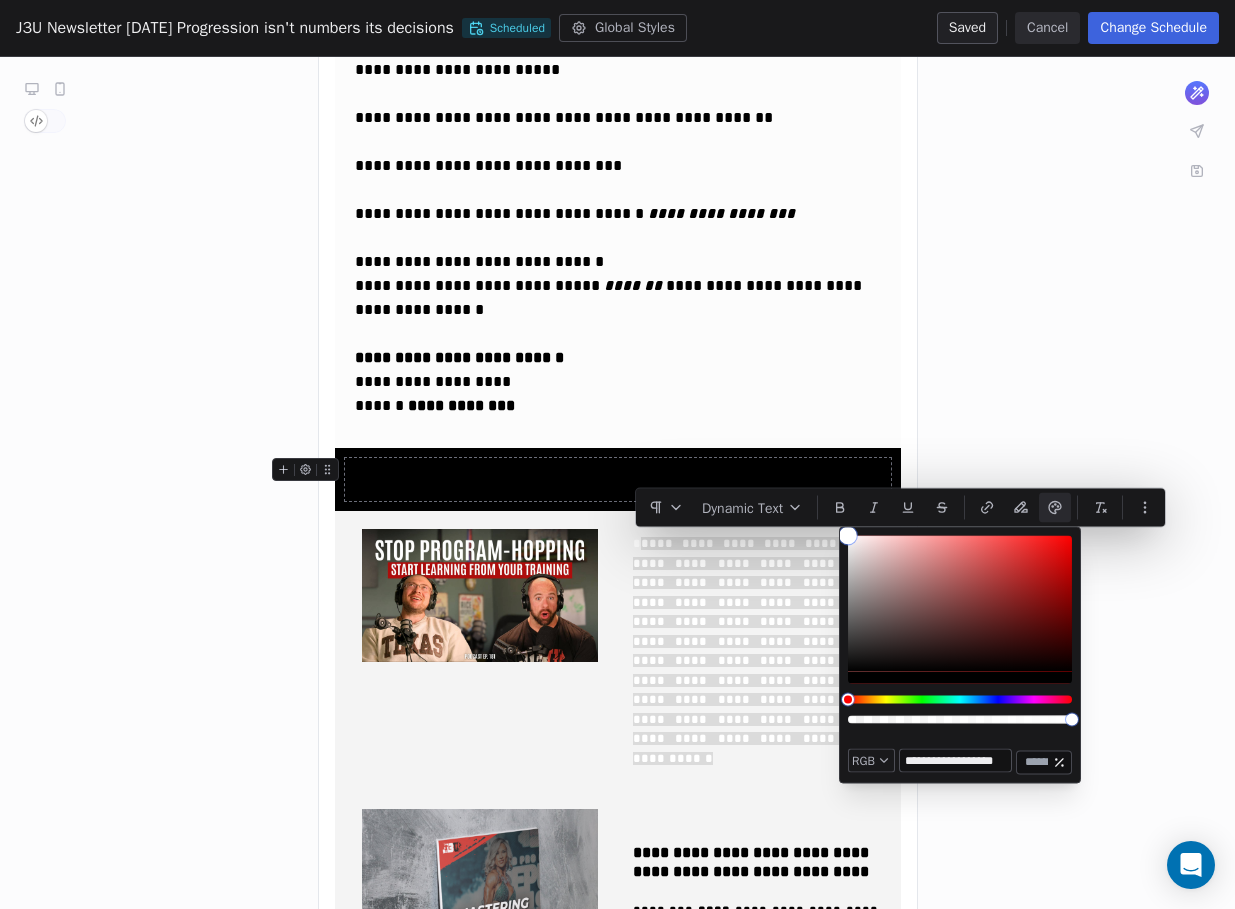 click at bounding box center [960, 604] 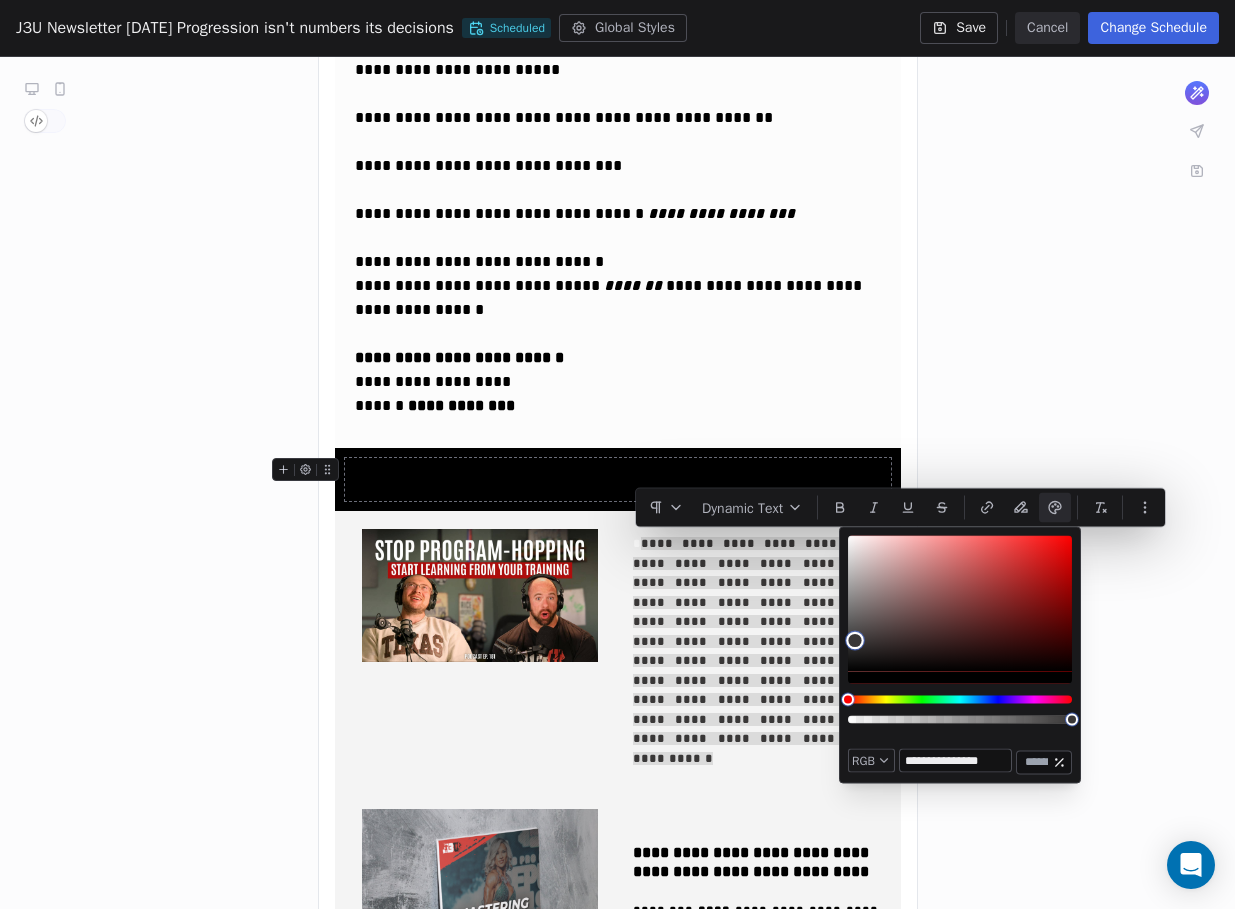 type on "**********" 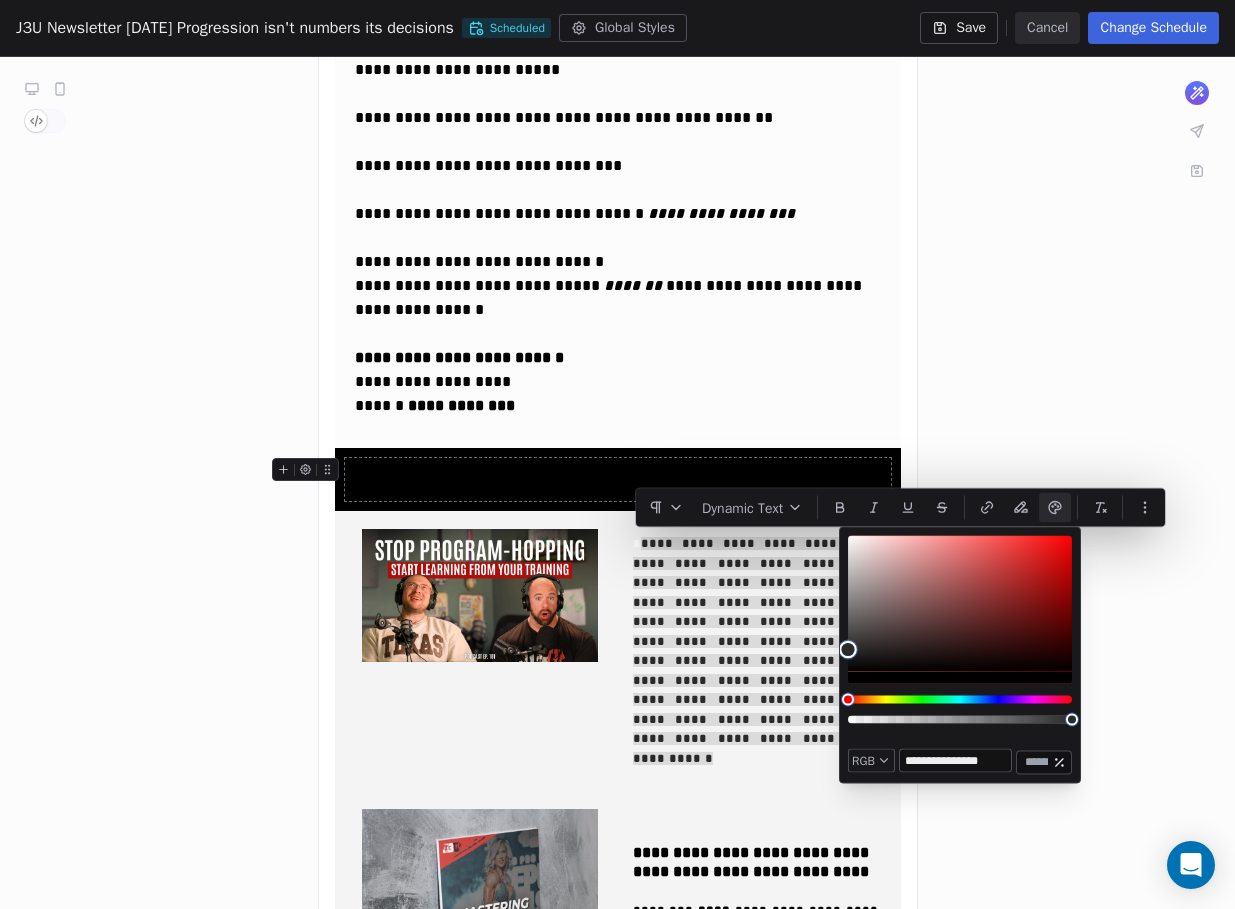 click at bounding box center [960, 604] 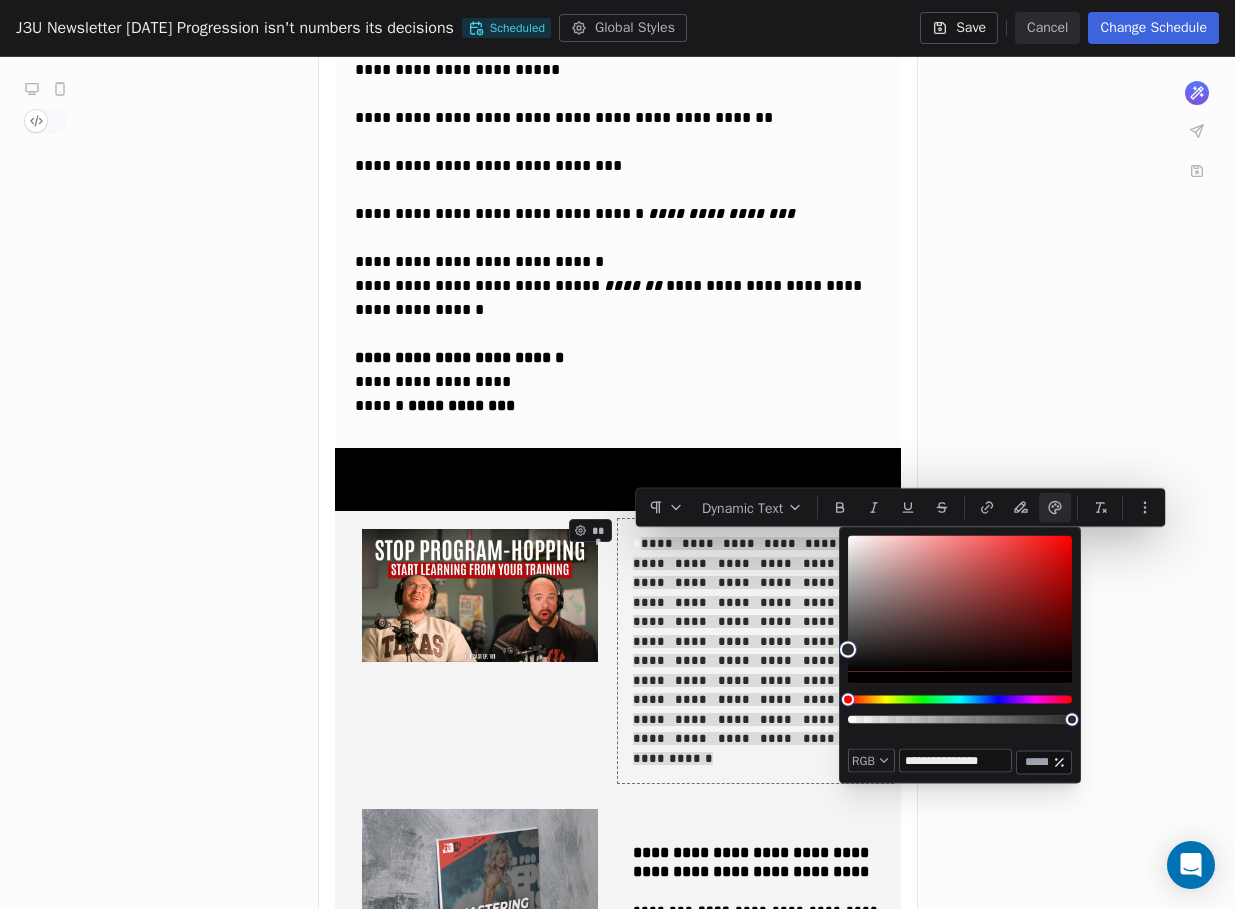 click on "**********" at bounding box center (755, 651) 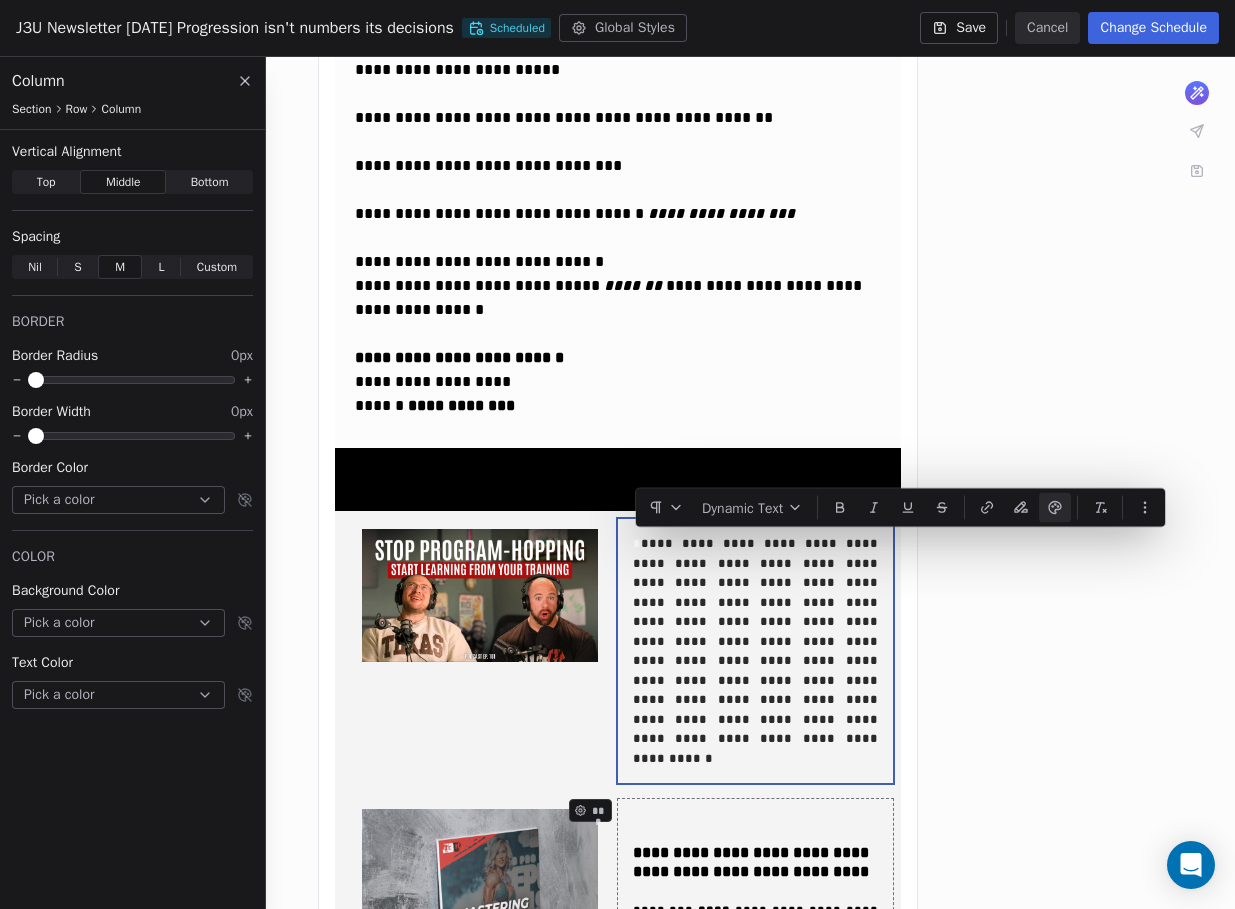 click on "**********" at bounding box center (755, 920) 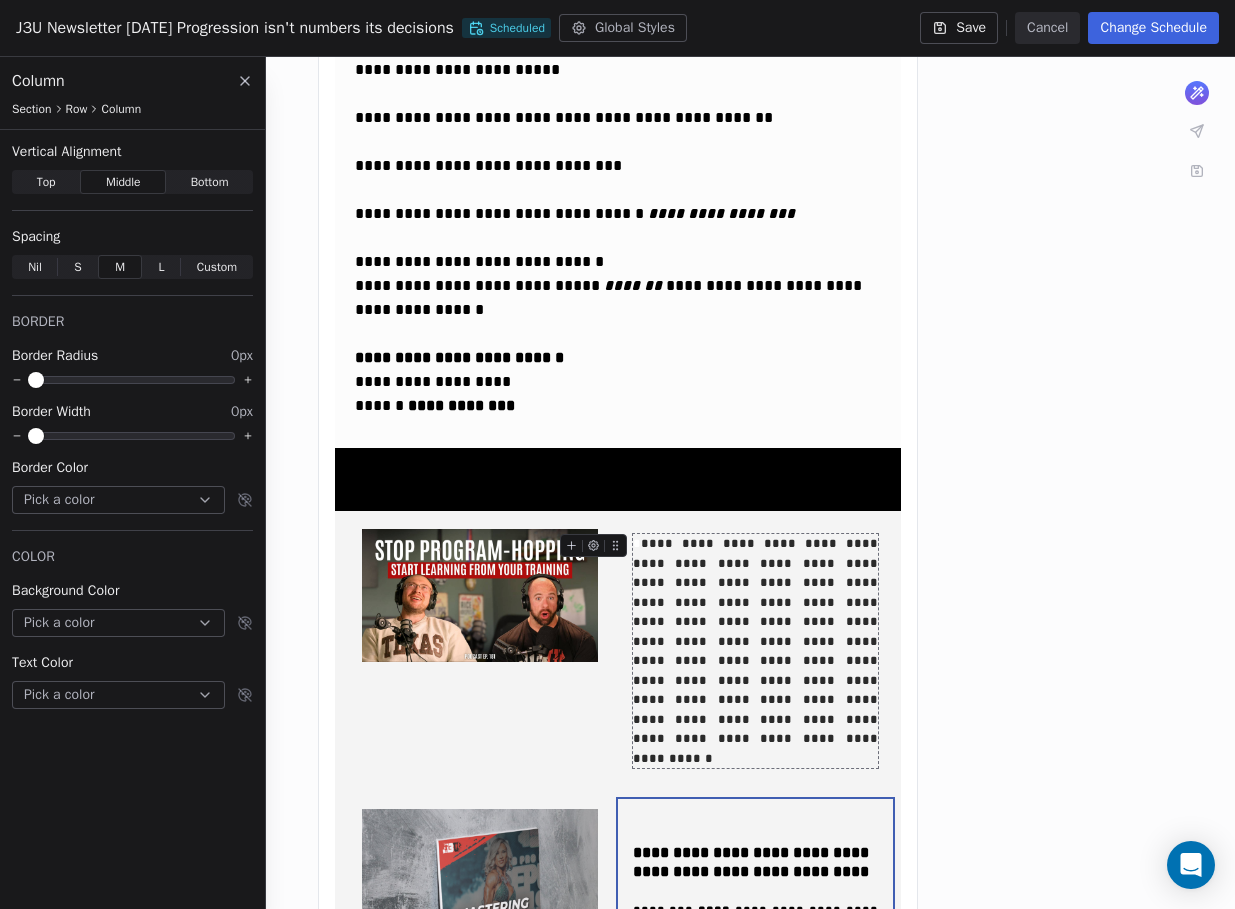 click on "**********" at bounding box center [757, 651] 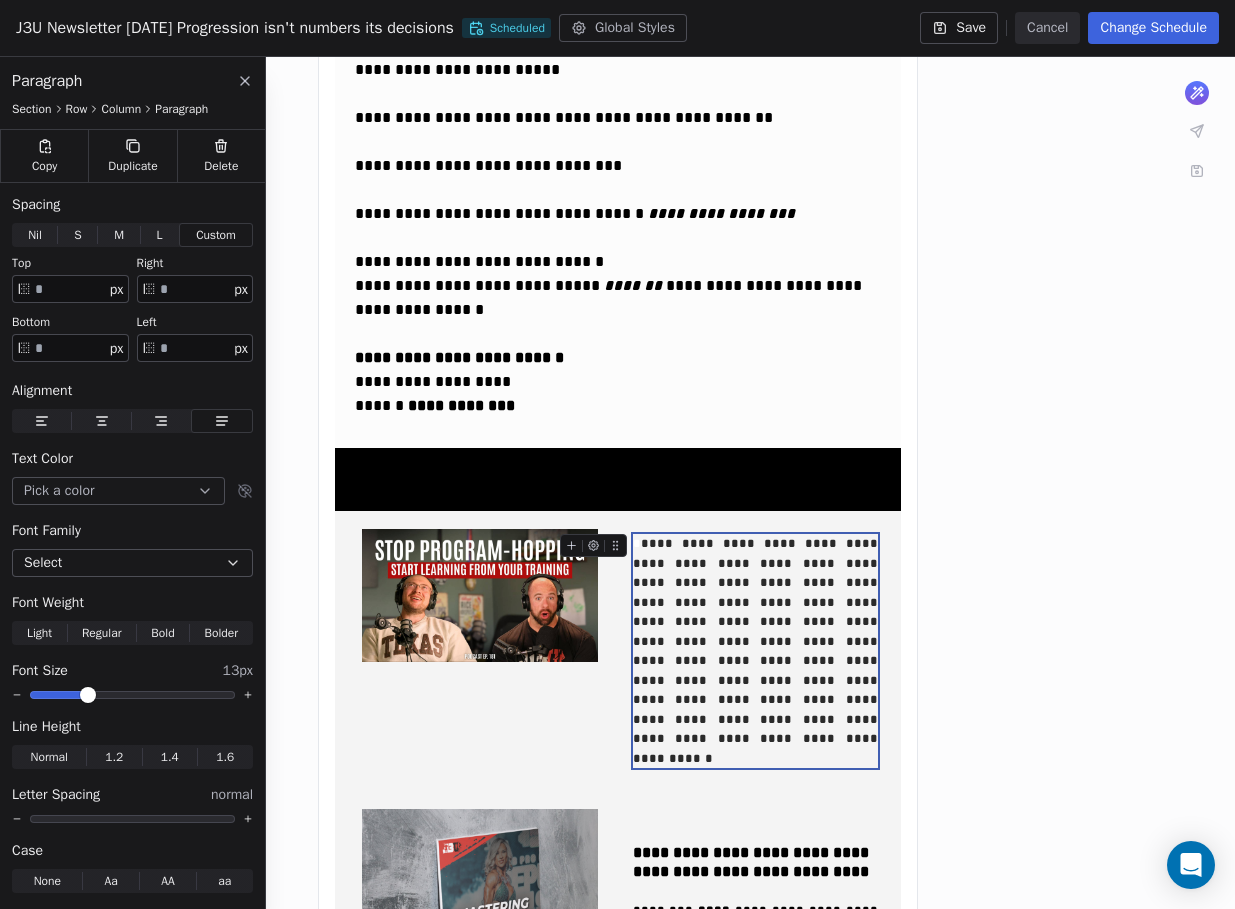 click on "**********" at bounding box center (757, 651) 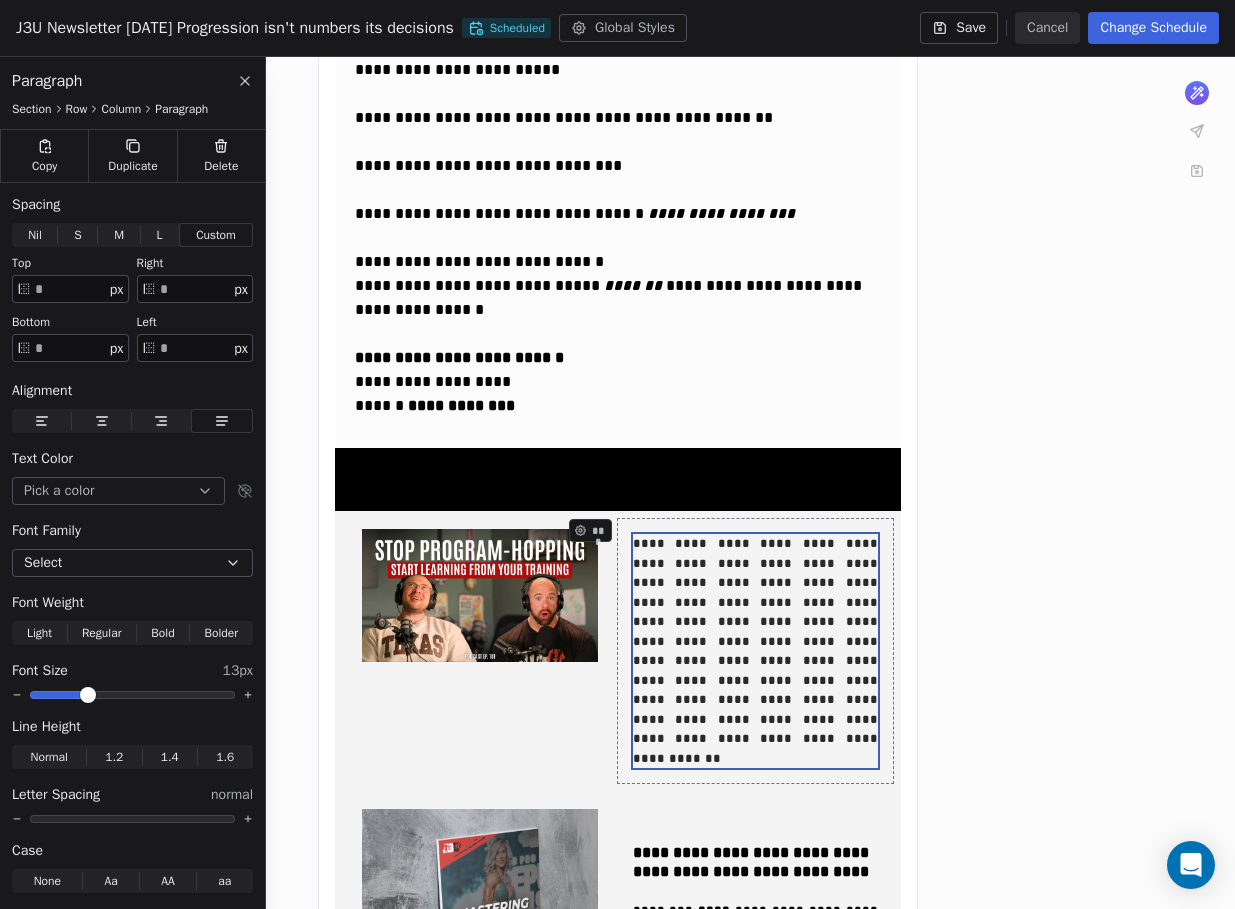 click on "**********" at bounding box center (617, 131) 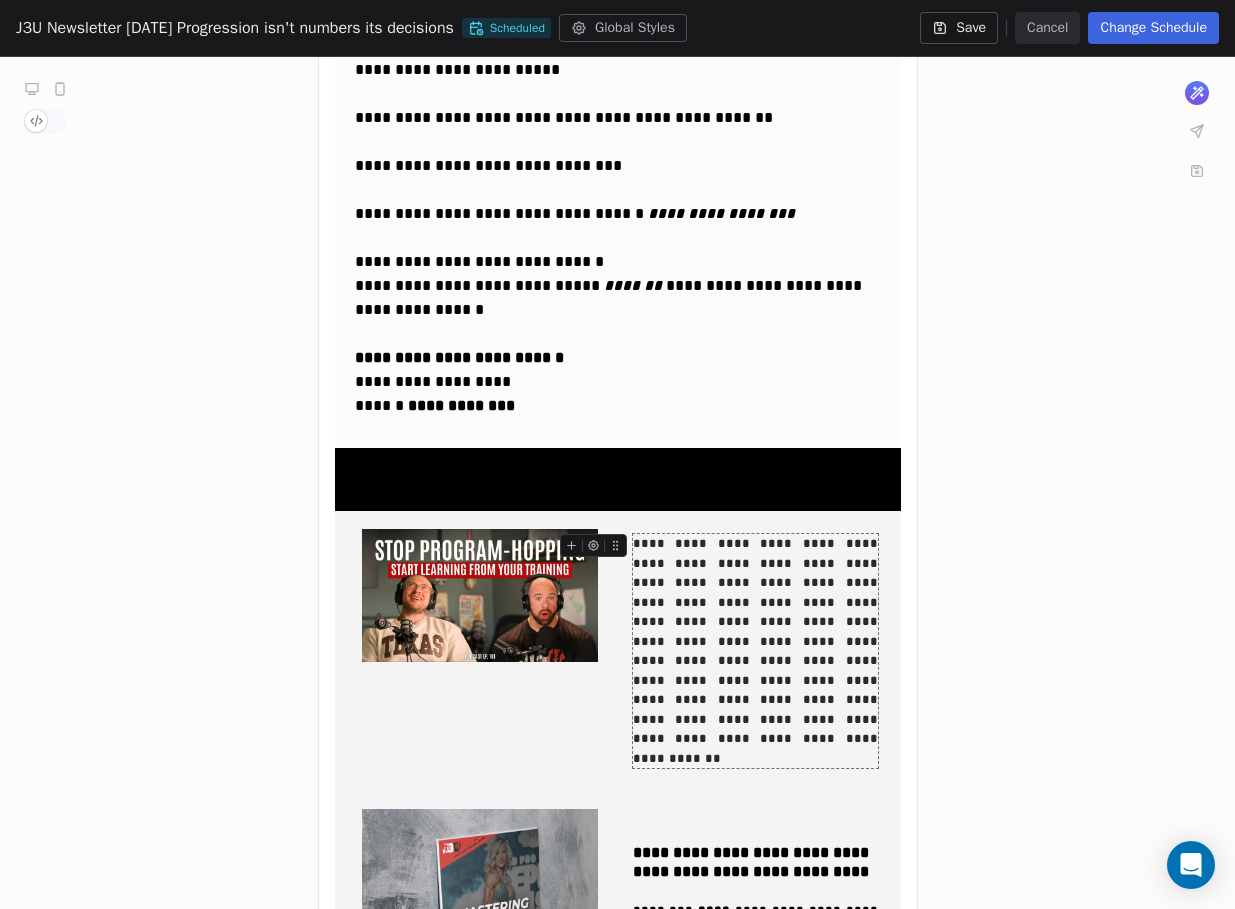 click on "**********" at bounding box center (755, 651) 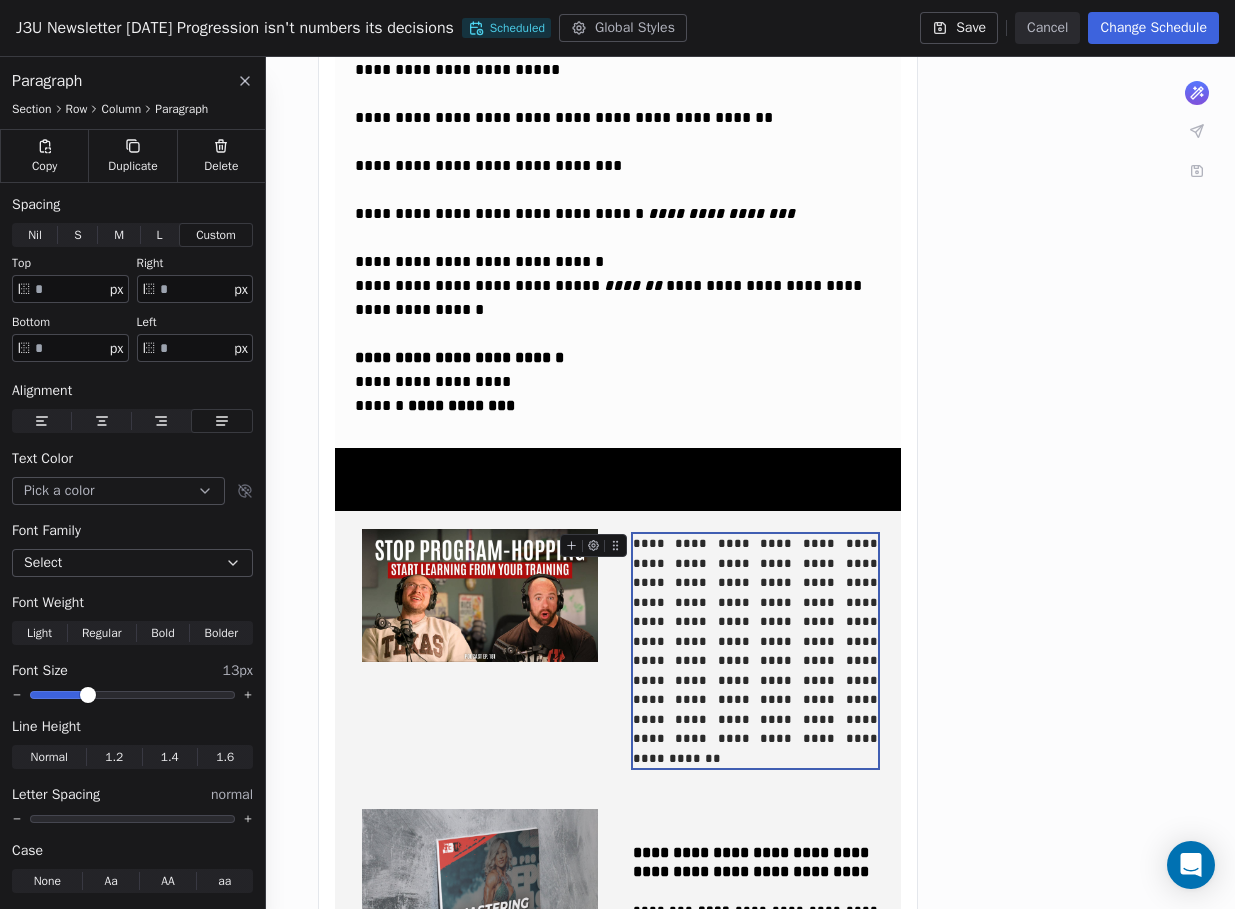 click on "**********" at bounding box center [755, 651] 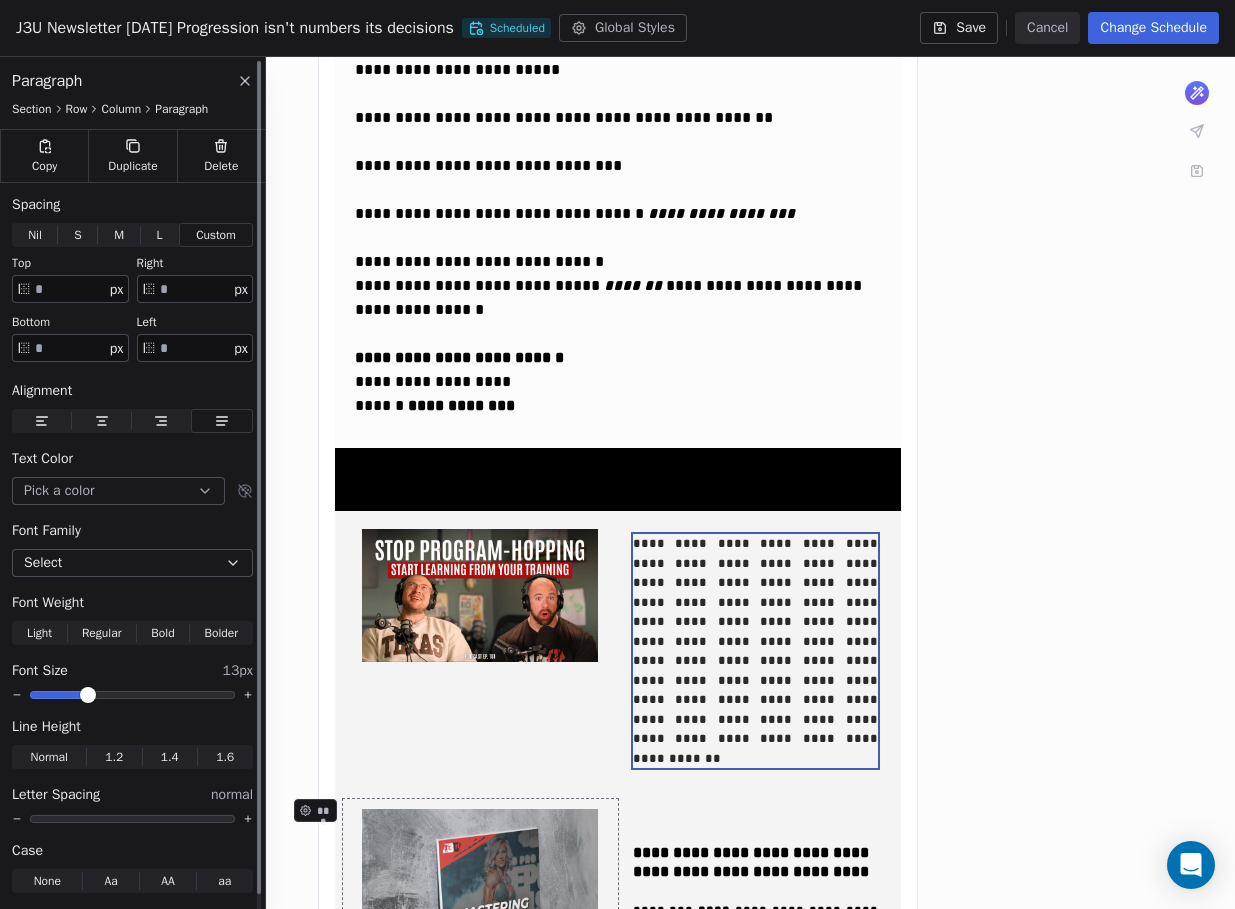 click on "Normal" at bounding box center [49, 757] 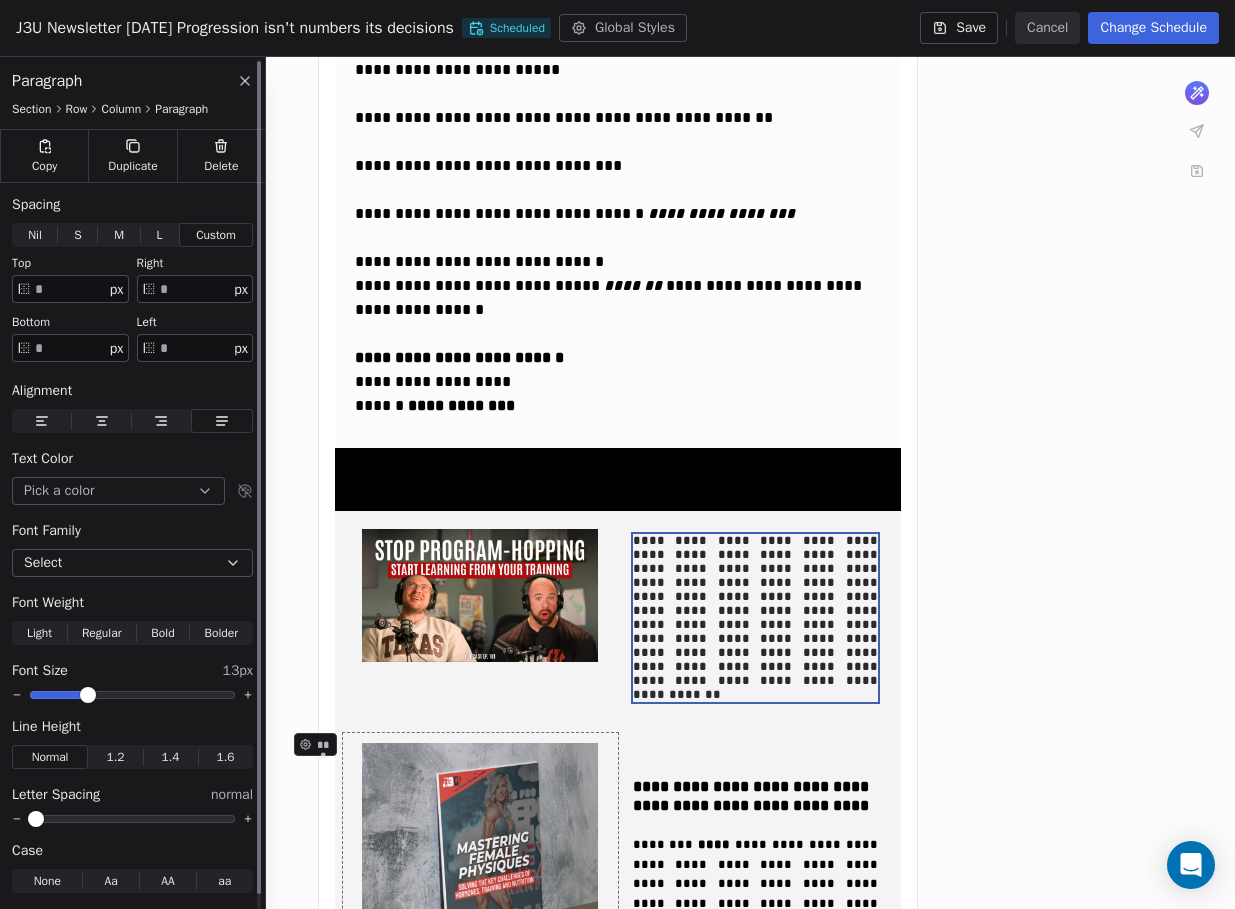 click at bounding box center (132, 819) 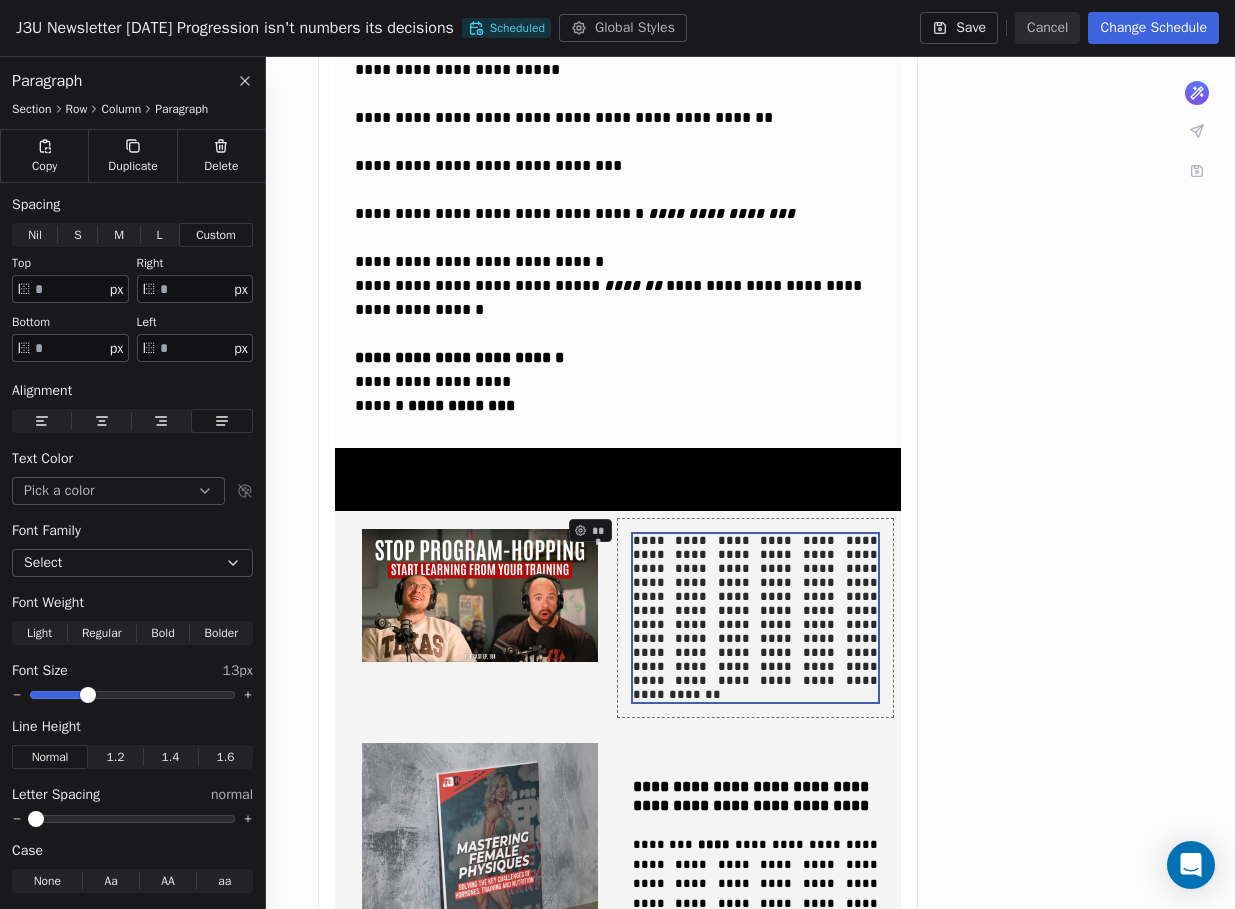 click on "**********" at bounding box center (755, 618) 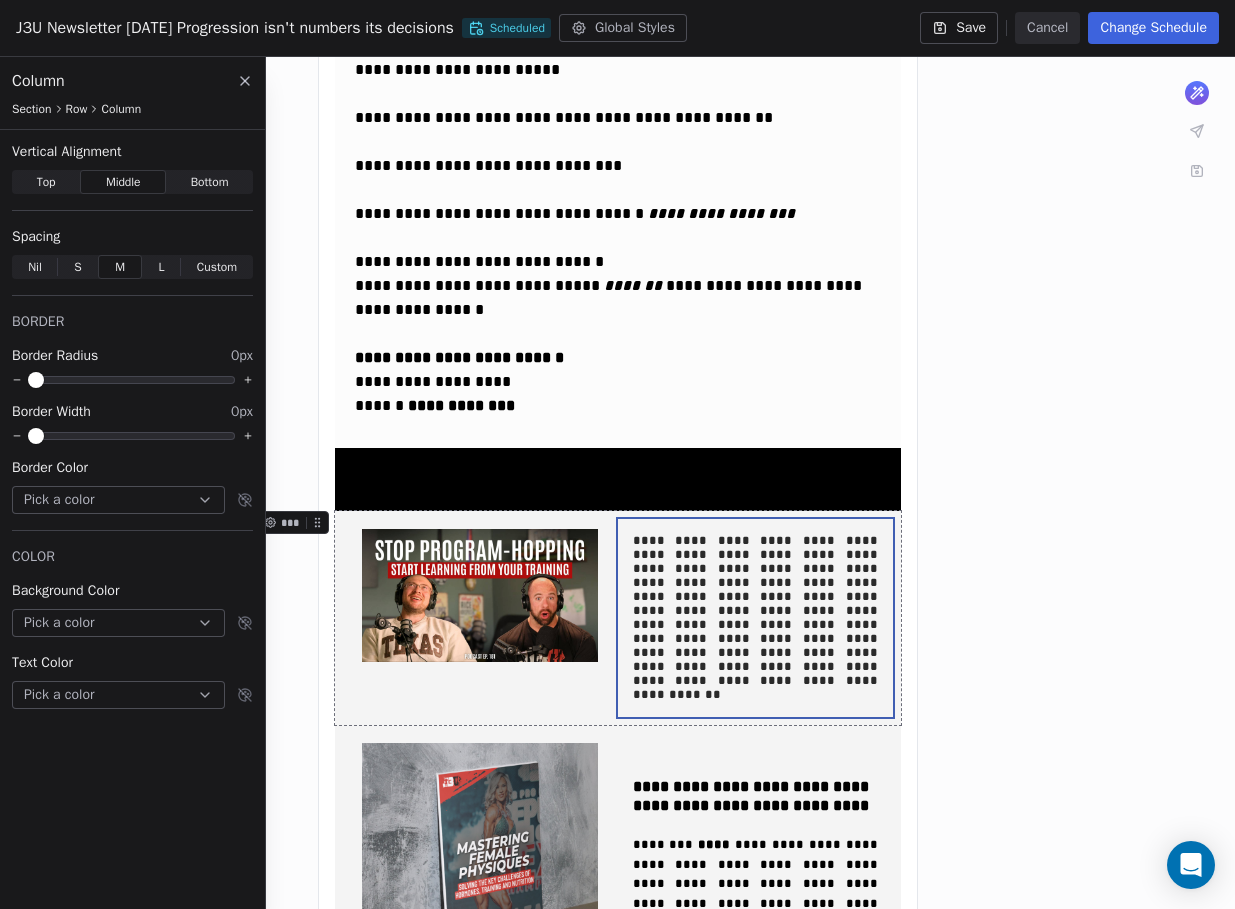 click on "**********" at bounding box center [617, 98] 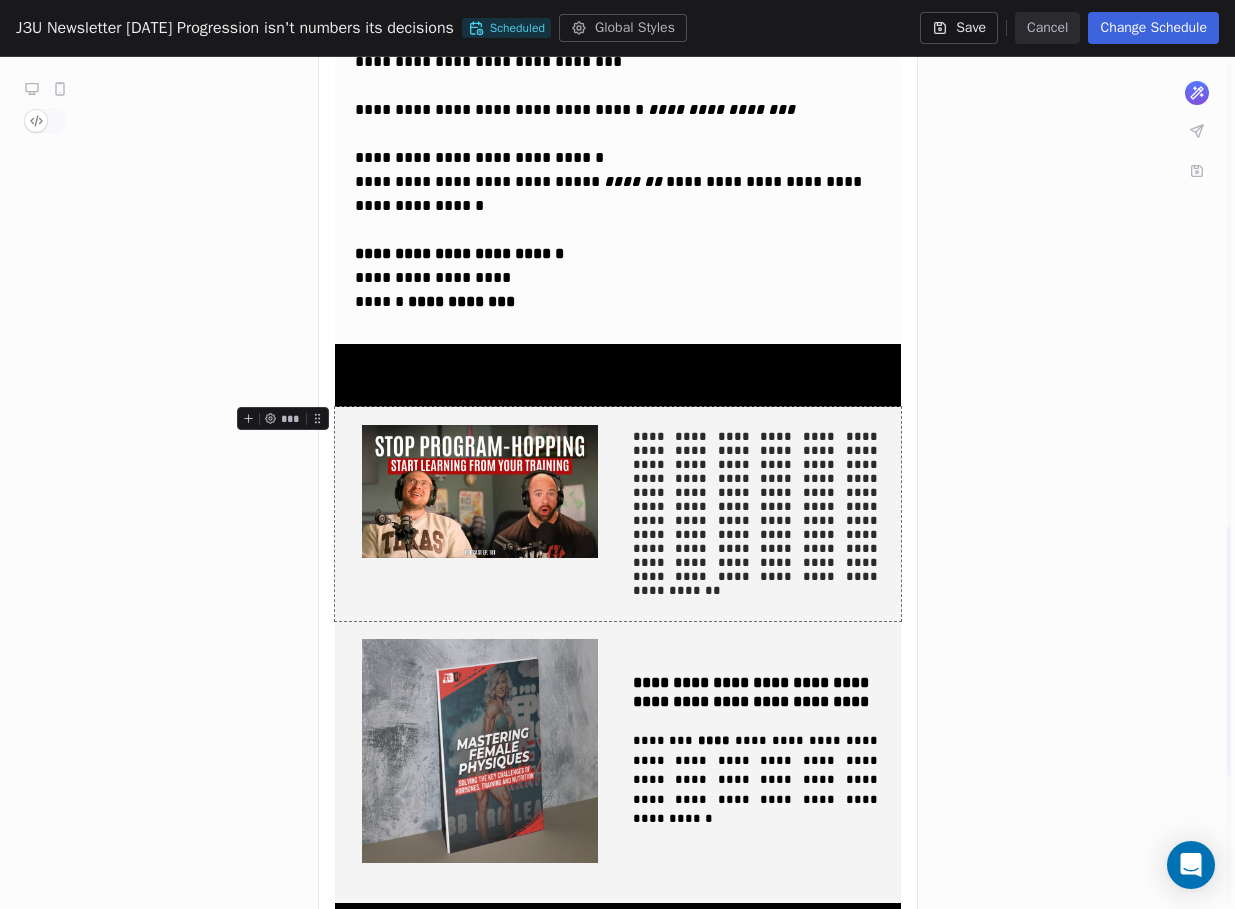 scroll, scrollTop: 1583, scrollLeft: 0, axis: vertical 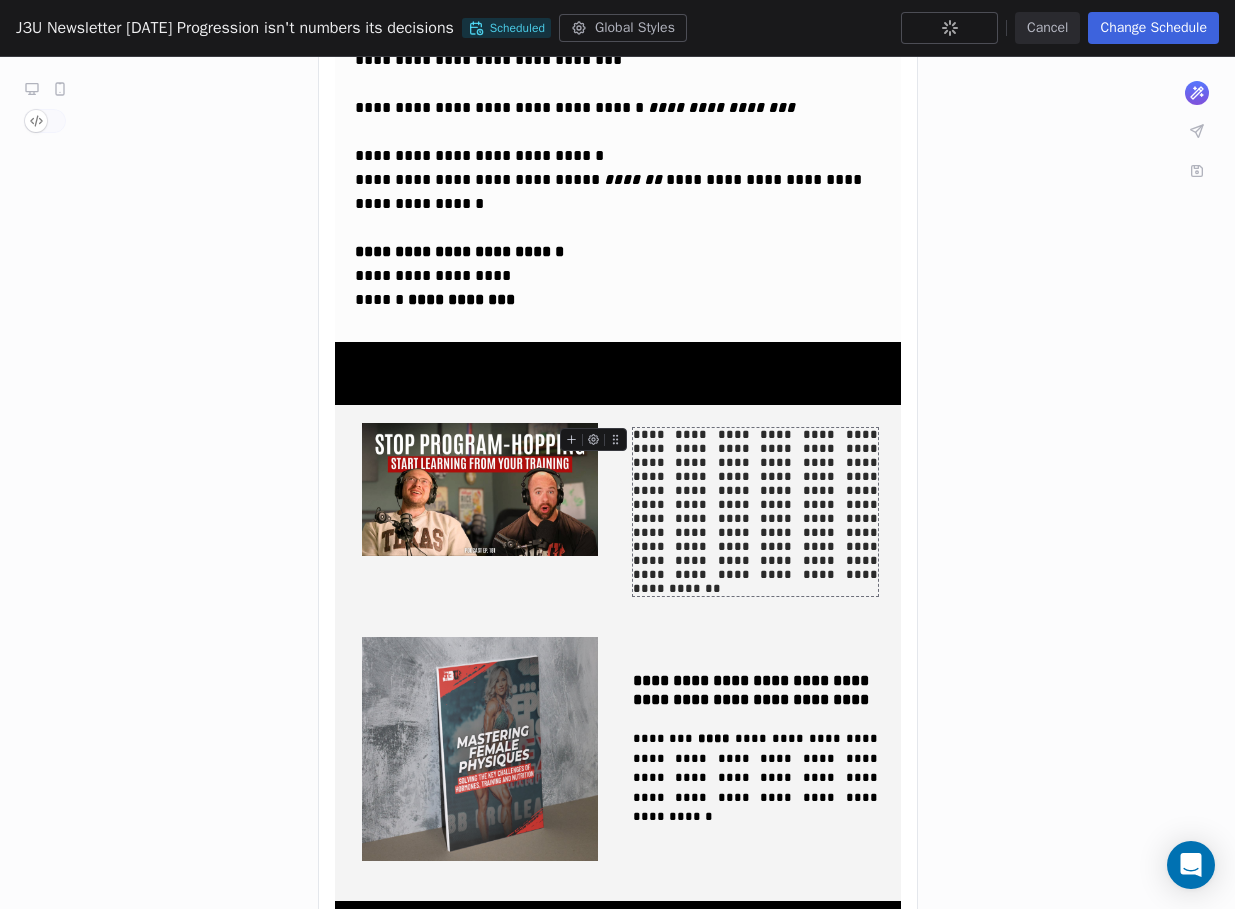 click on "**********" at bounding box center (757, 511) 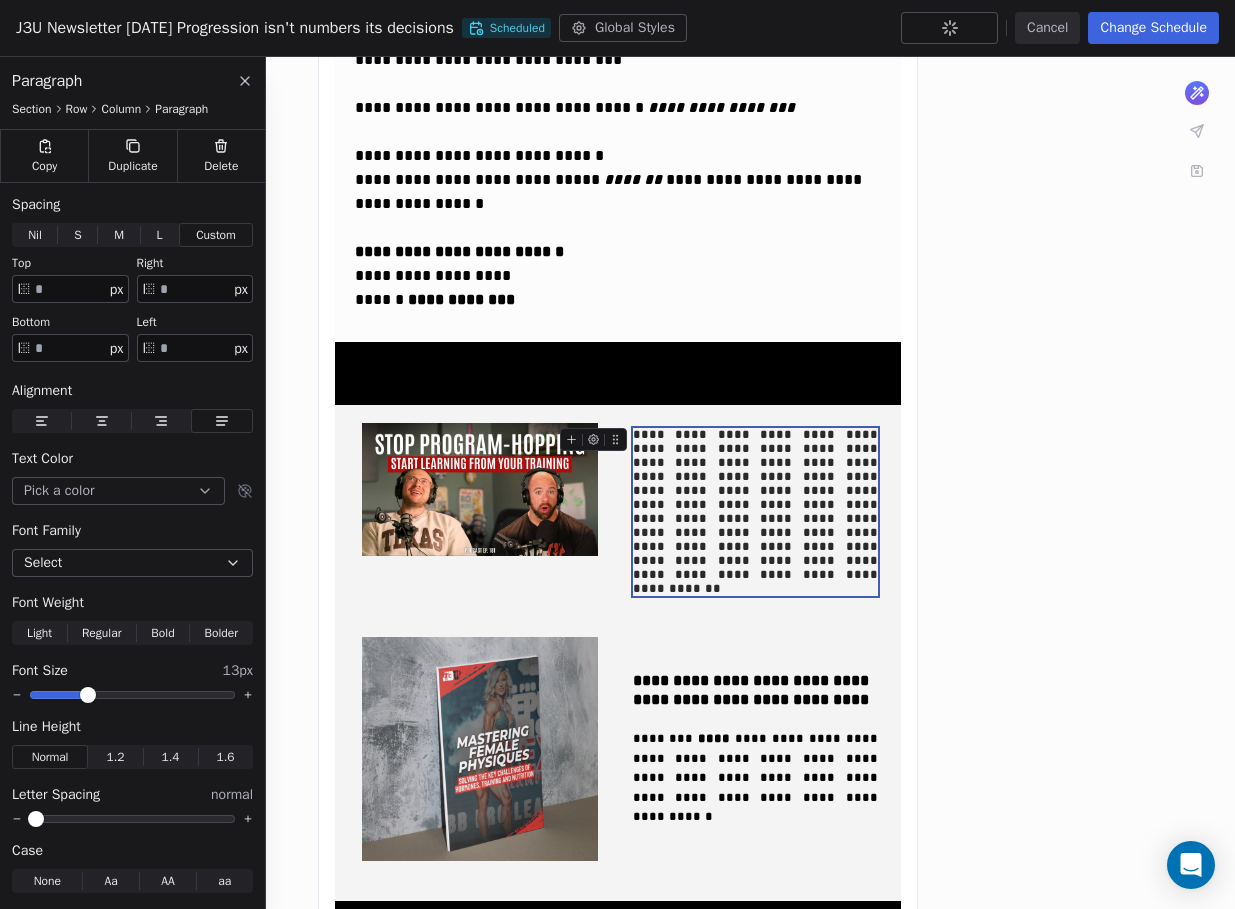 click on "**********" at bounding box center [757, 511] 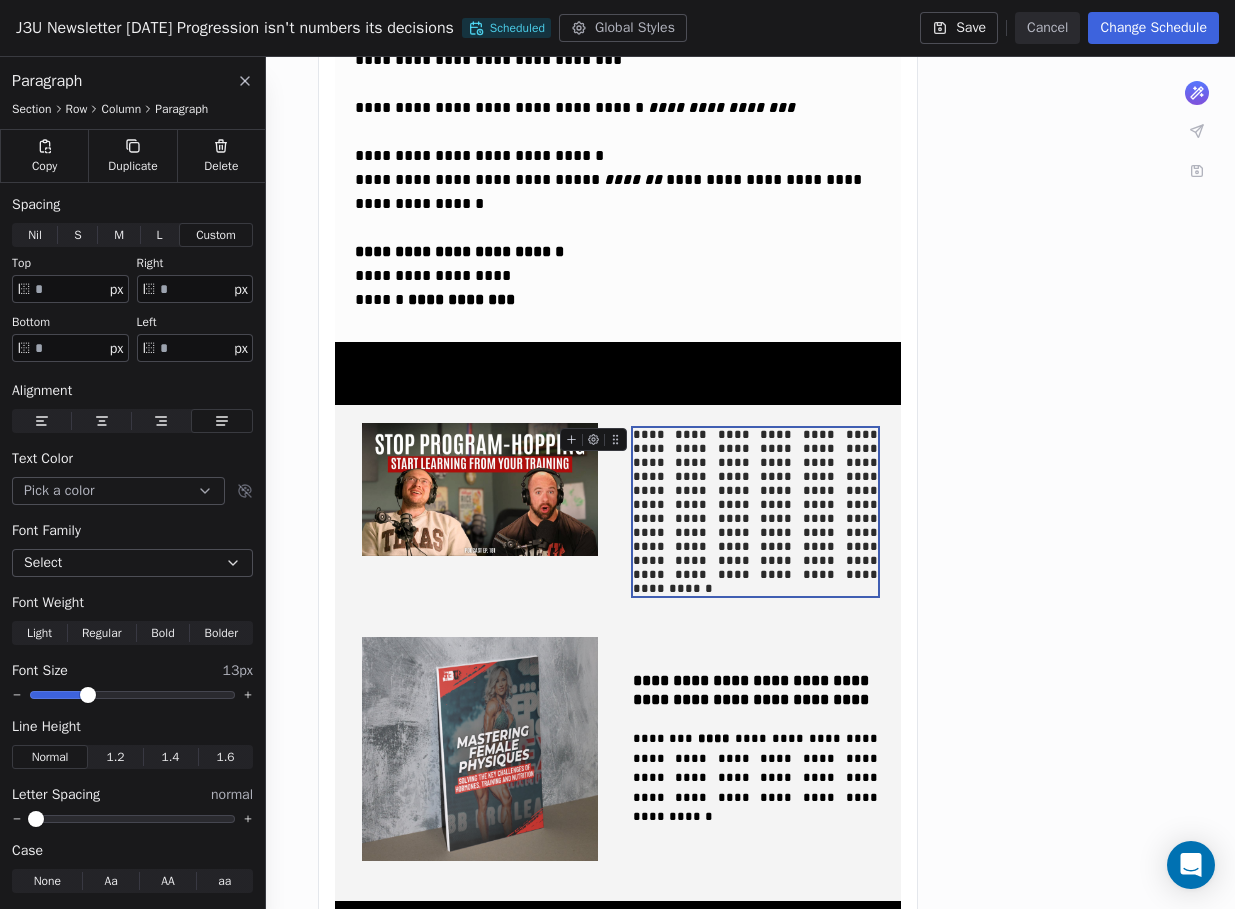 click on "**********" at bounding box center [757, 511] 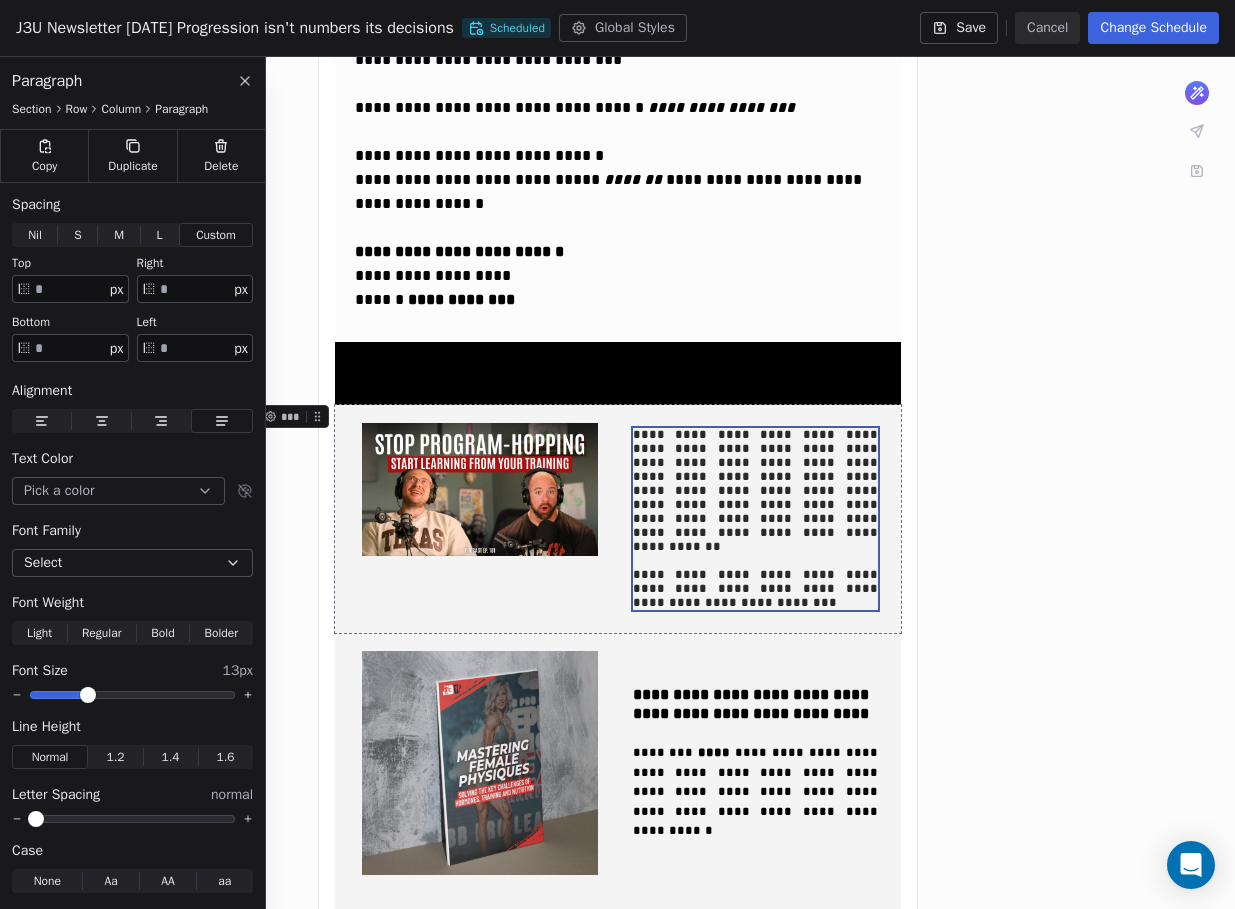 click on "**********" at bounding box center (618, 519) 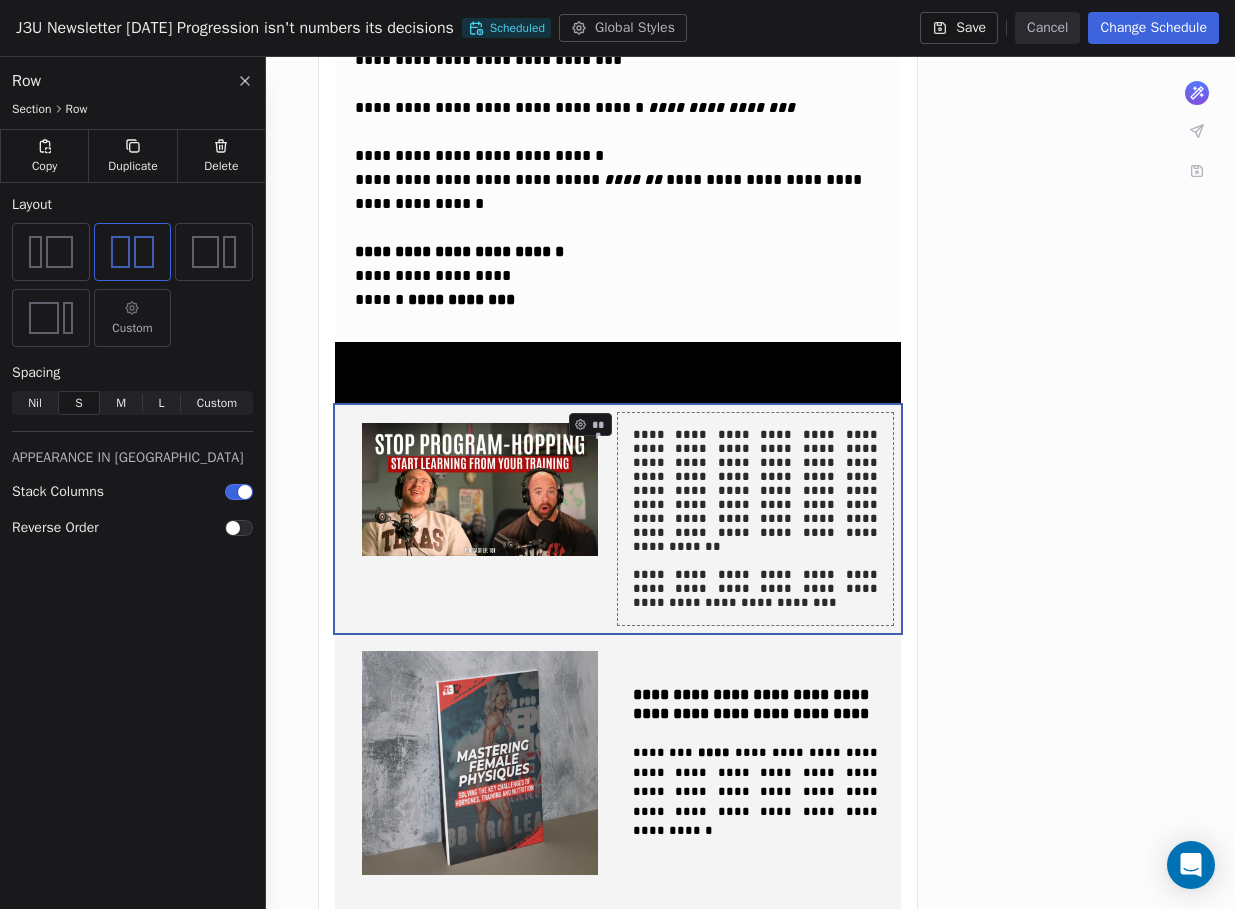 click on "**********" at bounding box center (755, 519) 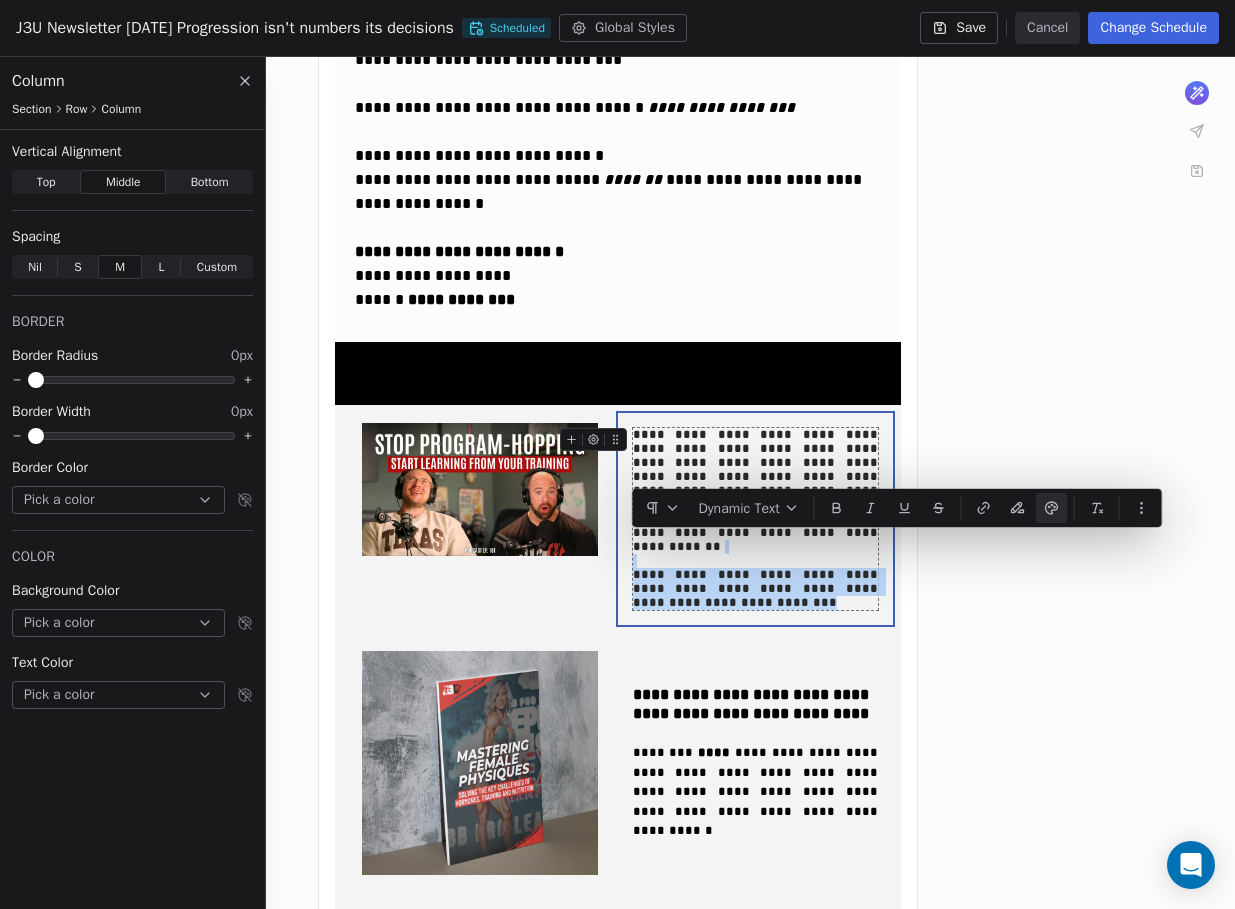 drag, startPoint x: 646, startPoint y: 543, endPoint x: 682, endPoint y: 586, distance: 56.0803 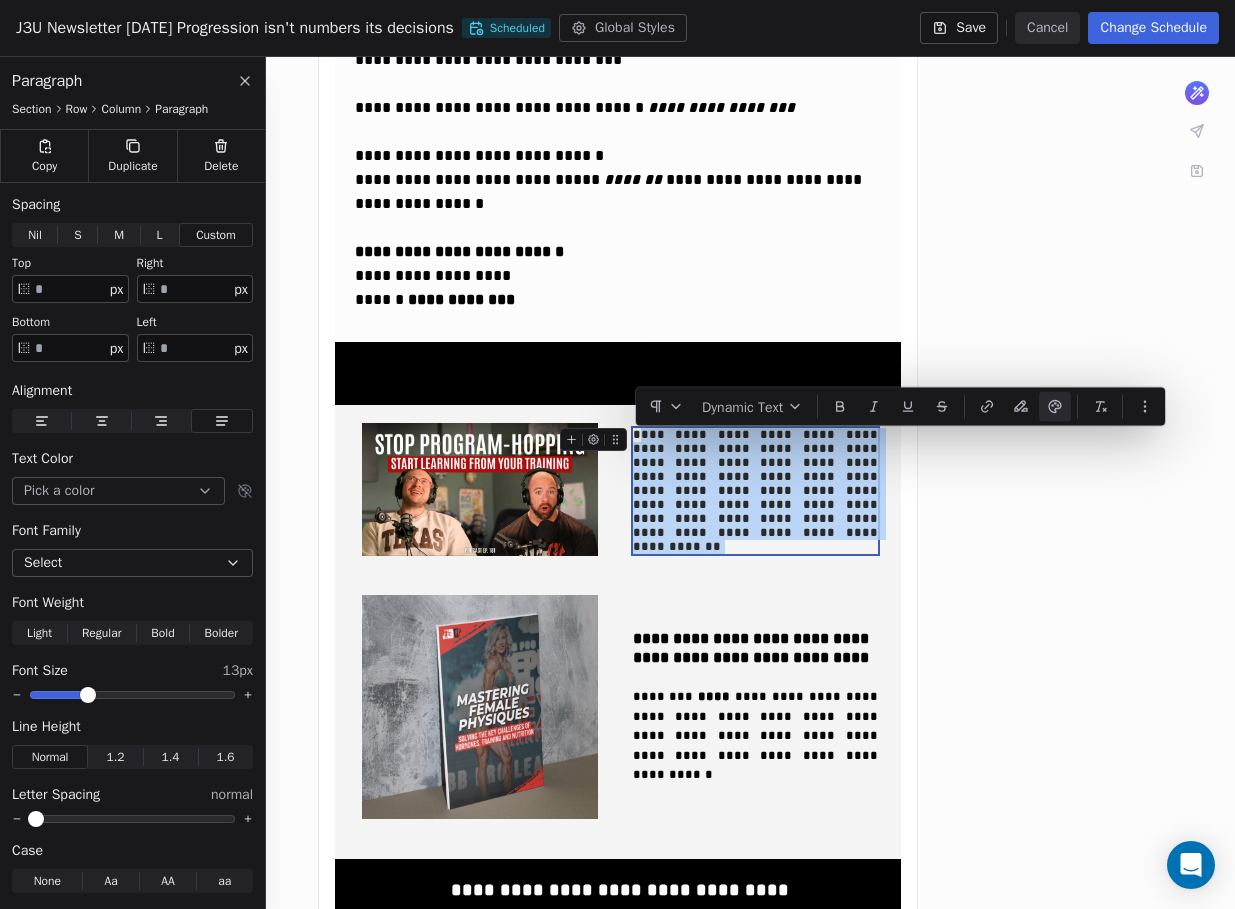 drag, startPoint x: 675, startPoint y: 540, endPoint x: 634, endPoint y: 441, distance: 107.15409 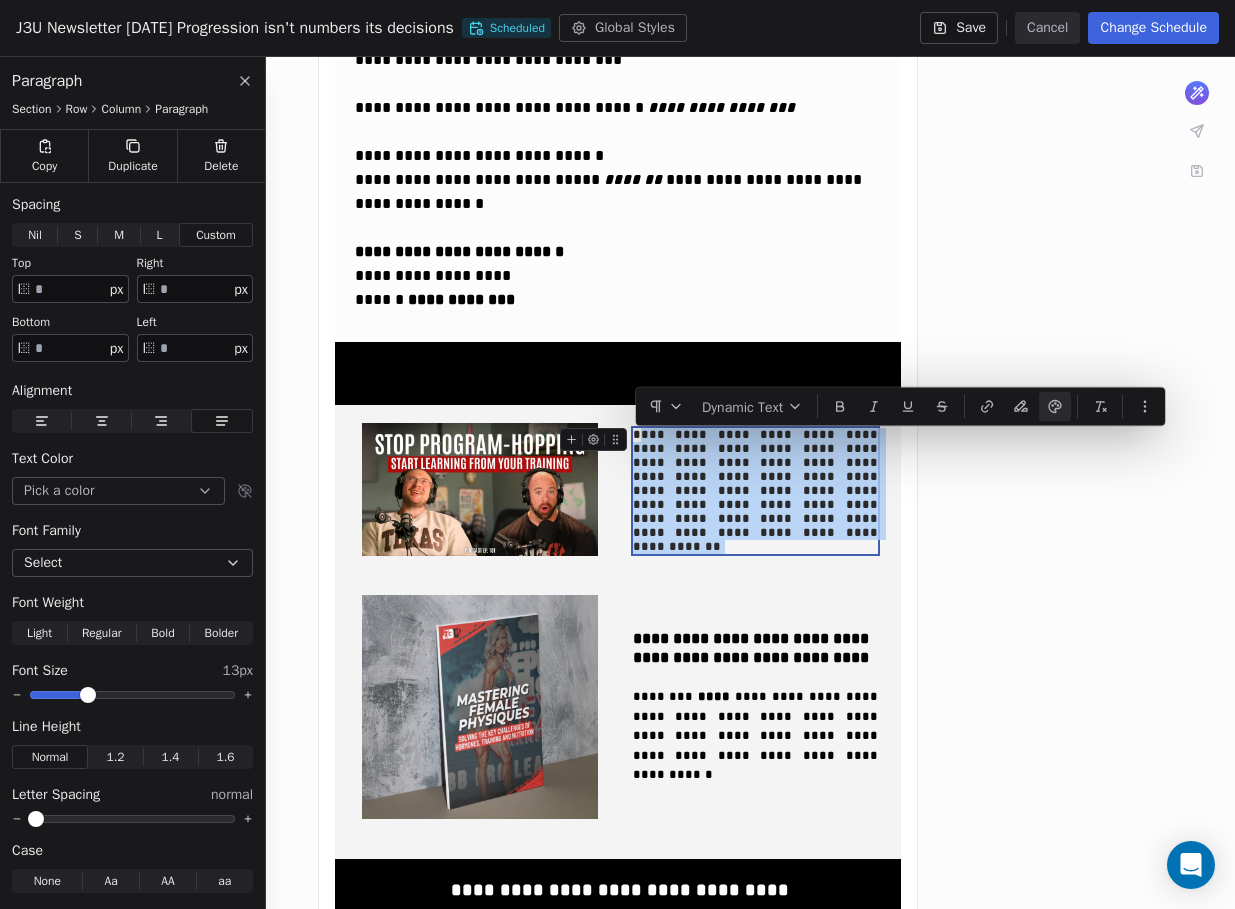click on "**********" at bounding box center (755, 491) 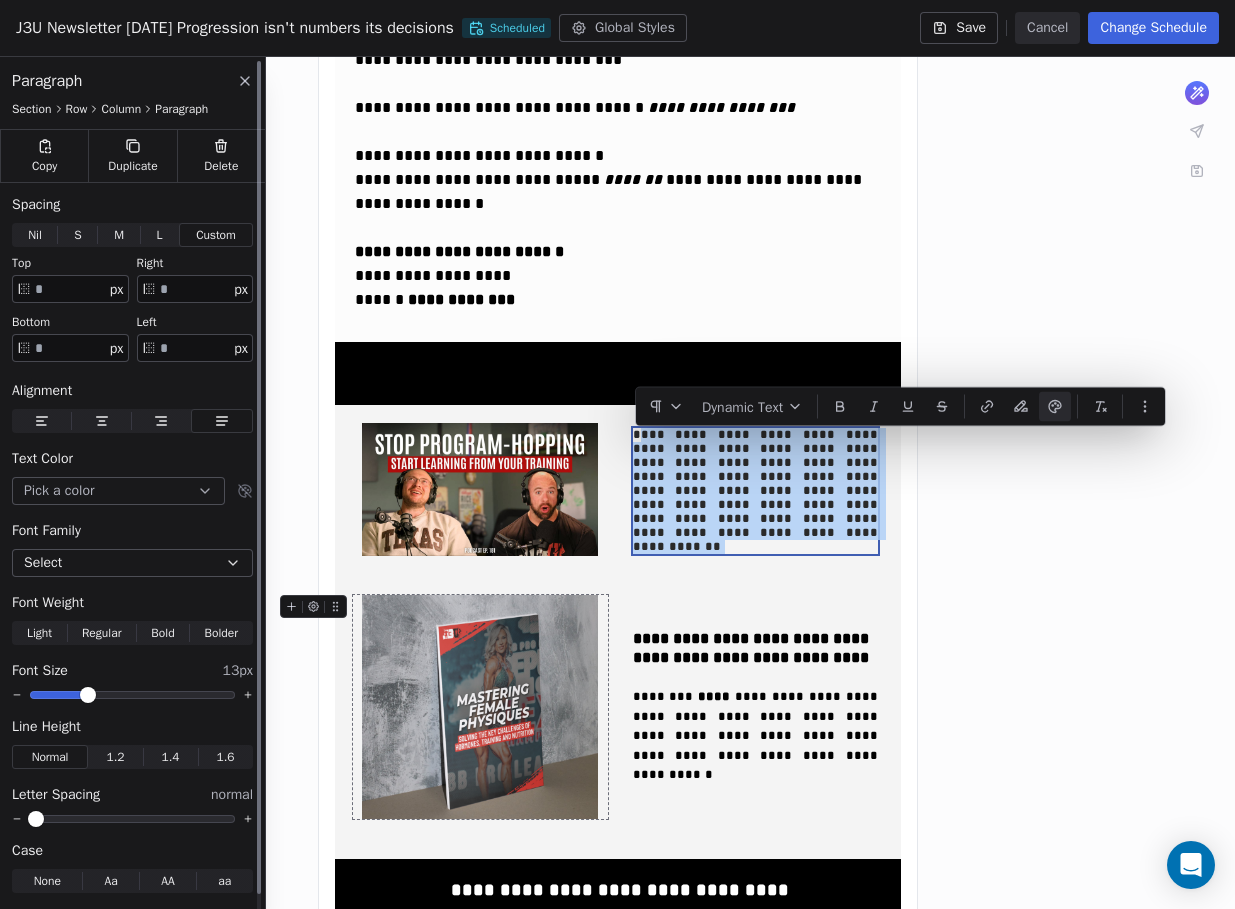 scroll, scrollTop: 19, scrollLeft: 0, axis: vertical 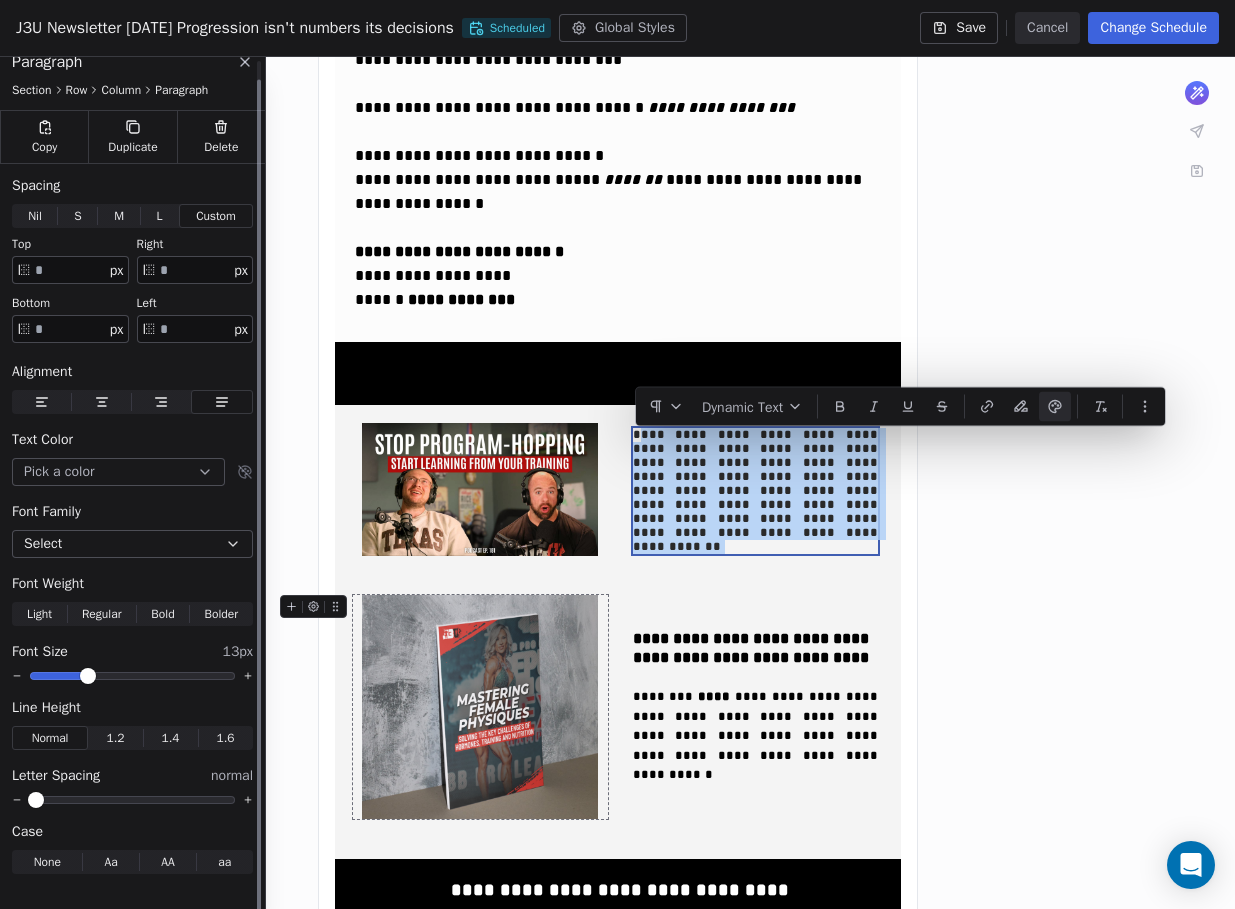 click on "1.2" at bounding box center [116, 738] 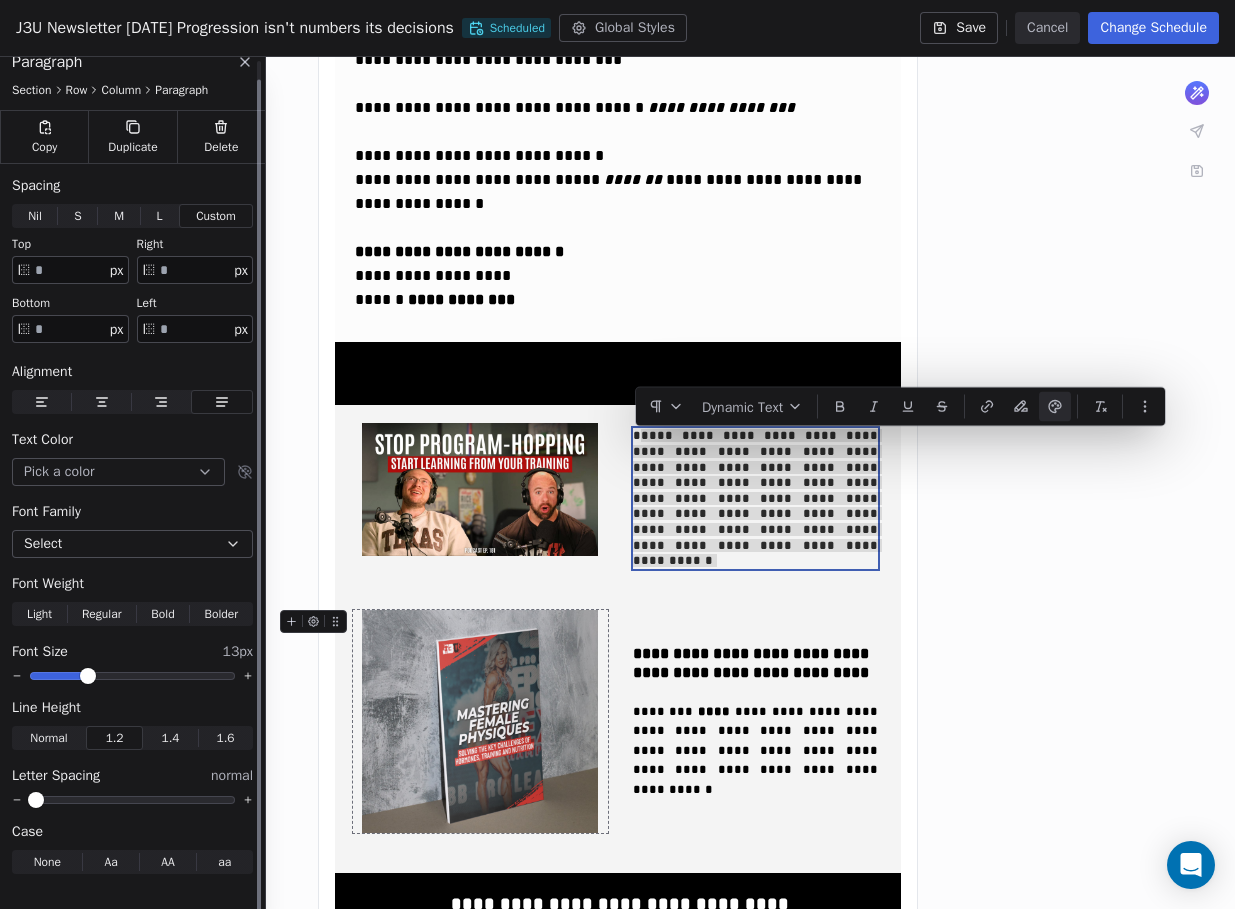click on "1.4 1.4" at bounding box center [170, 738] 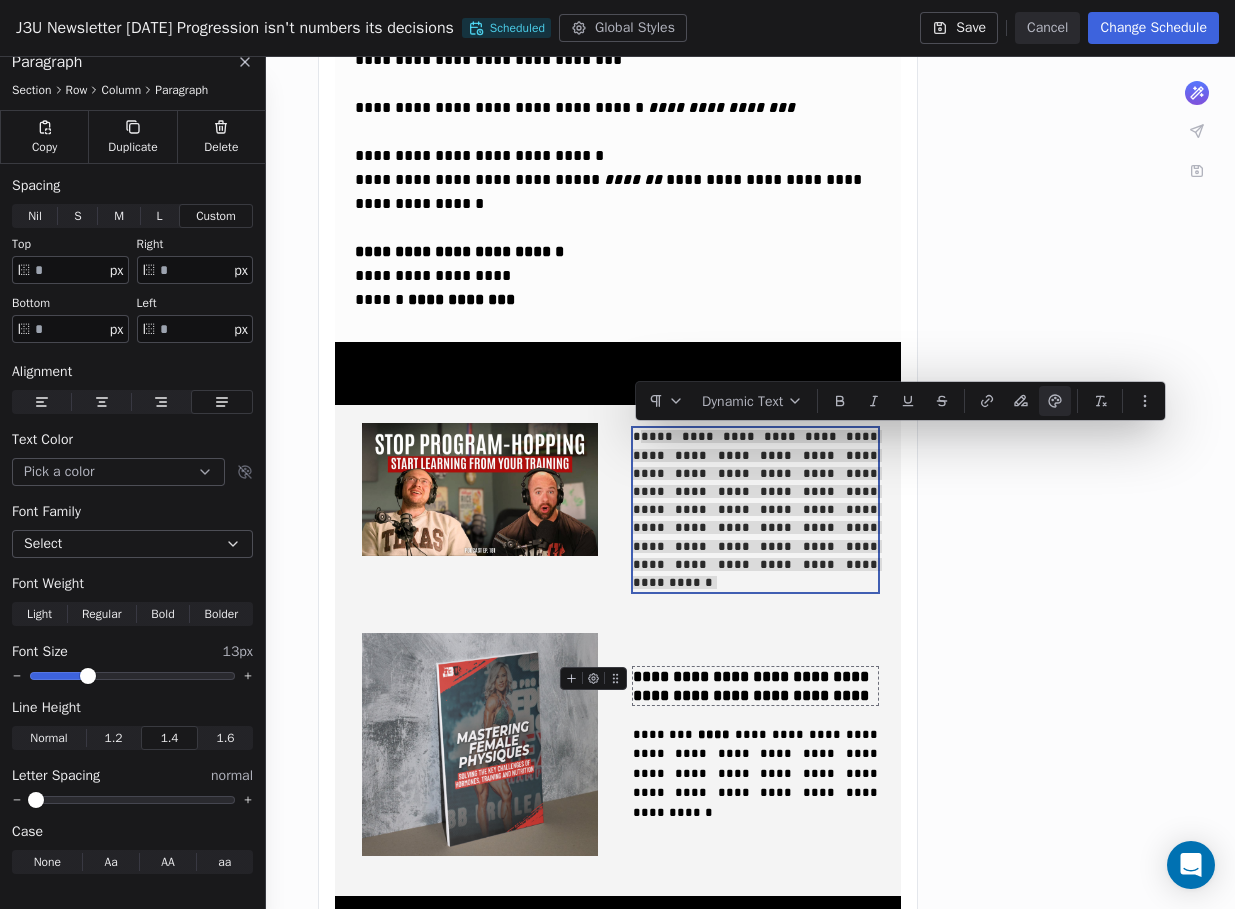 click on "**********" at bounding box center (755, 686) 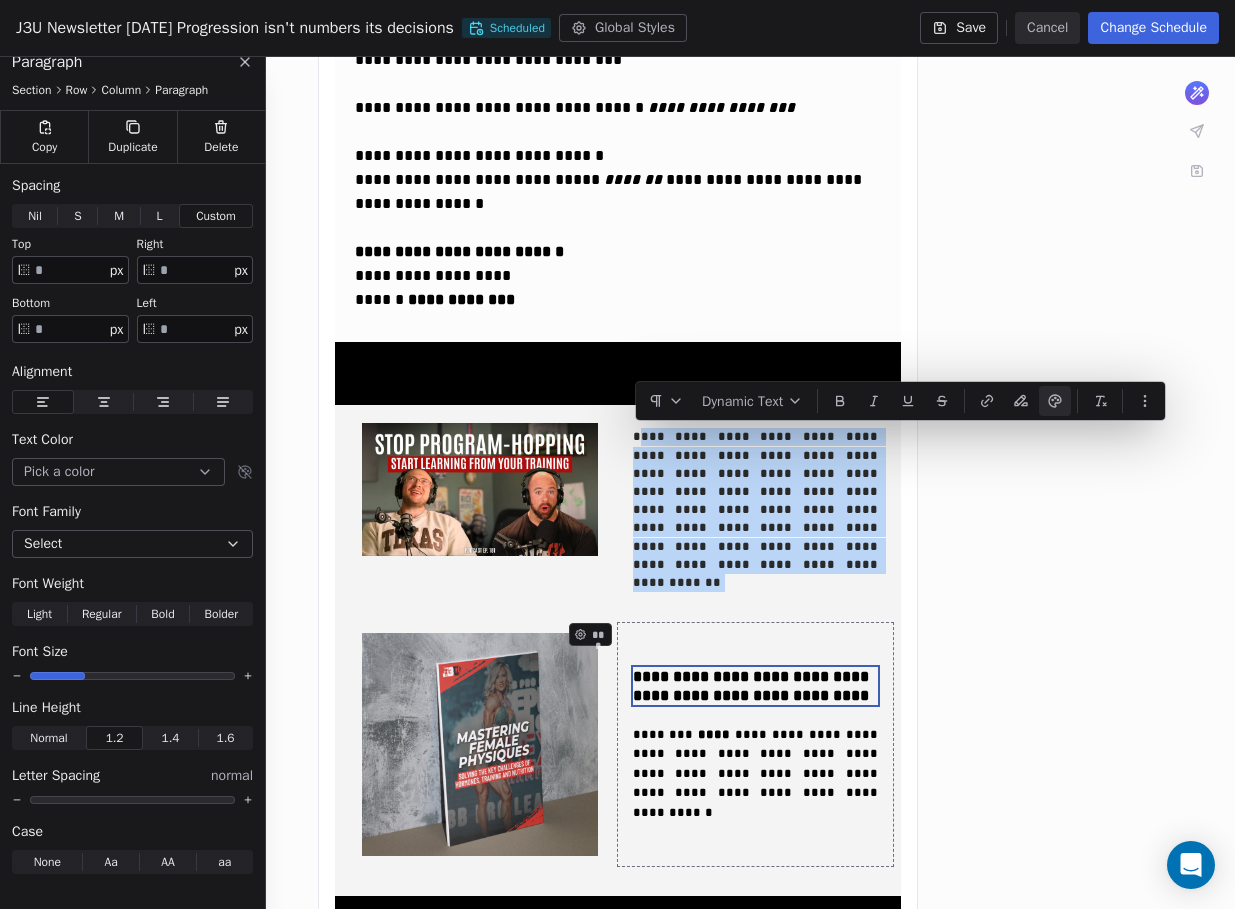 click on "**********" at bounding box center [755, 744] 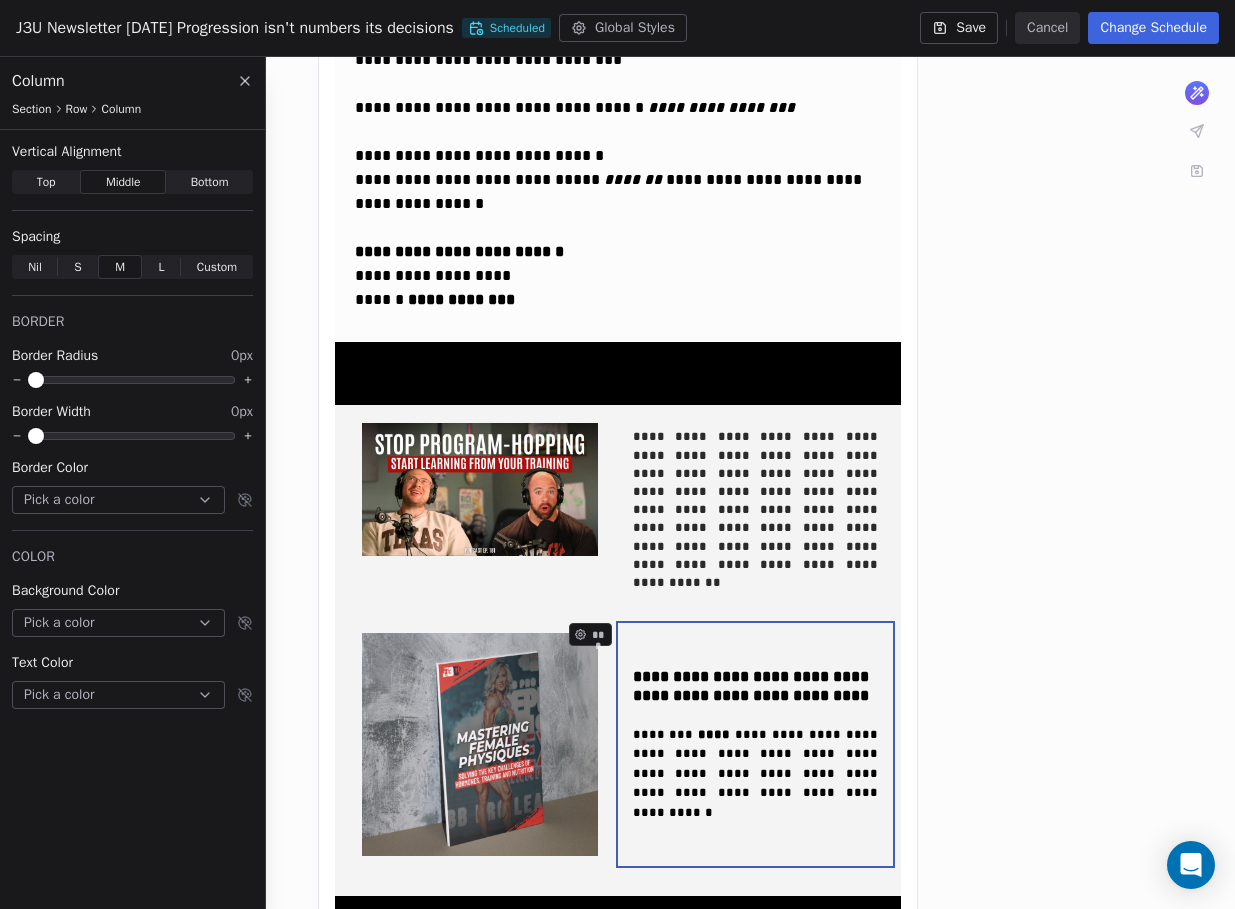scroll, scrollTop: 0, scrollLeft: 0, axis: both 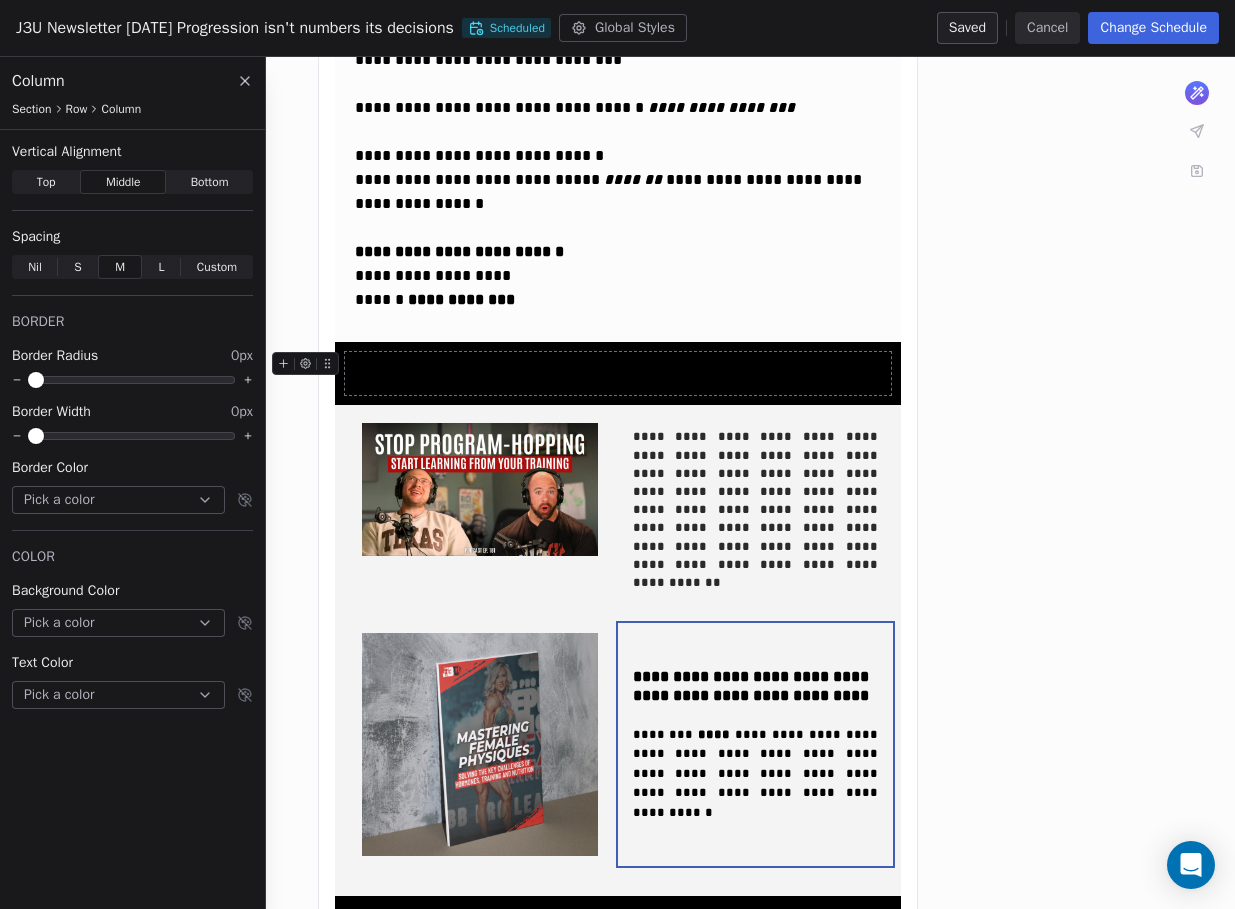 click on "**********" at bounding box center [617, 373] 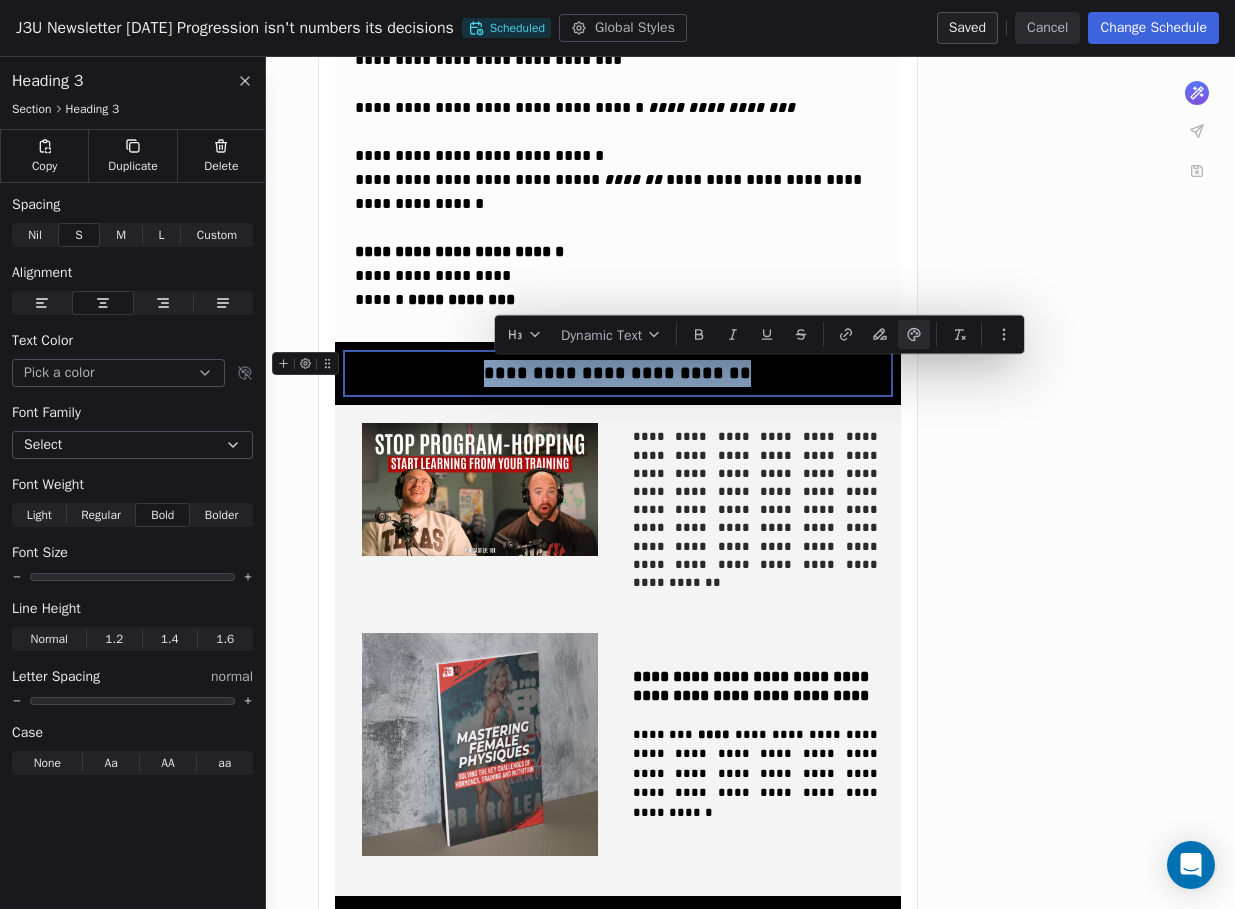 drag, startPoint x: 848, startPoint y: 380, endPoint x: 454, endPoint y: 371, distance: 394.10278 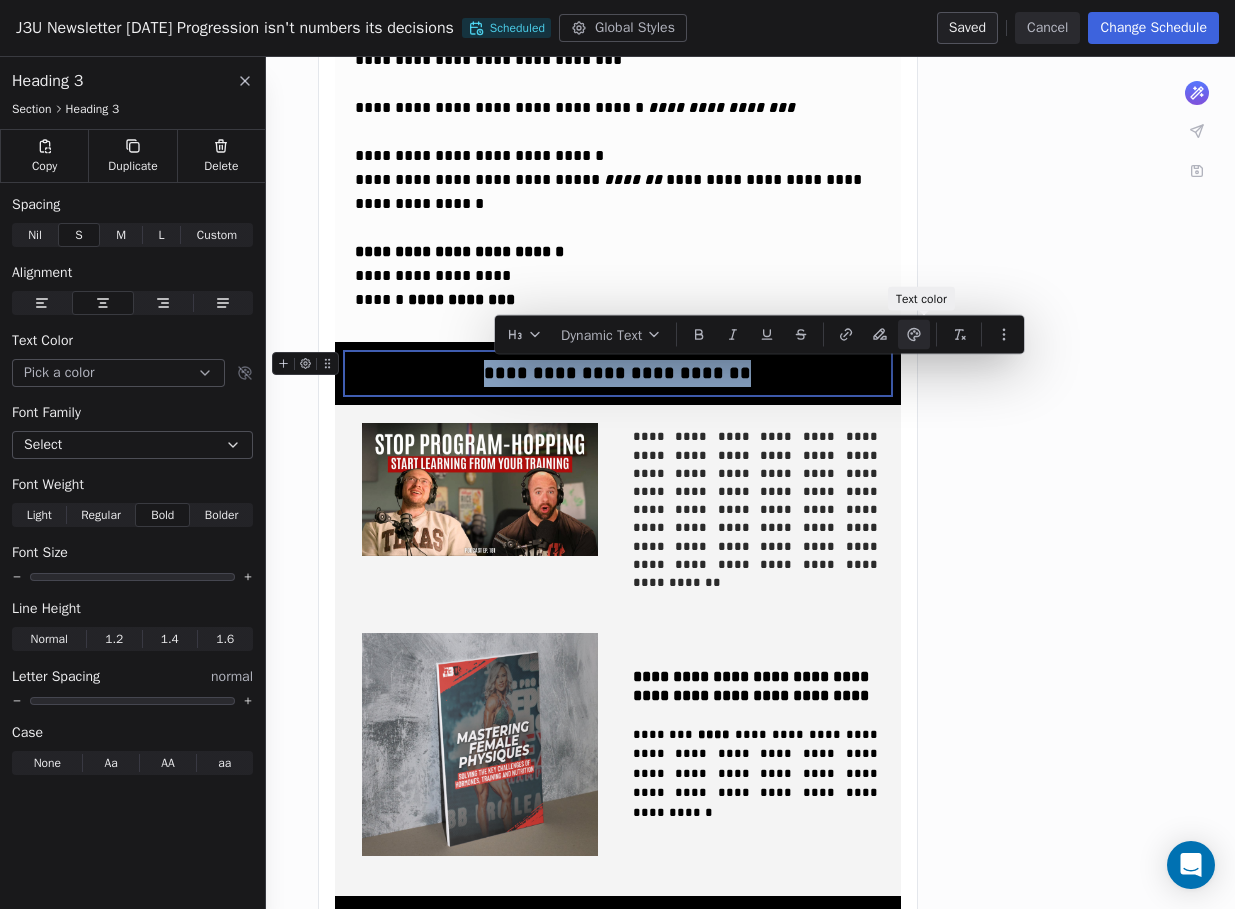 click at bounding box center [914, 335] 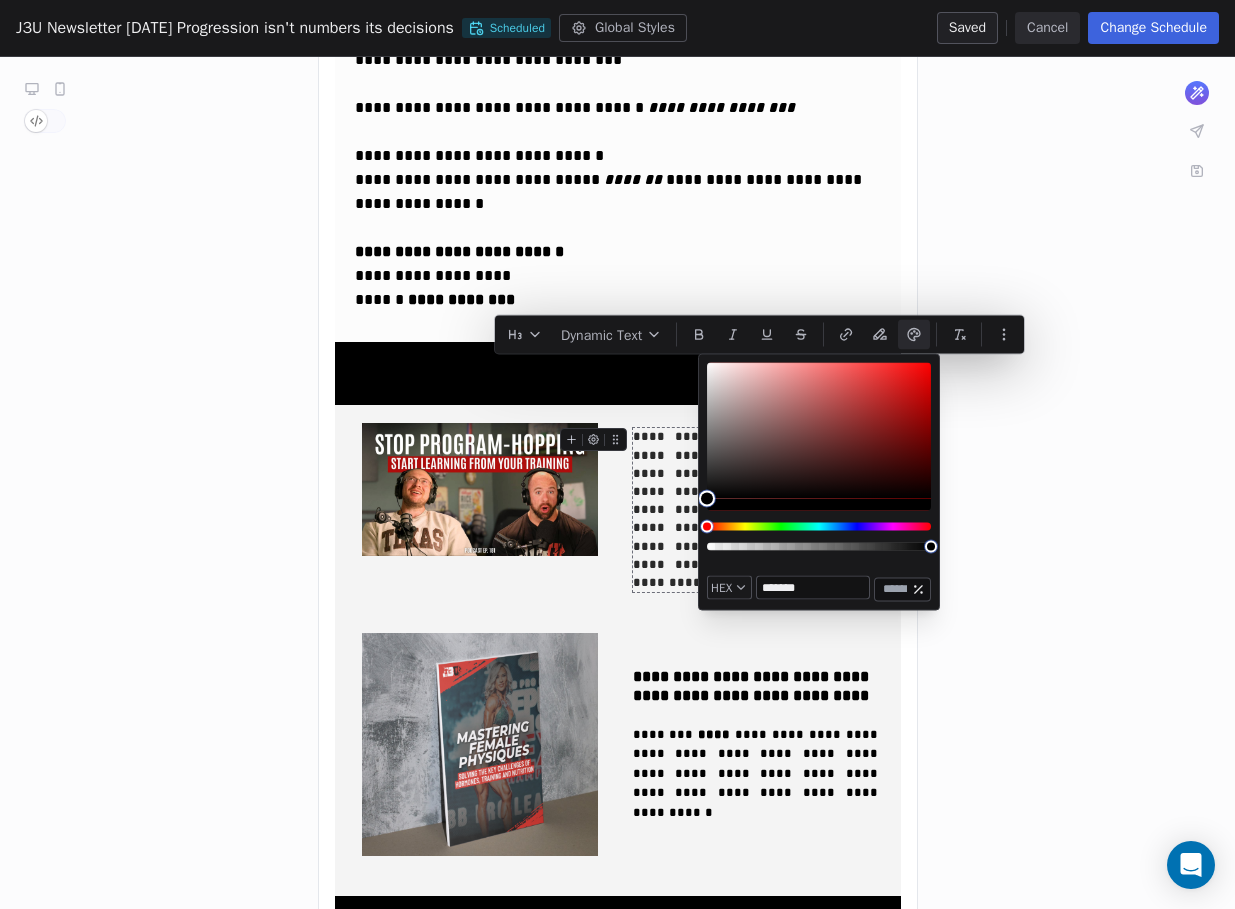 click at bounding box center (819, 431) 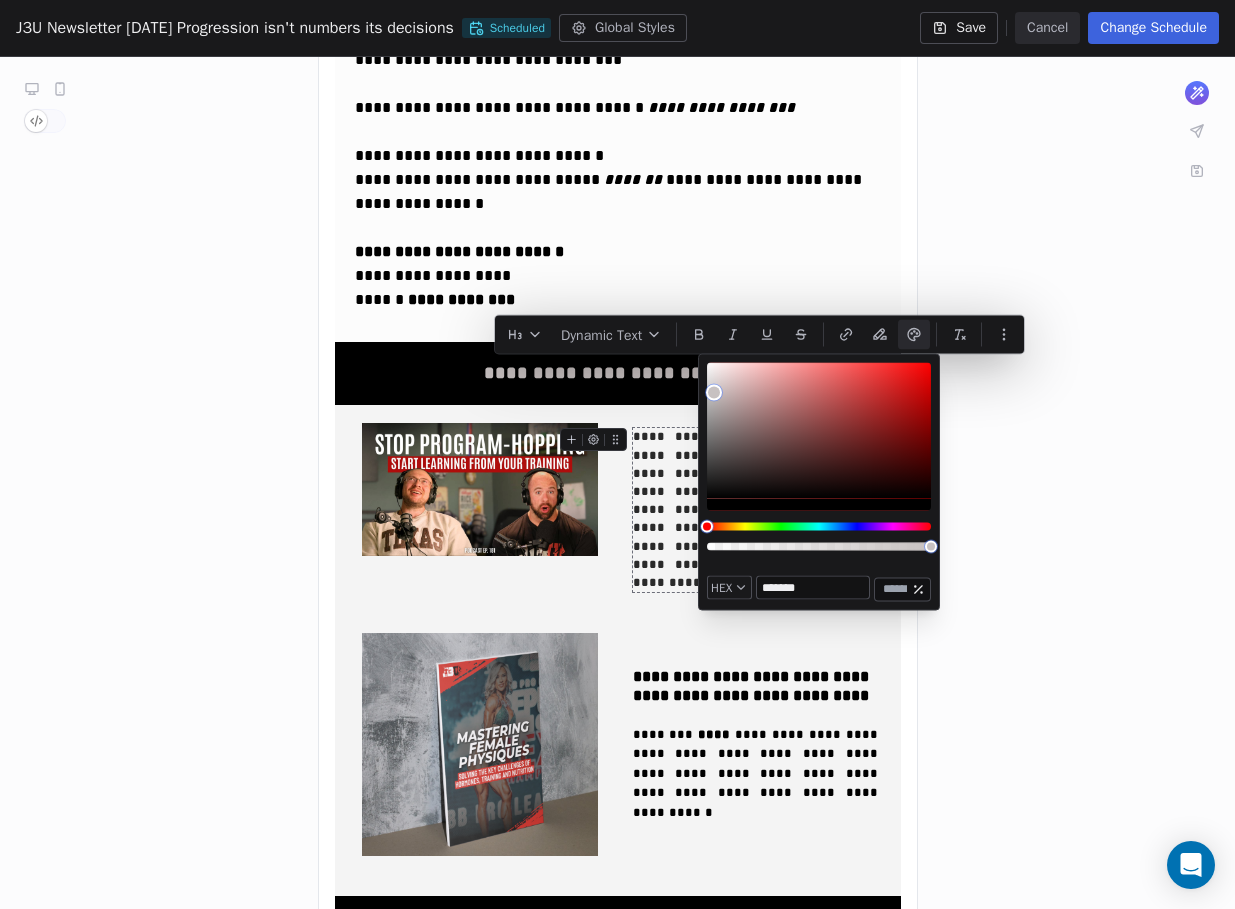 click at bounding box center [819, 431] 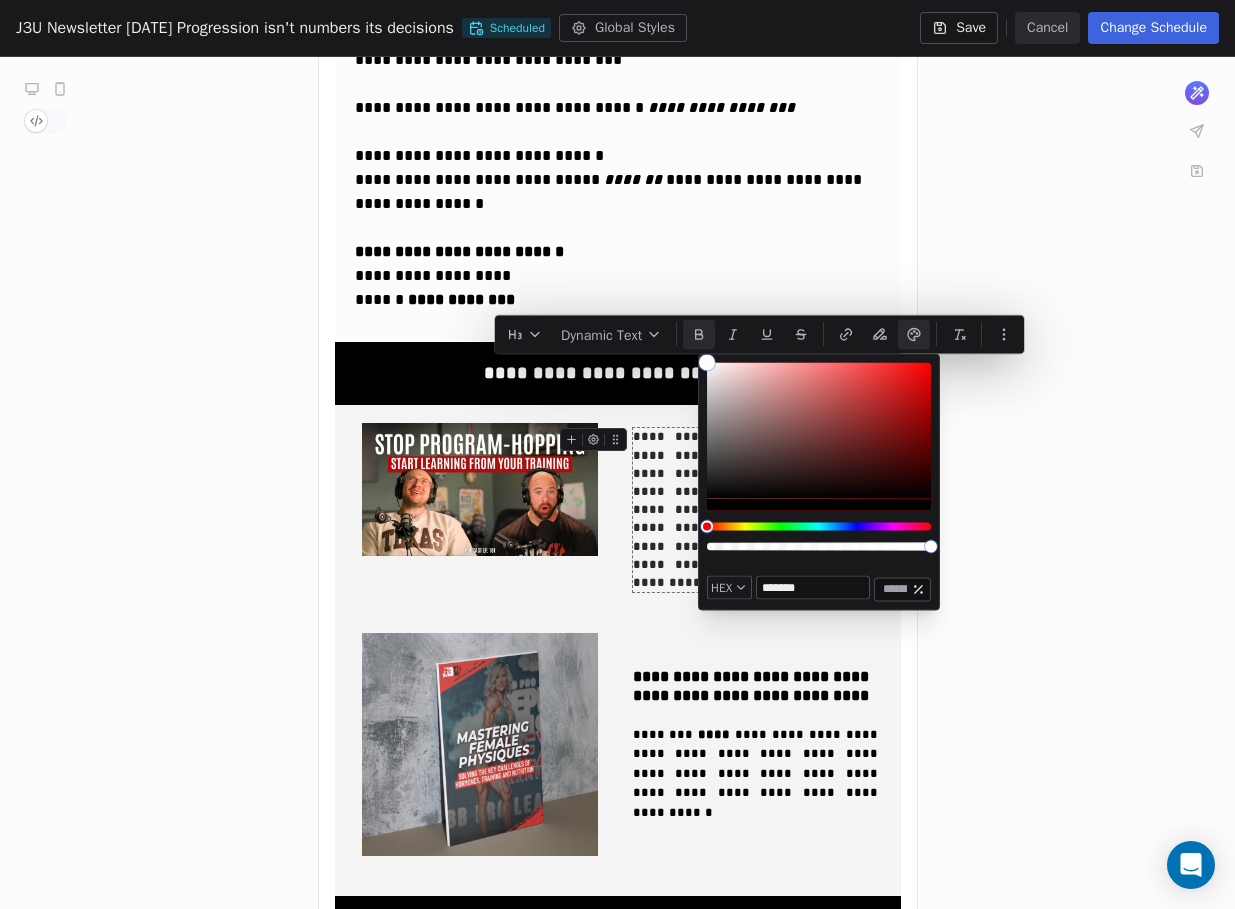 drag, startPoint x: 714, startPoint y: 378, endPoint x: 702, endPoint y: 327, distance: 52.392746 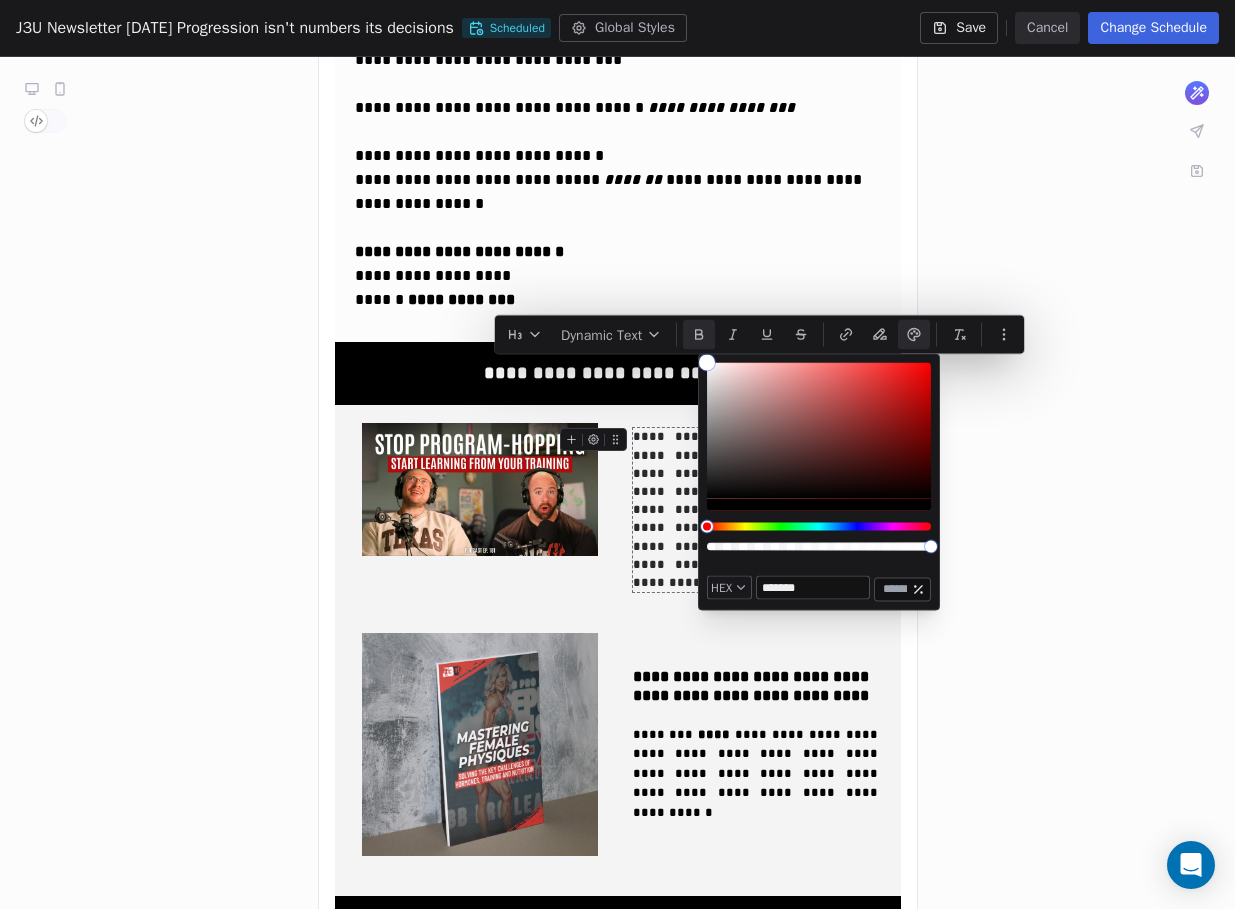 click on "J J3 University Contacts People Marketing Workflows Campaigns Sales Pipelines Sequences Beta Tools Apps AI Agents Help & Support Campaigns  Create new campaign All All Drafts Drafts Sent Sent Name Status Analytics Created at Actions VIP Webinar [DATE] Missing the Peak To: VIP, Affiliate Sent 410 / 410 69.09% Open Rate 2.15% Click Rate - Unsubscribe [DATE] Test To: No segment selected Draft - Open Rate - Click Rate - Unsubscribe [DATE] Test To: No segment selected Draft - Open Rate - Click Rate - Unsubscribe [DATE] Level 1 Open [DATE]  To: Level 1 Sale Emails Sent 16009 / 16009 64.77% Open Rate 0.56% Click Rate 0.24% Unsubscribe [DATE] Level 1 opening [DATE]  To: Level 1 Sale Emails Sent 16077 / 16077 66.09% Open Rate 0.58% Click Rate 0.22% Unsubscribe [DATE] J3U Level 1 open [DATE] To: Level 1 Sale Emails Sent 16102 / 16102 66.74% Open Rate 1.01% Click Rate 0.18% Unsubscribe [DATE] J3U Newsletter [DATE] The Coach’s Corner: Training Mistakes I Still Make" at bounding box center (617, 454) 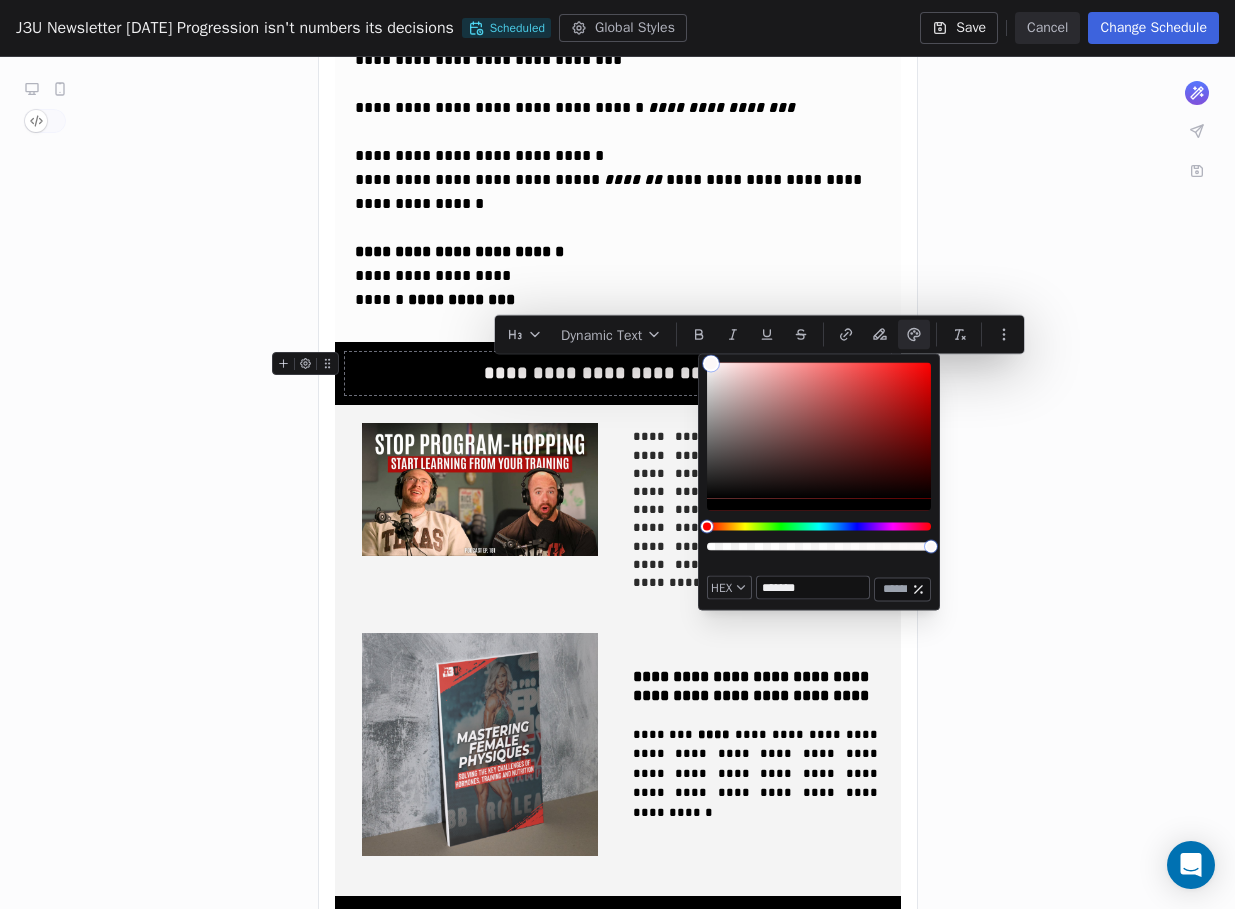 type on "*******" 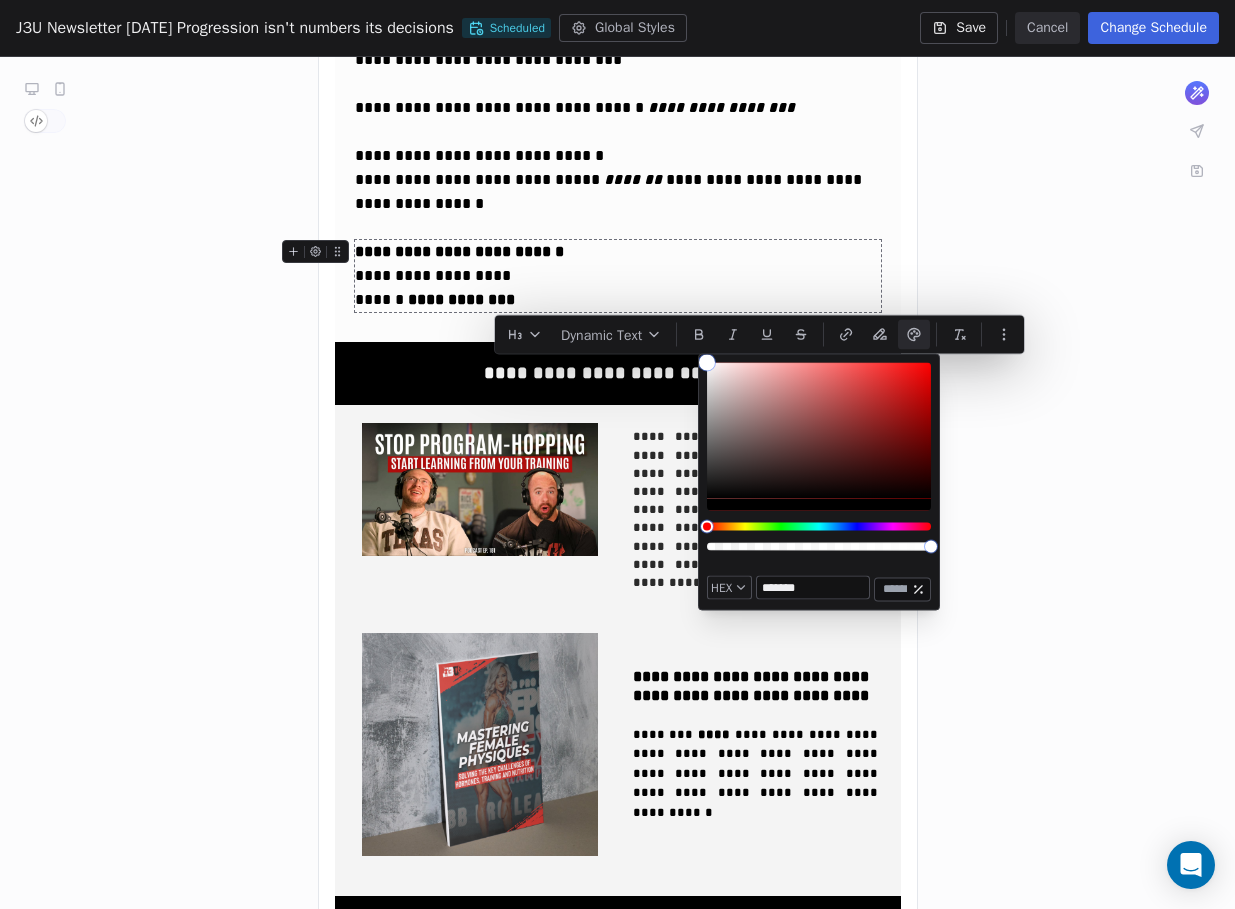 drag, startPoint x: 711, startPoint y: 364, endPoint x: 672, endPoint y: 287, distance: 86.313385 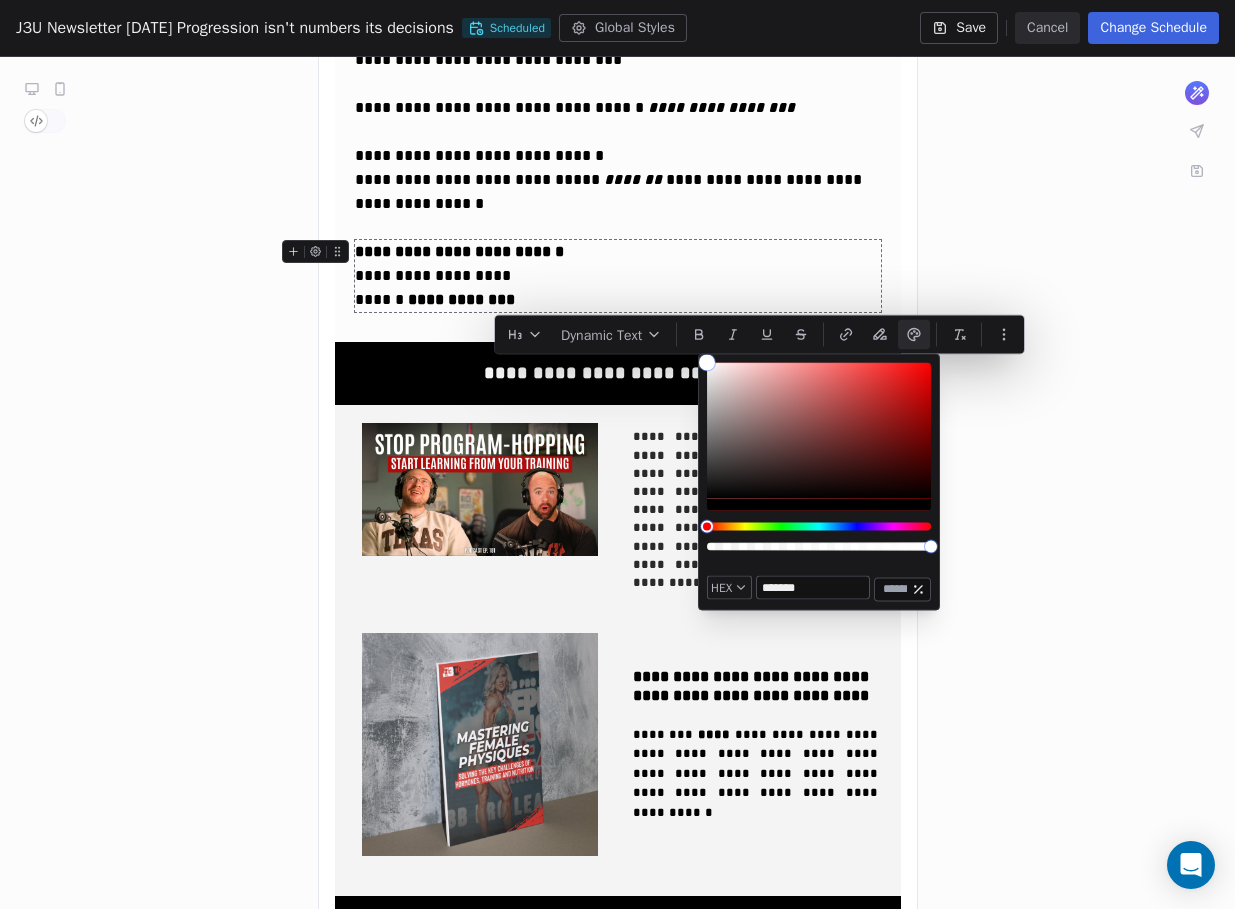 click on "J J3 University Contacts People Marketing Workflows Campaigns Sales Pipelines Sequences Beta Tools Apps AI Agents Help & Support Campaigns  Create new campaign All All Drafts Drafts Sent Sent Name Status Analytics Created at Actions VIP Webinar [DATE] Missing the Peak To: VIP, Affiliate Sent 410 / 410 69.09% Open Rate 2.15% Click Rate - Unsubscribe [DATE] Test To: No segment selected Draft - Open Rate - Click Rate - Unsubscribe [DATE] Test To: No segment selected Draft - Open Rate - Click Rate - Unsubscribe [DATE] Level 1 Open [DATE]  To: Level 1 Sale Emails Sent 16009 / 16009 64.77% Open Rate 0.56% Click Rate 0.24% Unsubscribe [DATE] Level 1 opening [DATE]  To: Level 1 Sale Emails Sent 16077 / 16077 66.09% Open Rate 0.58% Click Rate 0.22% Unsubscribe [DATE] J3U Level 1 open [DATE] To: Level 1 Sale Emails Sent 16102 / 16102 66.74% Open Rate 1.01% Click Rate 0.18% Unsubscribe [DATE] J3U Newsletter [DATE] The Coach’s Corner: Training Mistakes I Still Make" at bounding box center (617, 454) 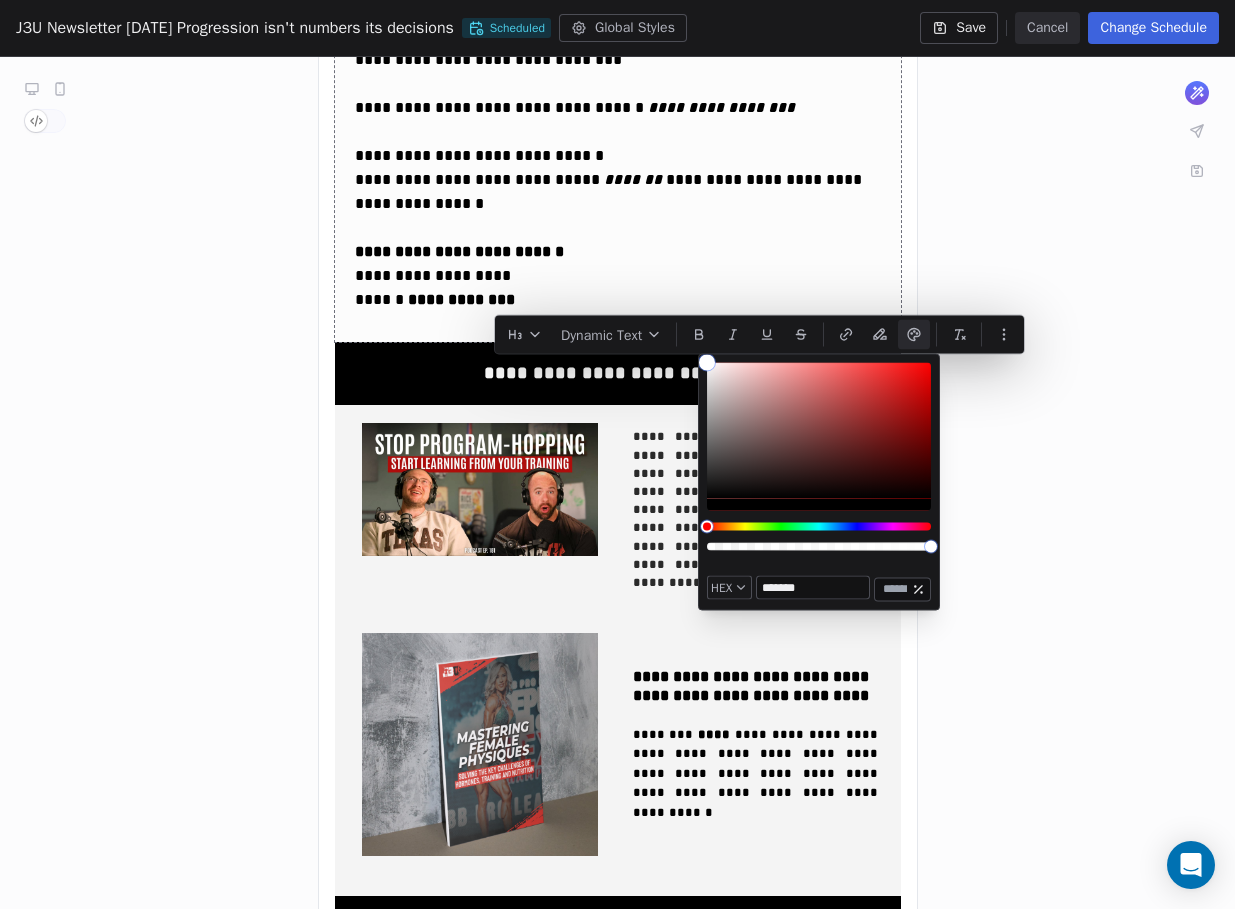 click on "**********" at bounding box center (617, -10) 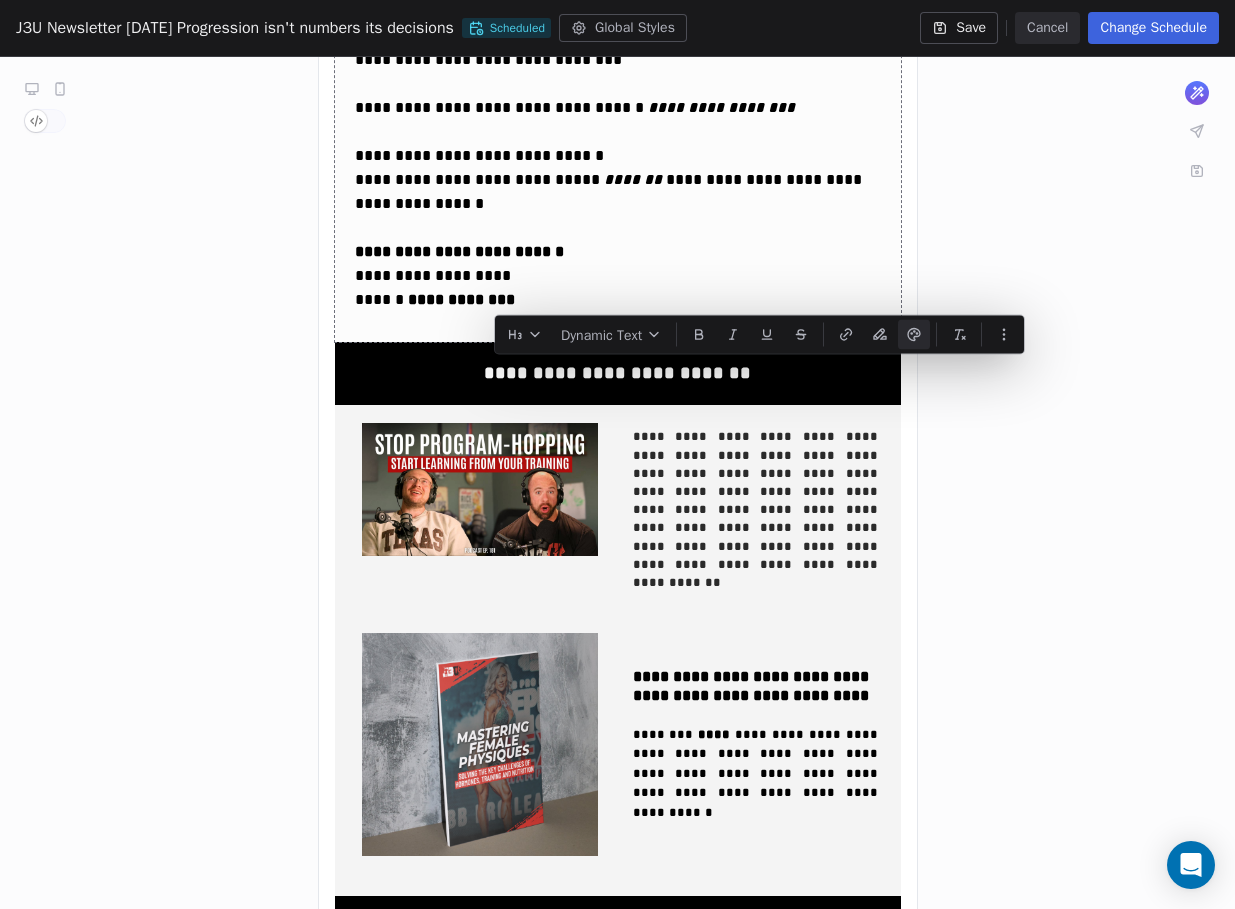 click on "**********" at bounding box center (617, -10) 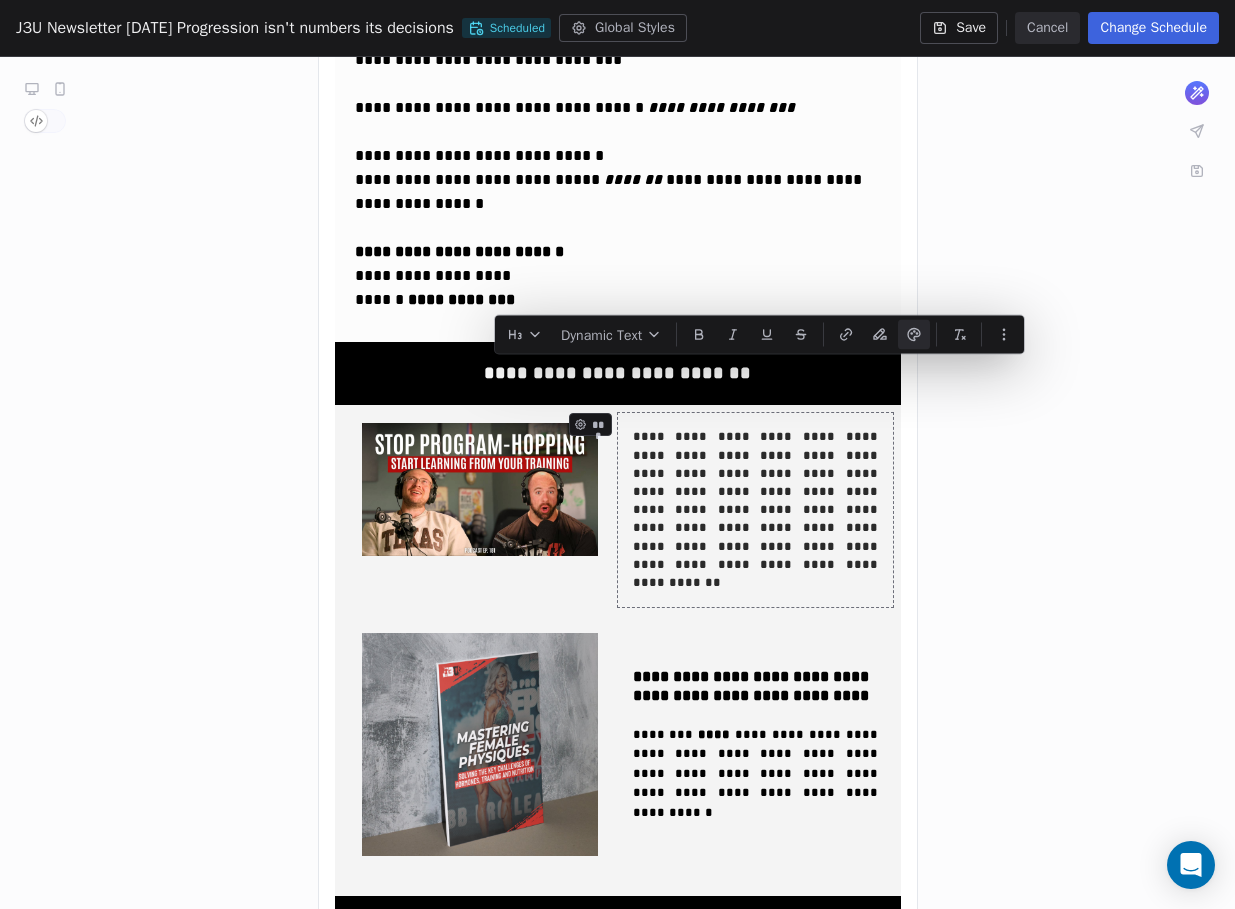 click on "**********" at bounding box center [755, 510] 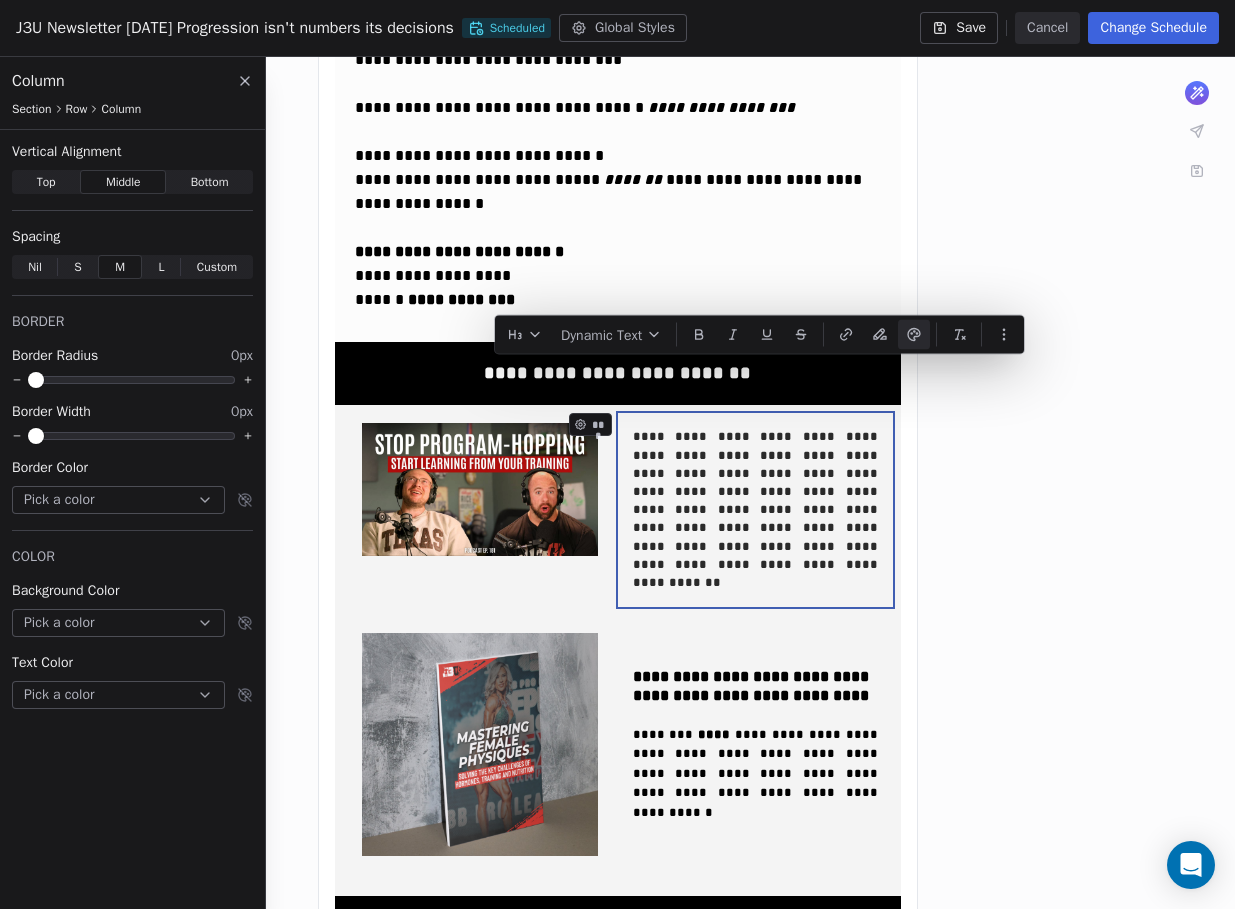 click on "**********" at bounding box center (617, -10) 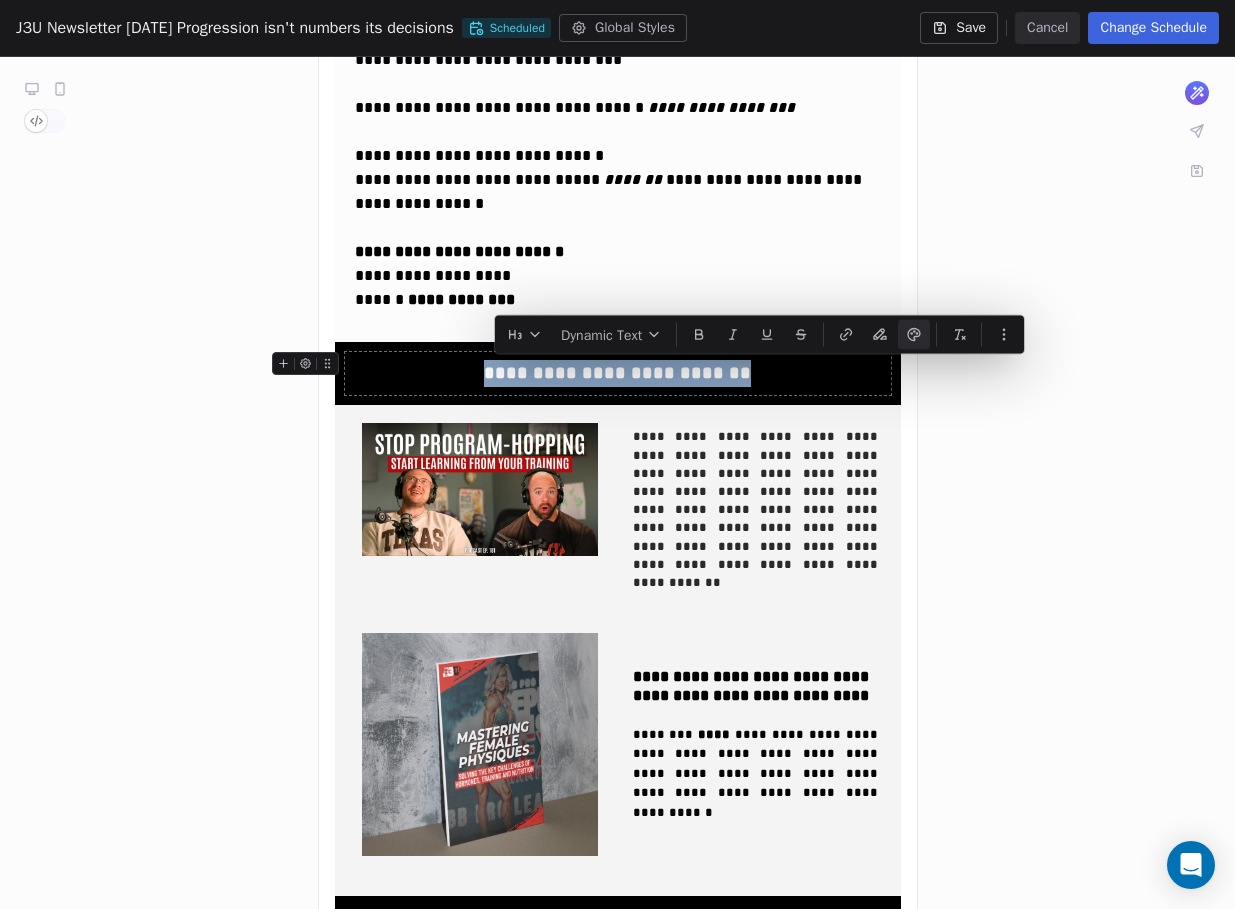 click on "**********" at bounding box center (617, 373) 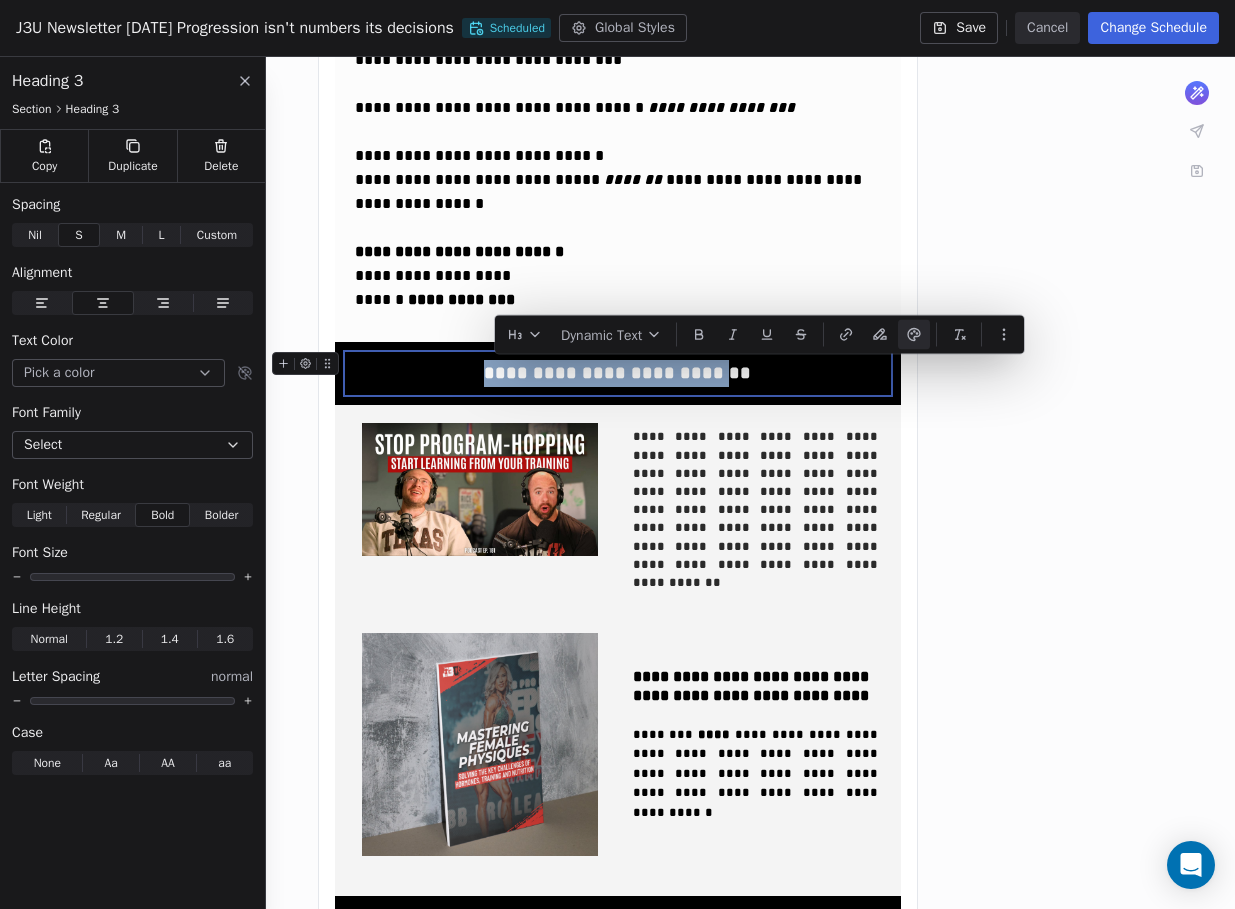 drag, startPoint x: 493, startPoint y: 374, endPoint x: 711, endPoint y: 379, distance: 218.05733 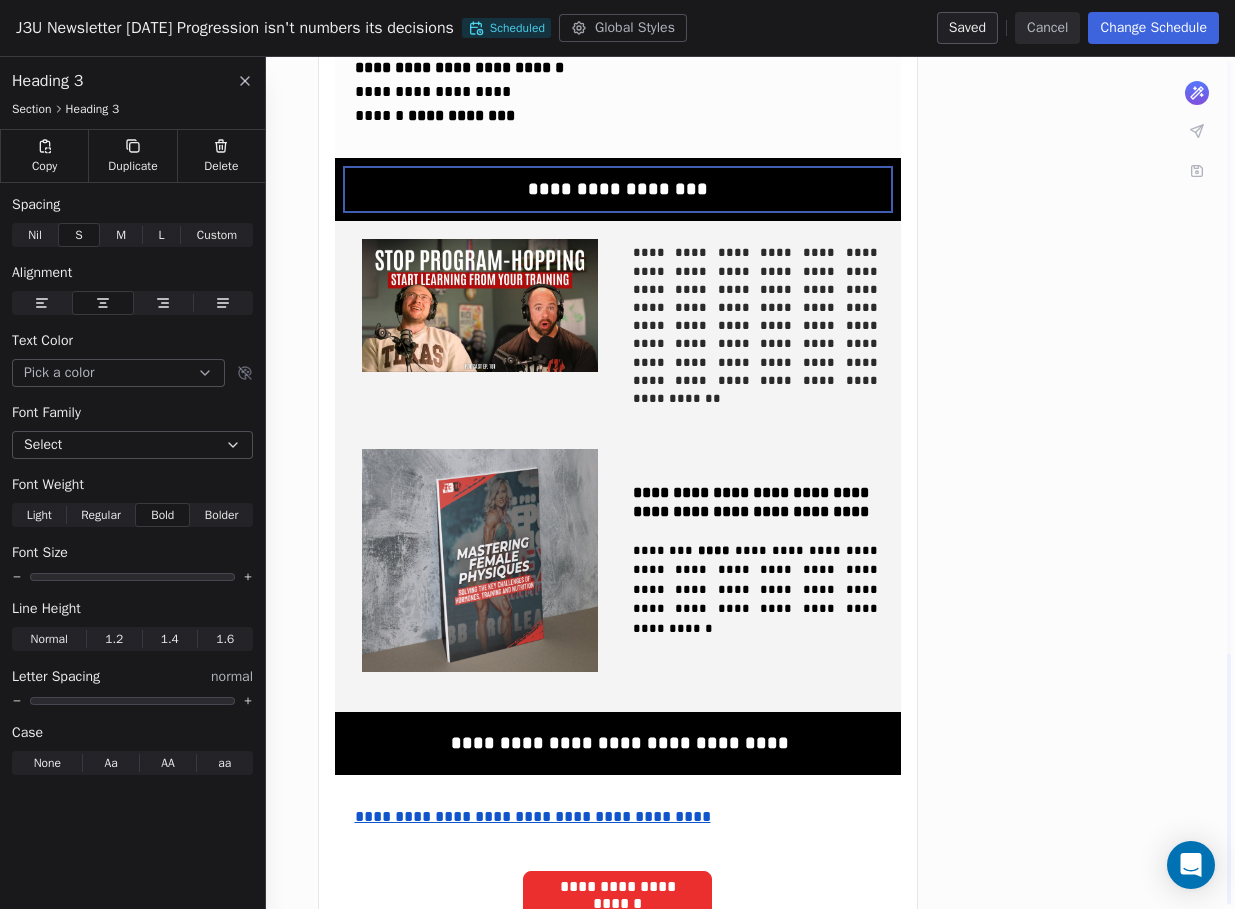 scroll, scrollTop: 2008, scrollLeft: 0, axis: vertical 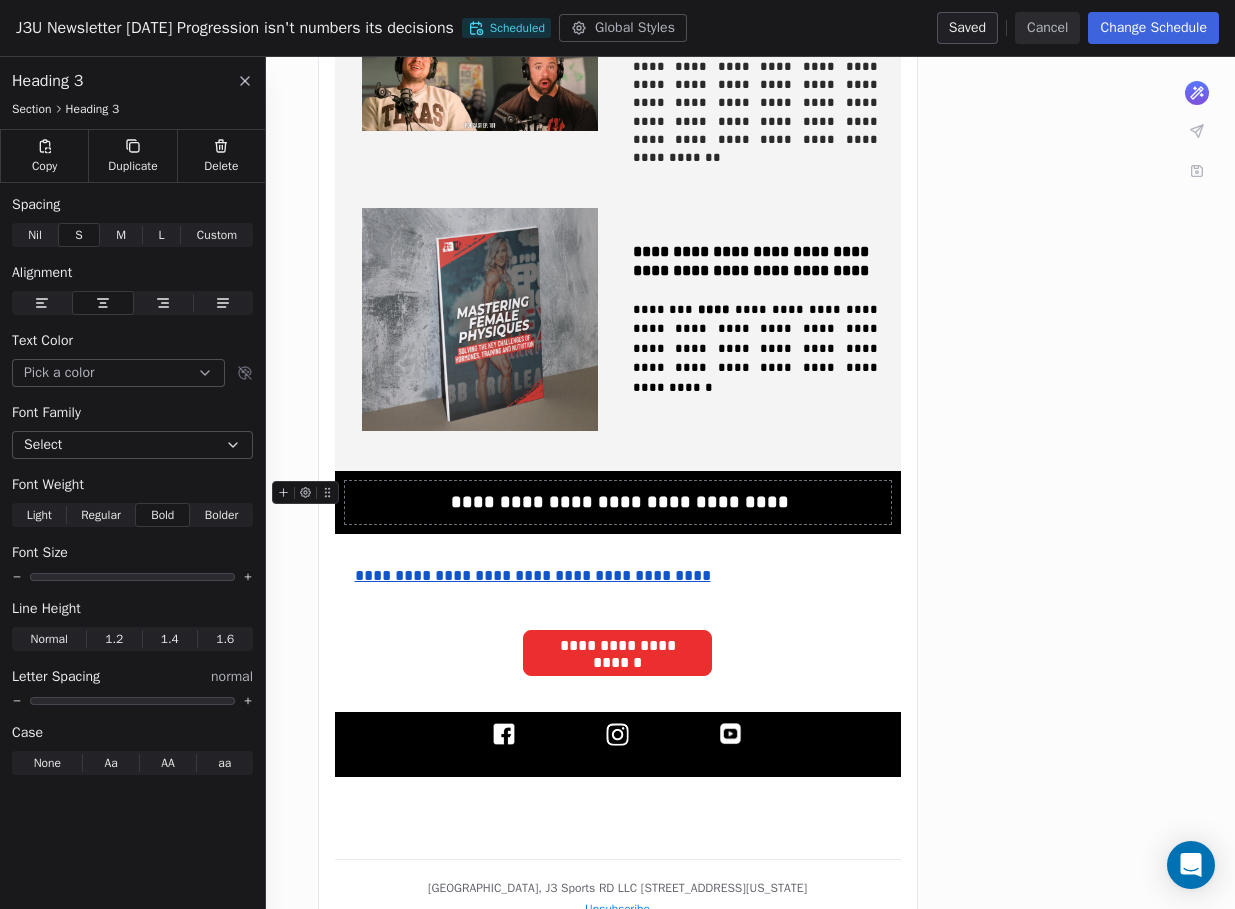 click on "**********" at bounding box center (618, 502) 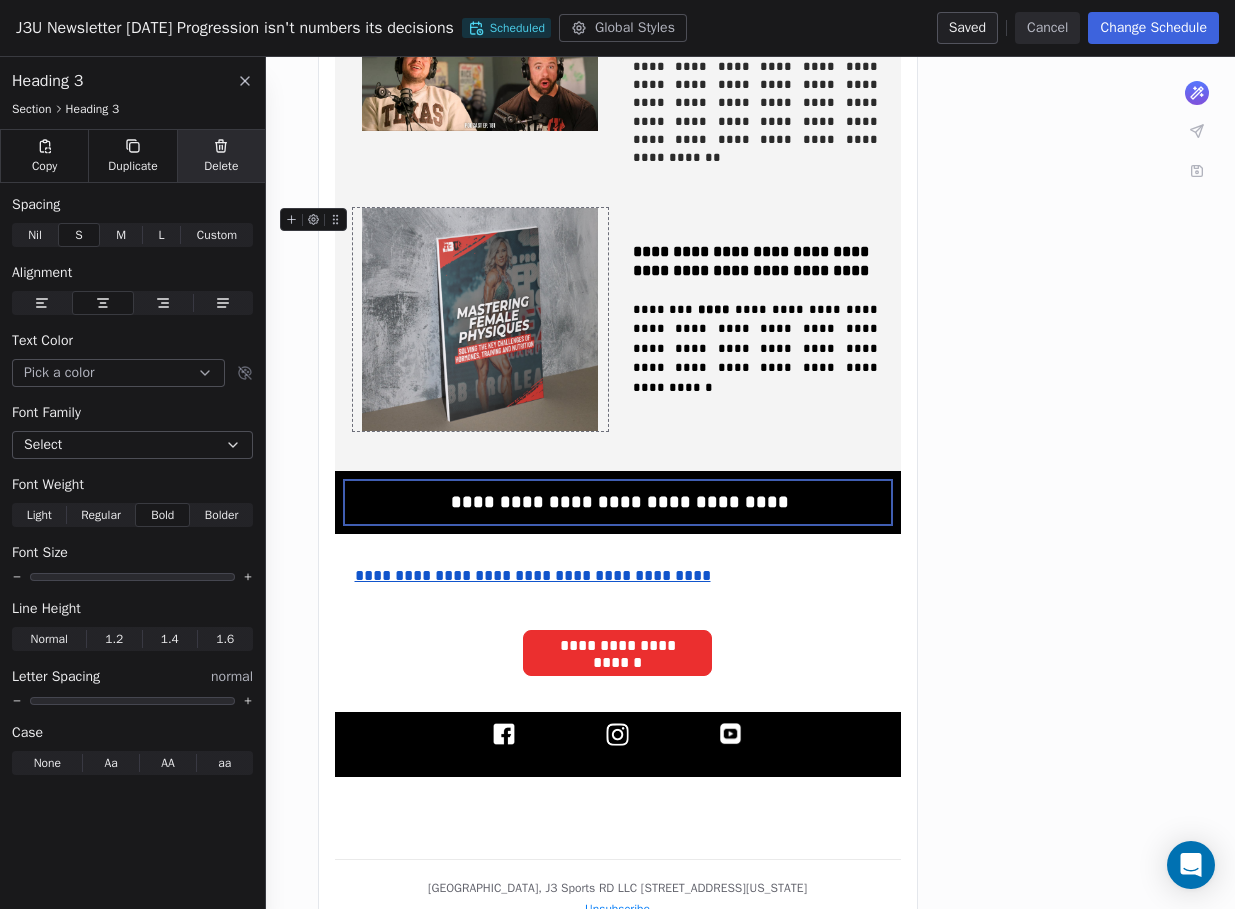 click on "Delete" at bounding box center (221, 156) 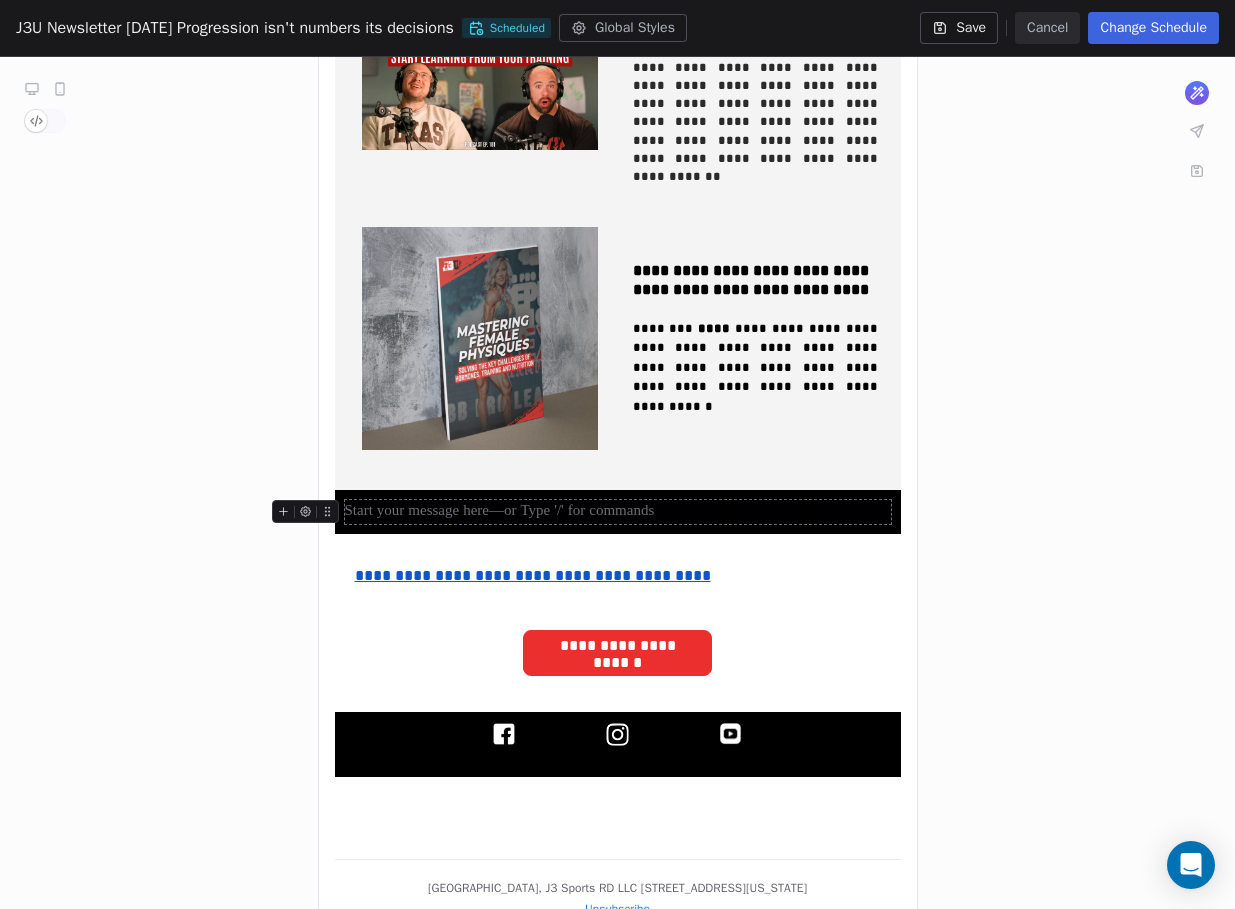 click at bounding box center [618, 512] 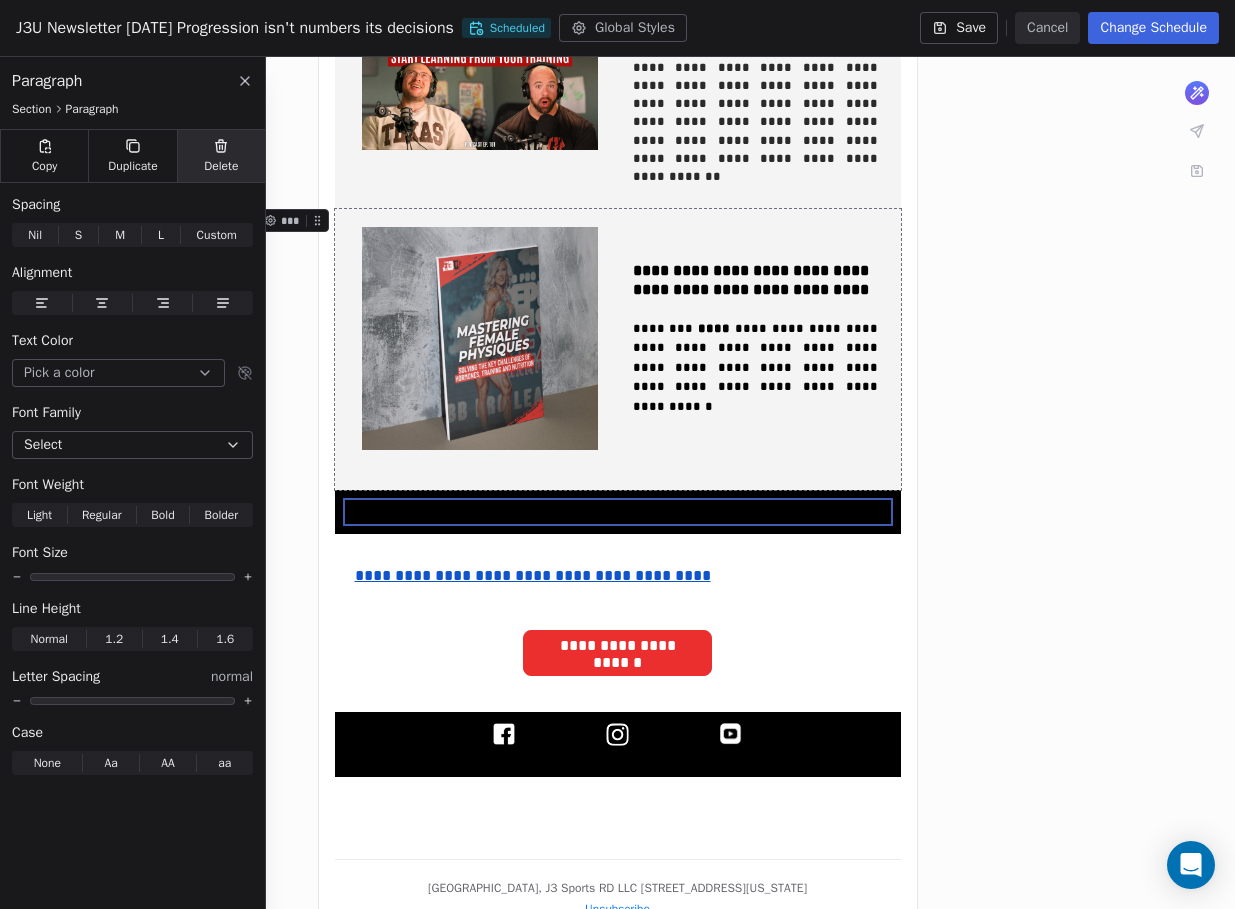 click on "Delete" at bounding box center (221, 156) 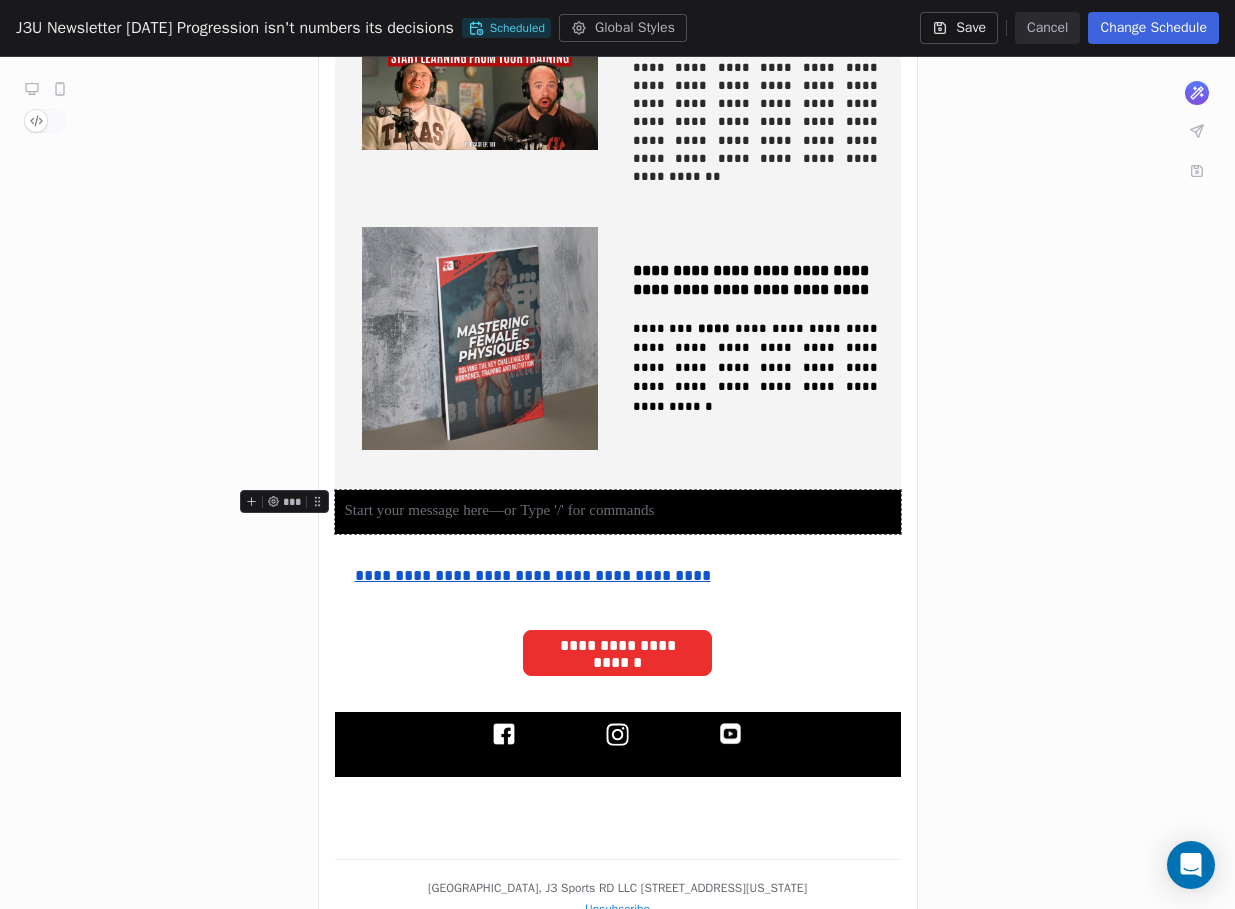 click at bounding box center [618, 512] 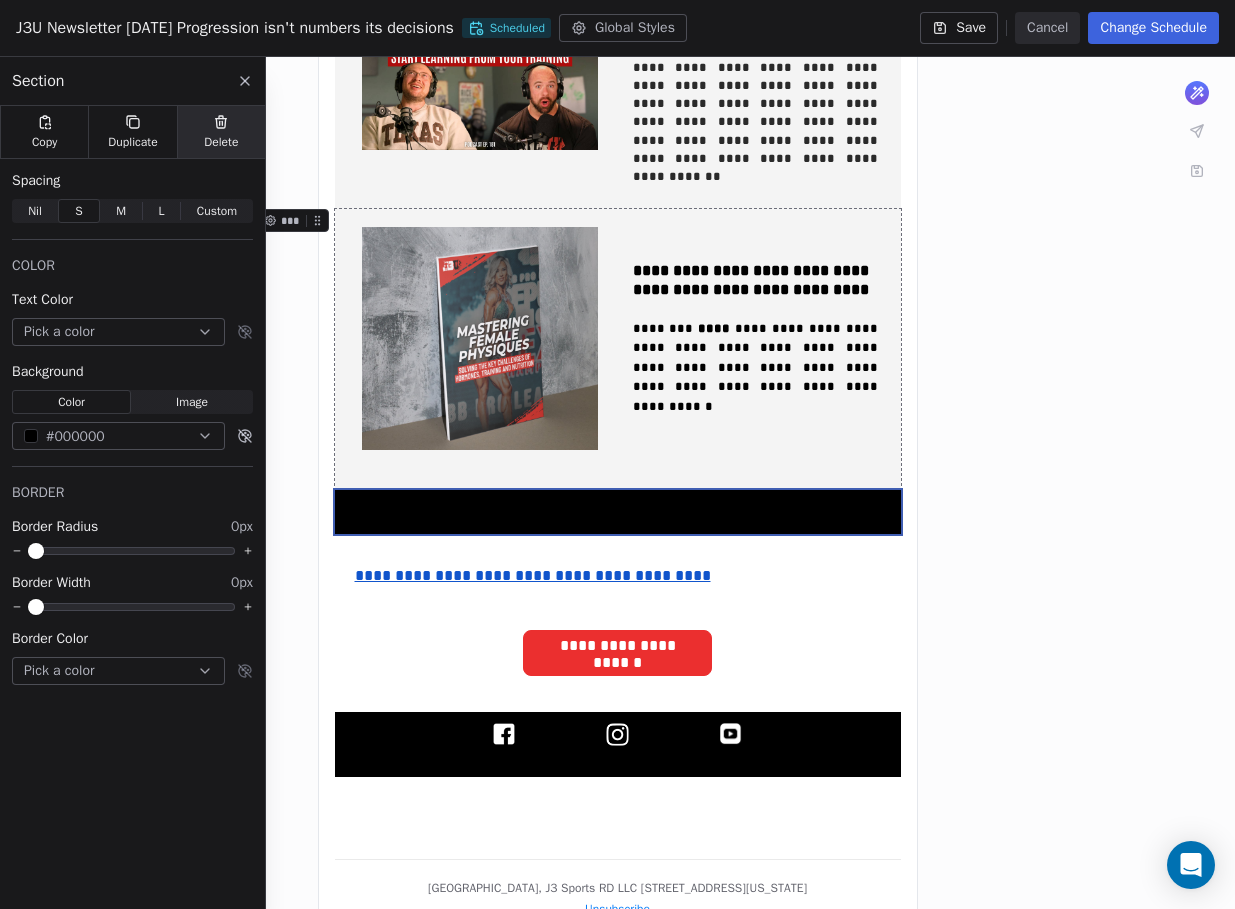click on "Delete" at bounding box center (221, 132) 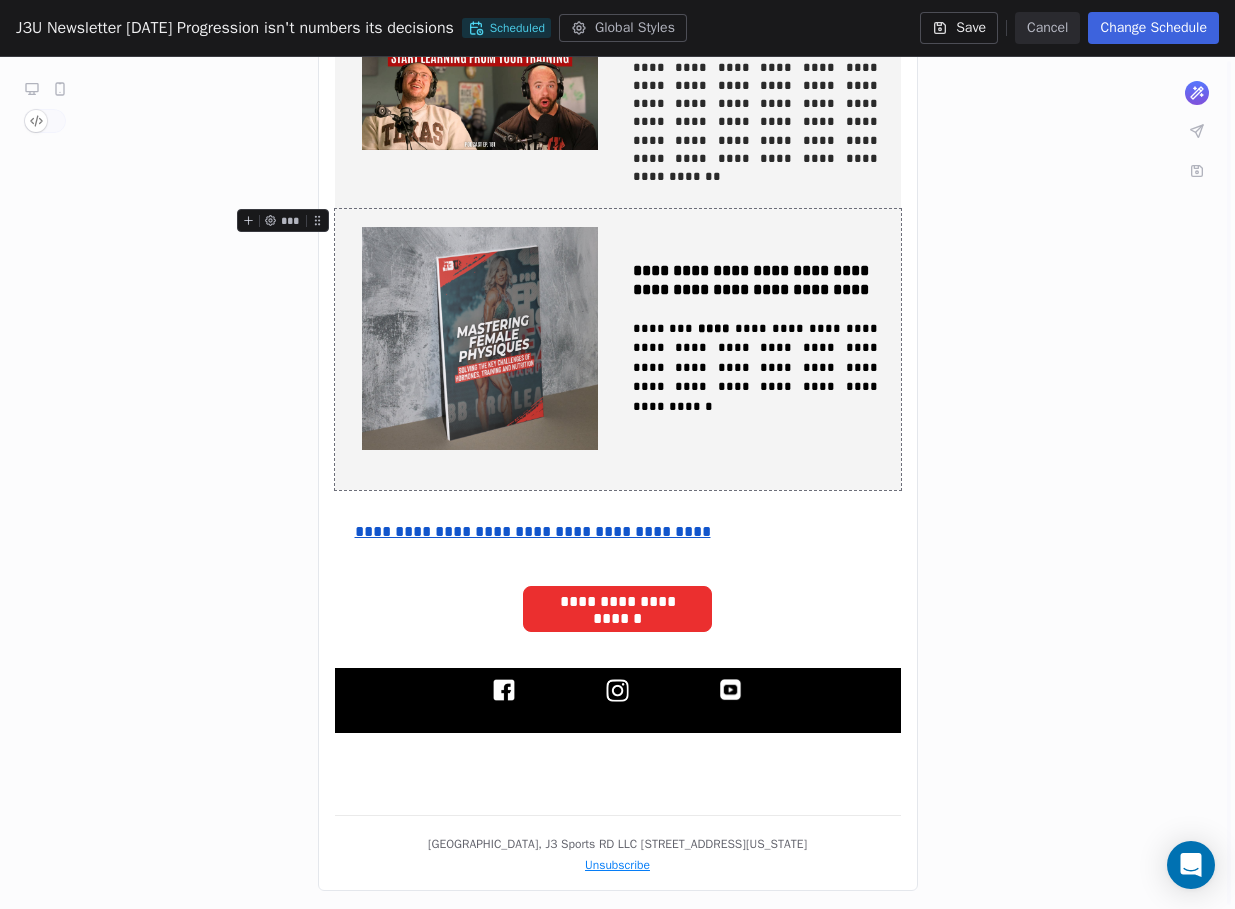scroll, scrollTop: 1945, scrollLeft: 0, axis: vertical 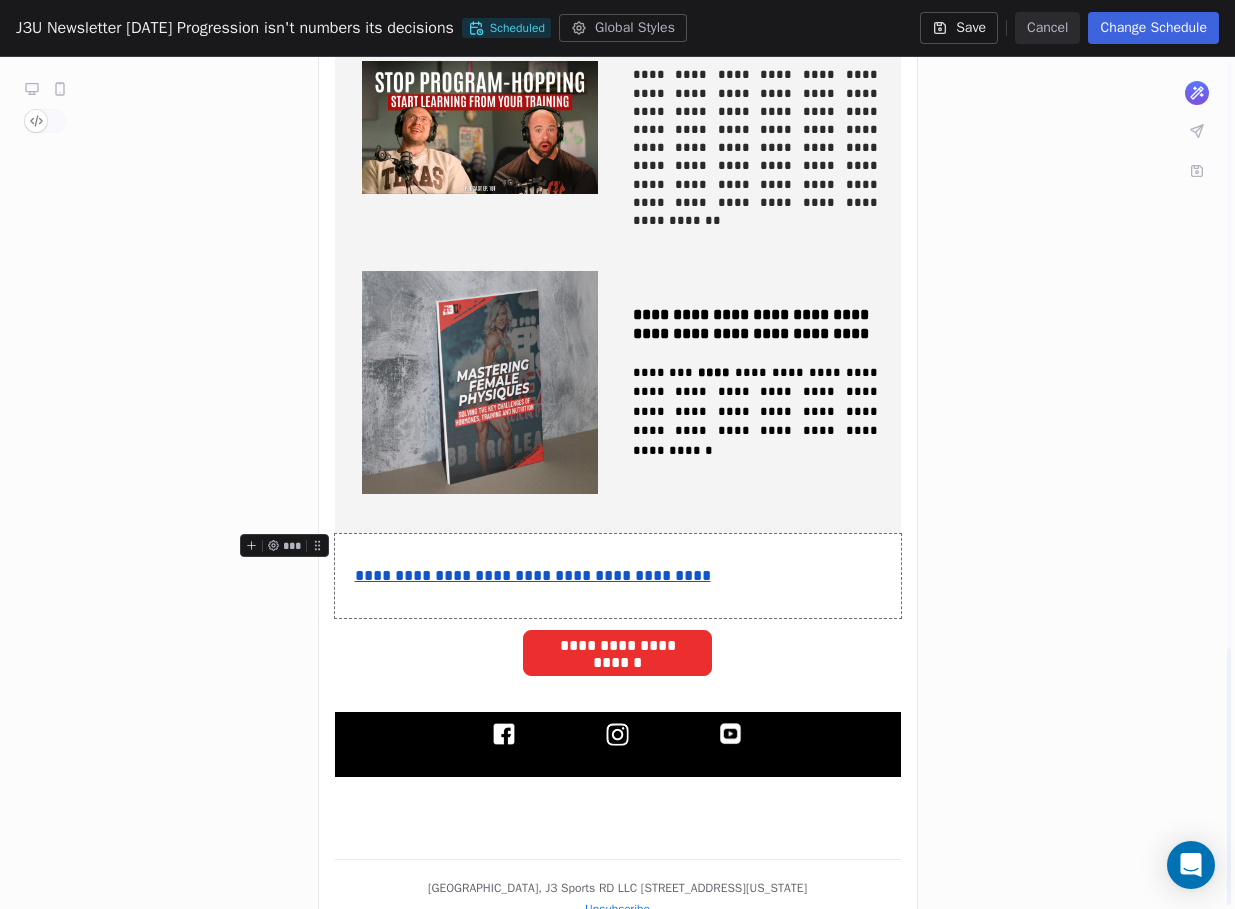 click on "**********" at bounding box center [618, 576] 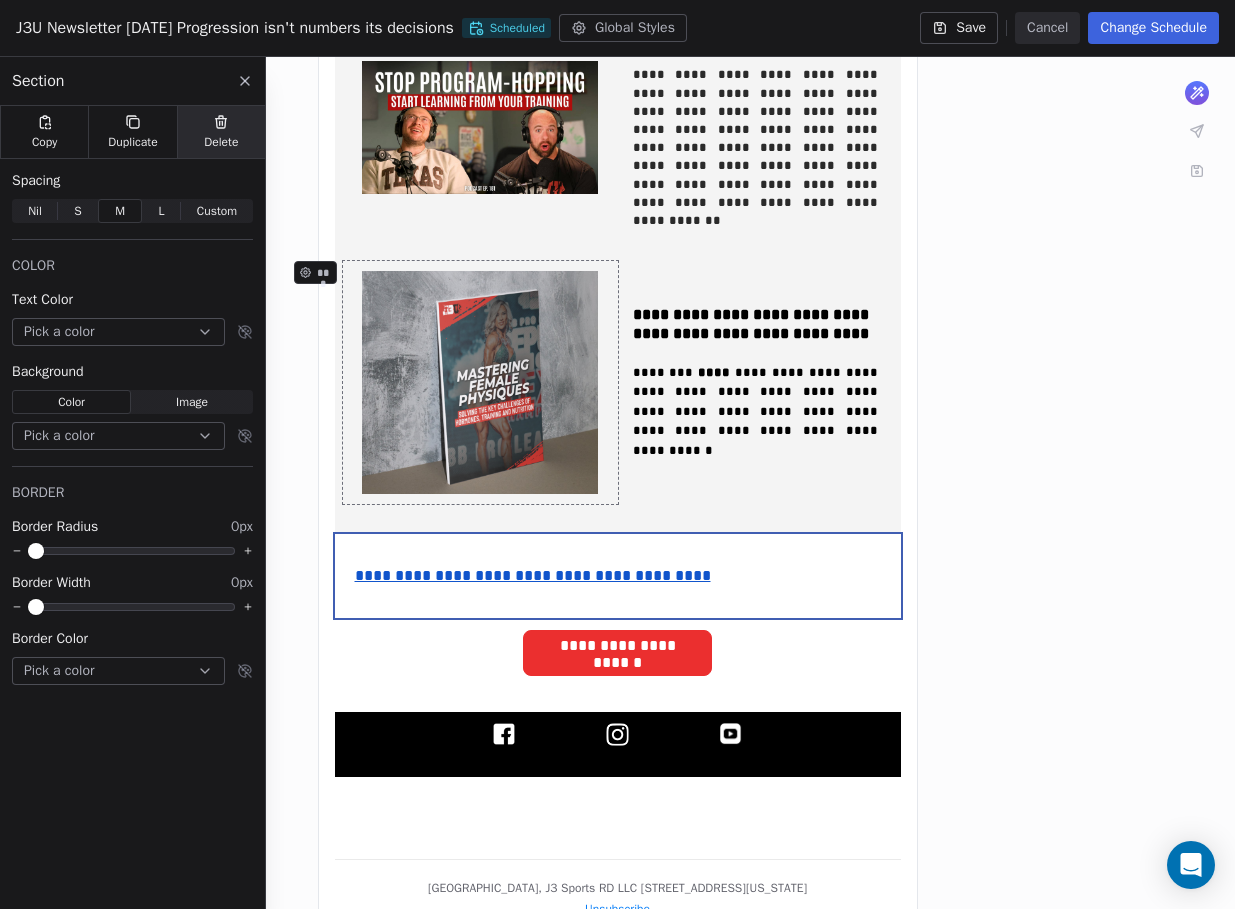 click on "Delete" at bounding box center (221, 132) 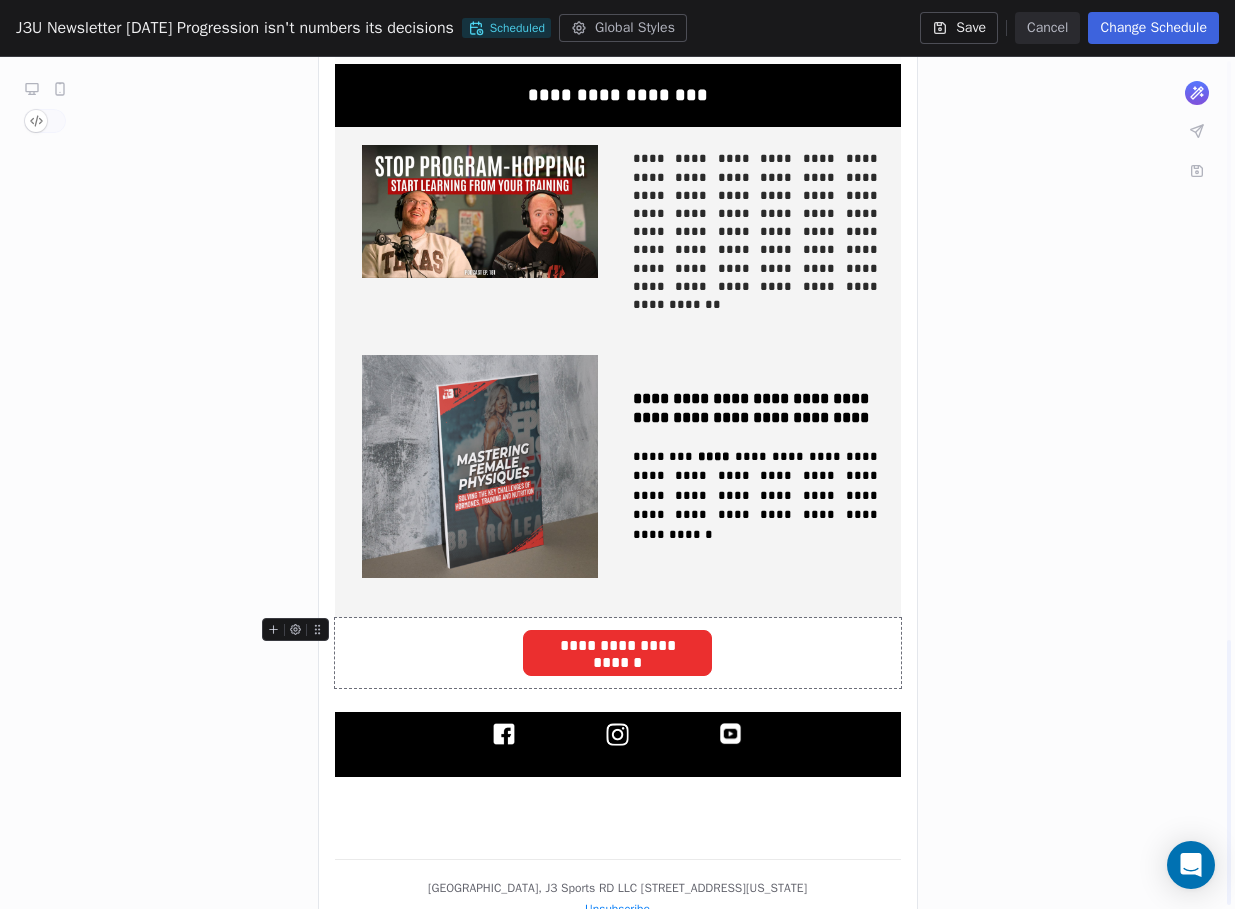 click on "**********" at bounding box center [618, 653] 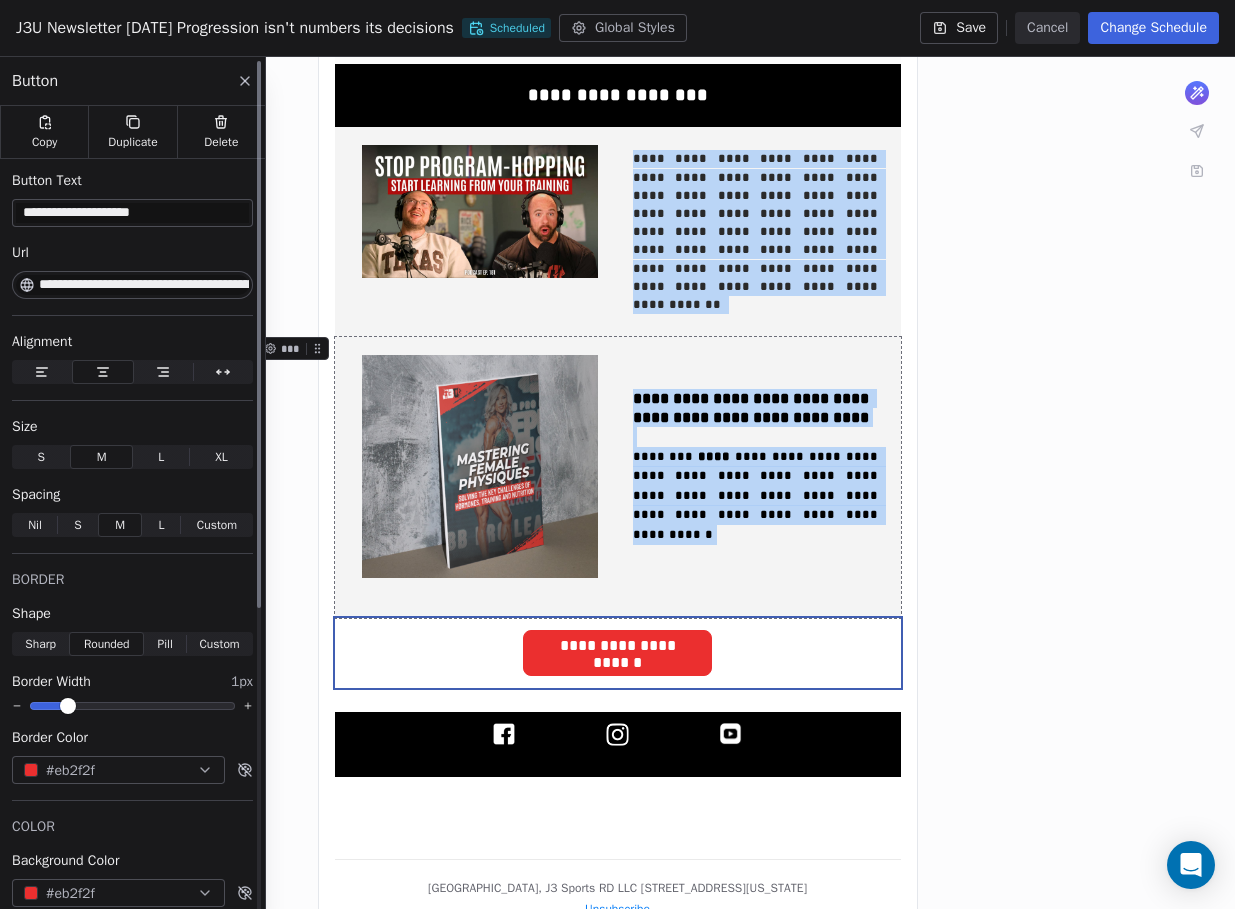 click on "Button" at bounding box center [132, 81] 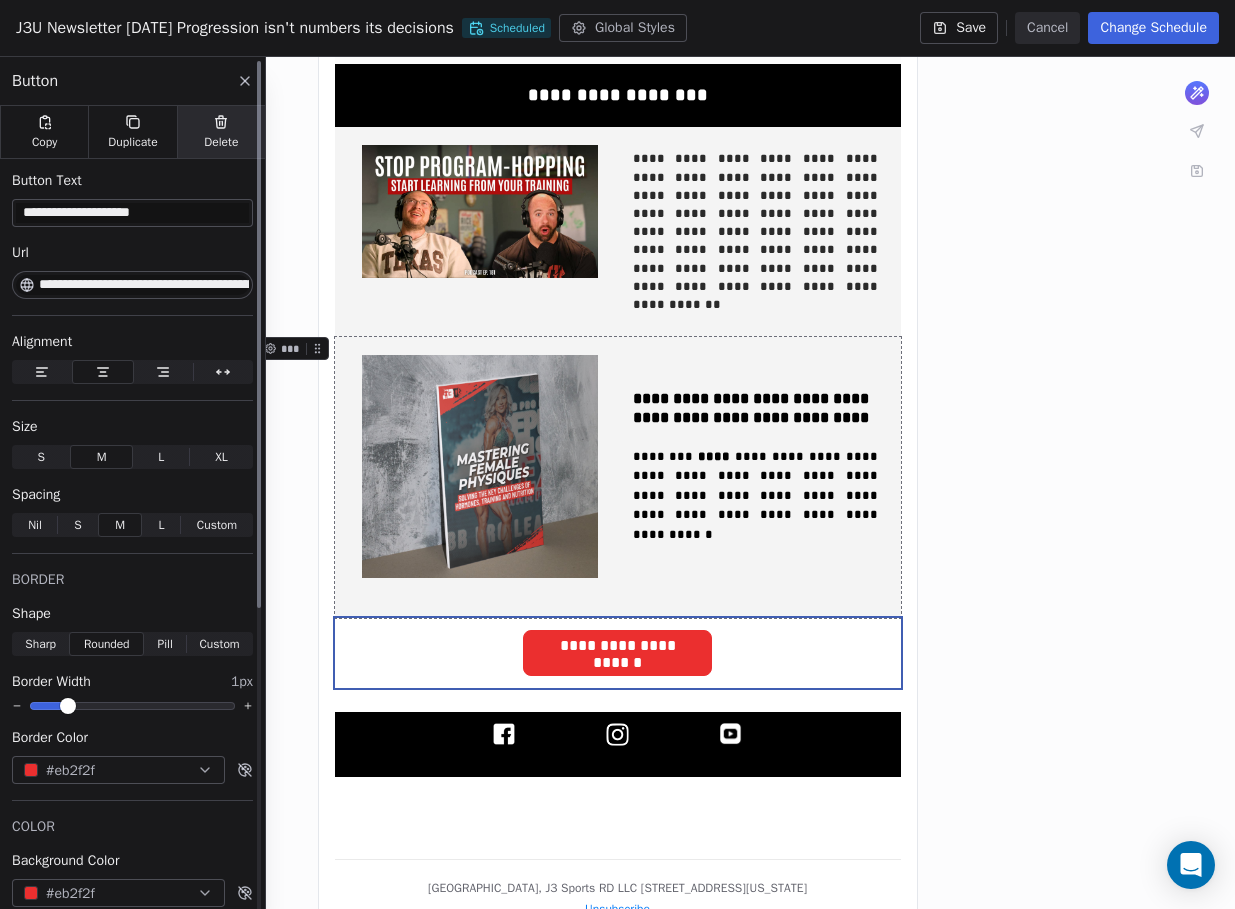 click 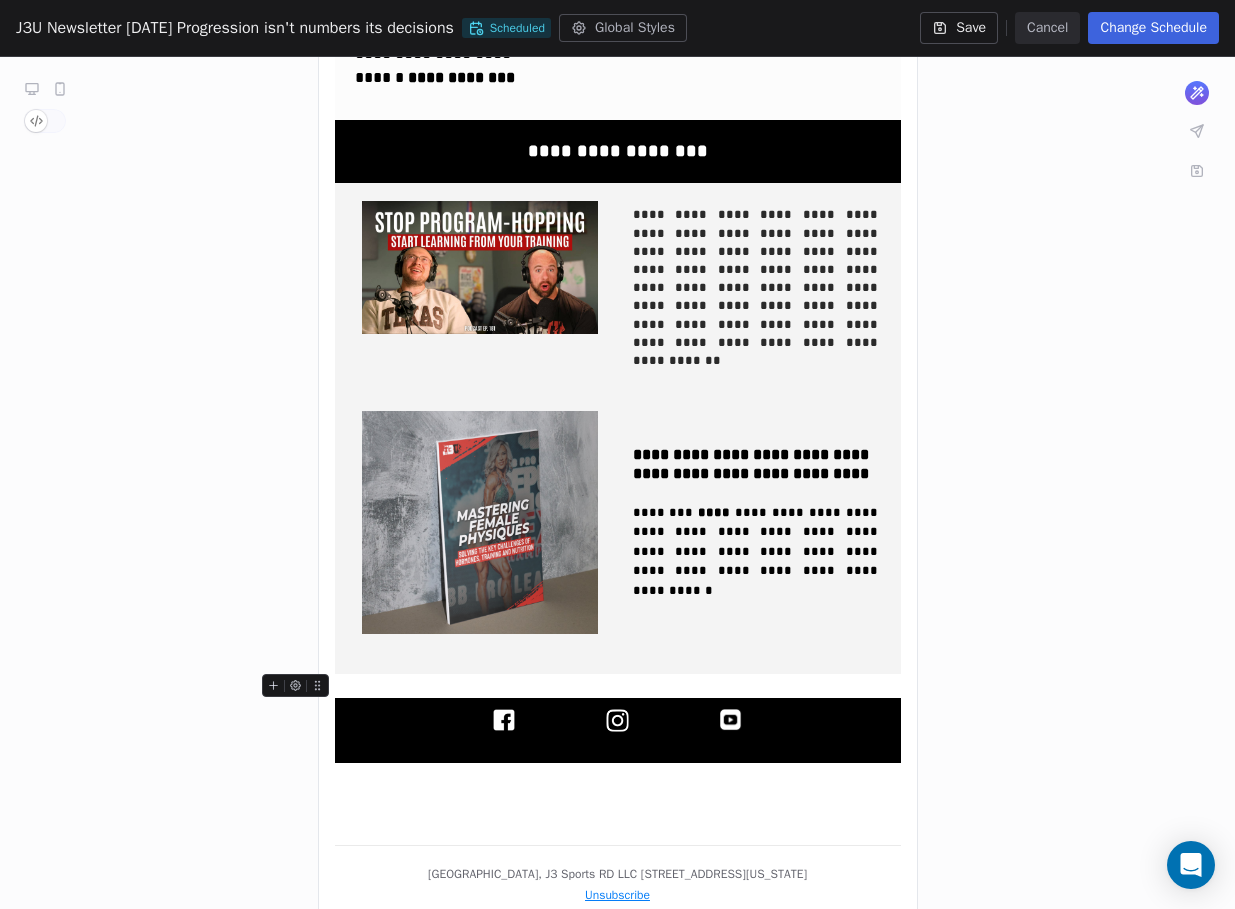 click at bounding box center (618, 686) 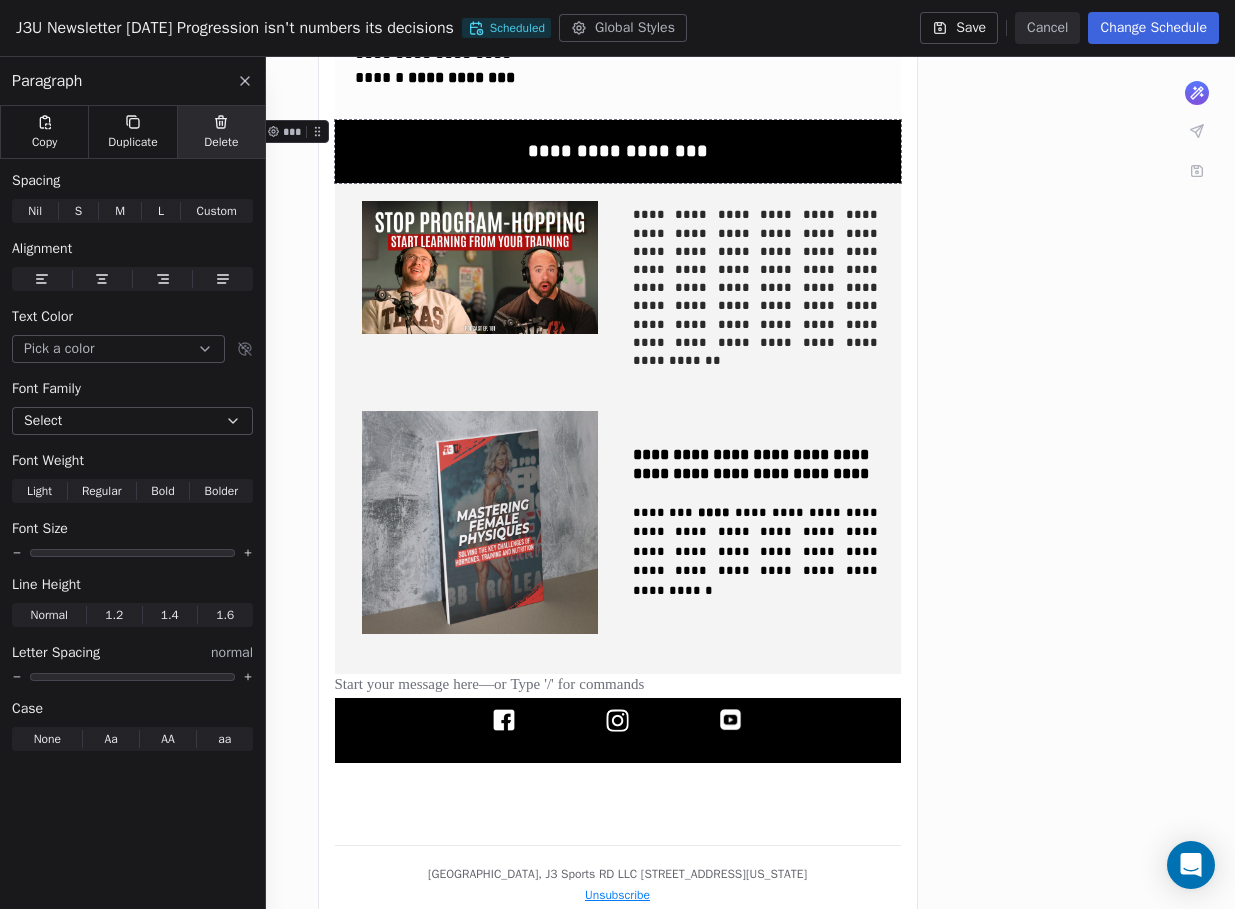 click on "Delete" at bounding box center [221, 142] 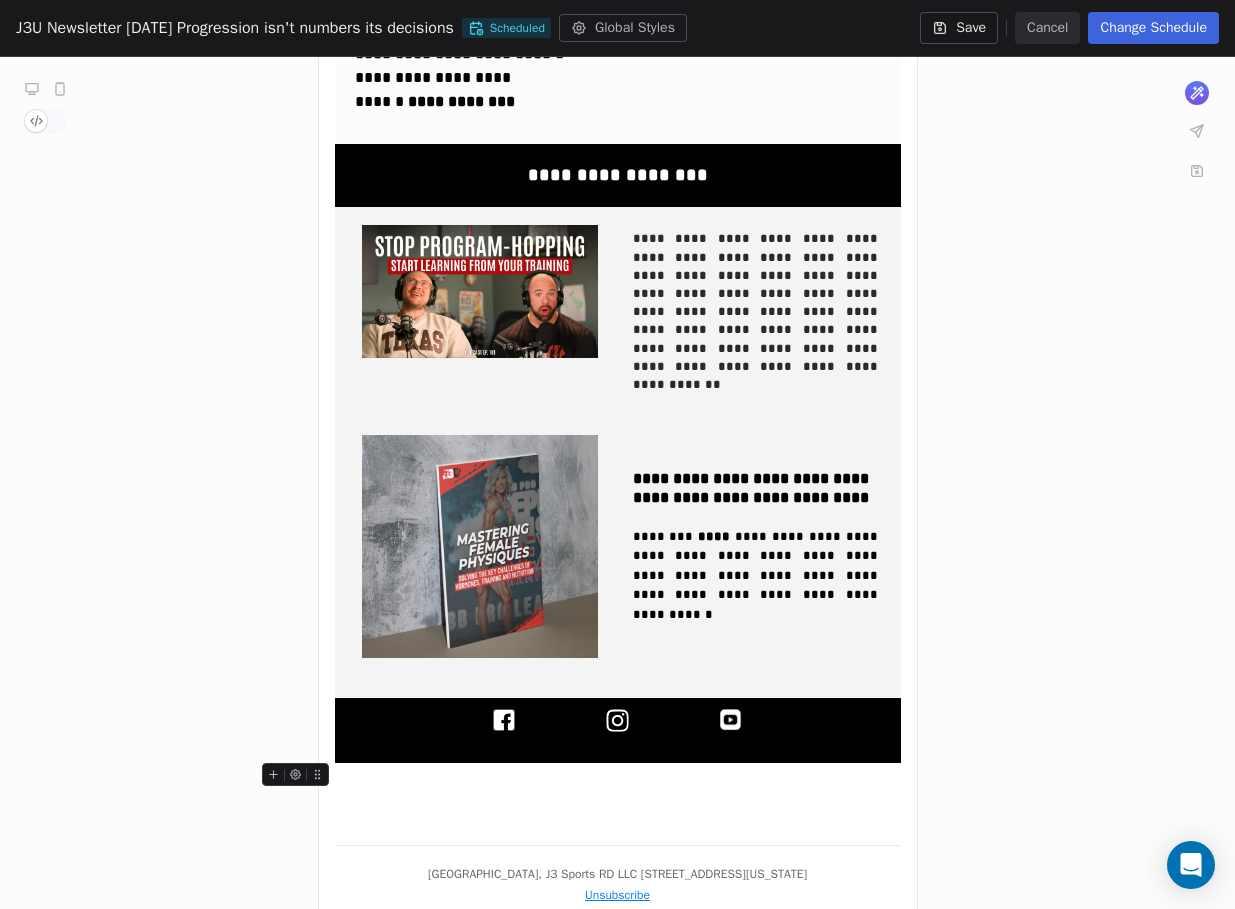 click on "**********" at bounding box center [618, -366] 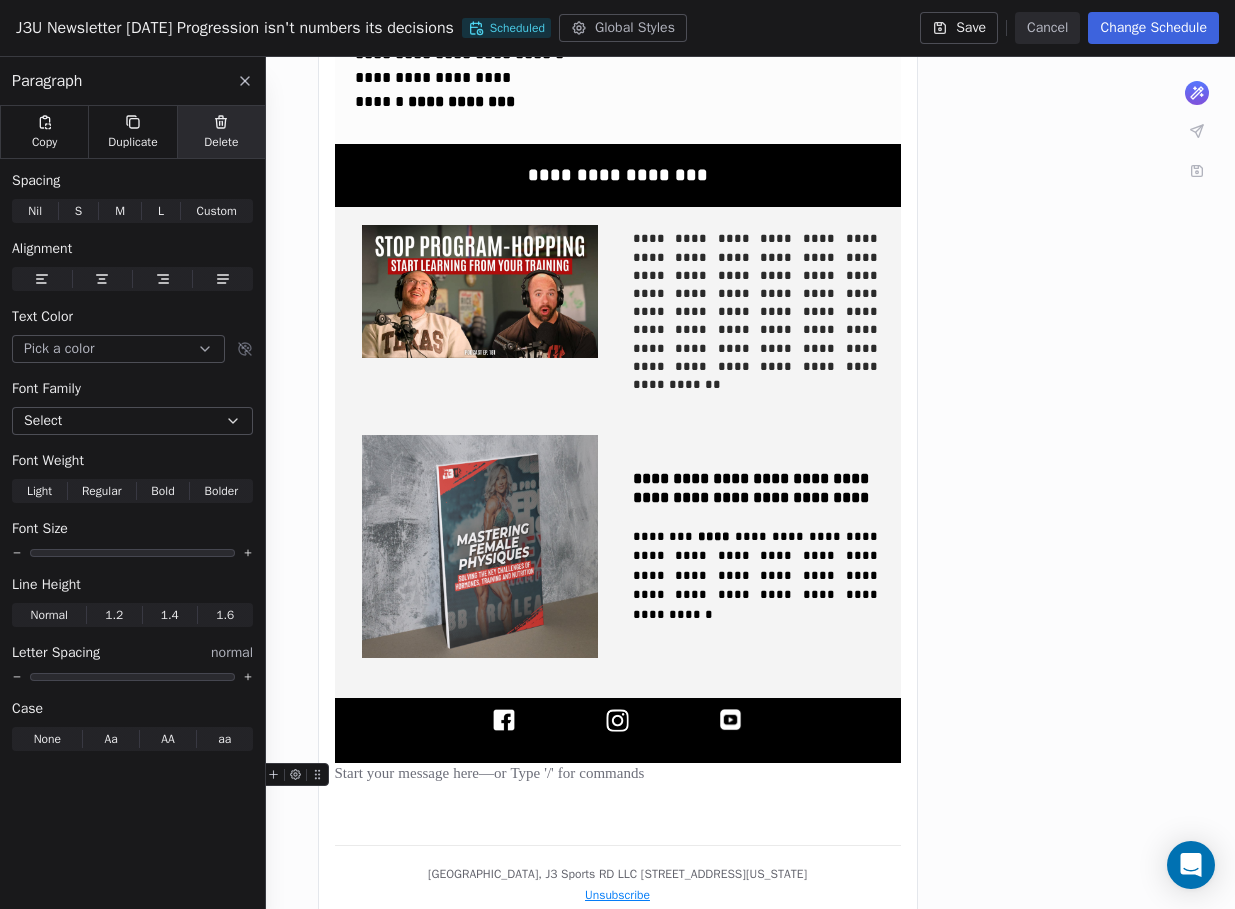 click on "Delete" at bounding box center [221, 142] 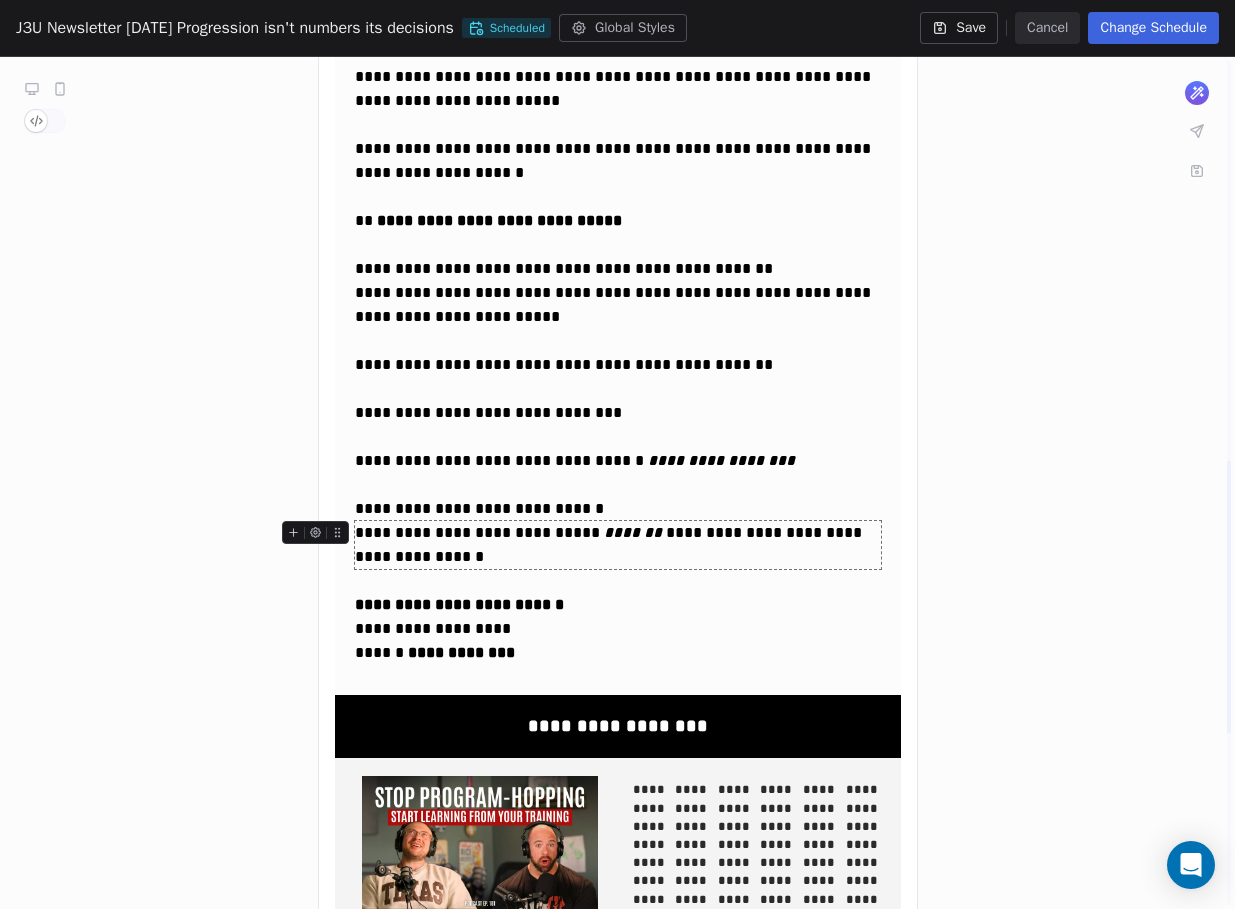 scroll, scrollTop: 1246, scrollLeft: 0, axis: vertical 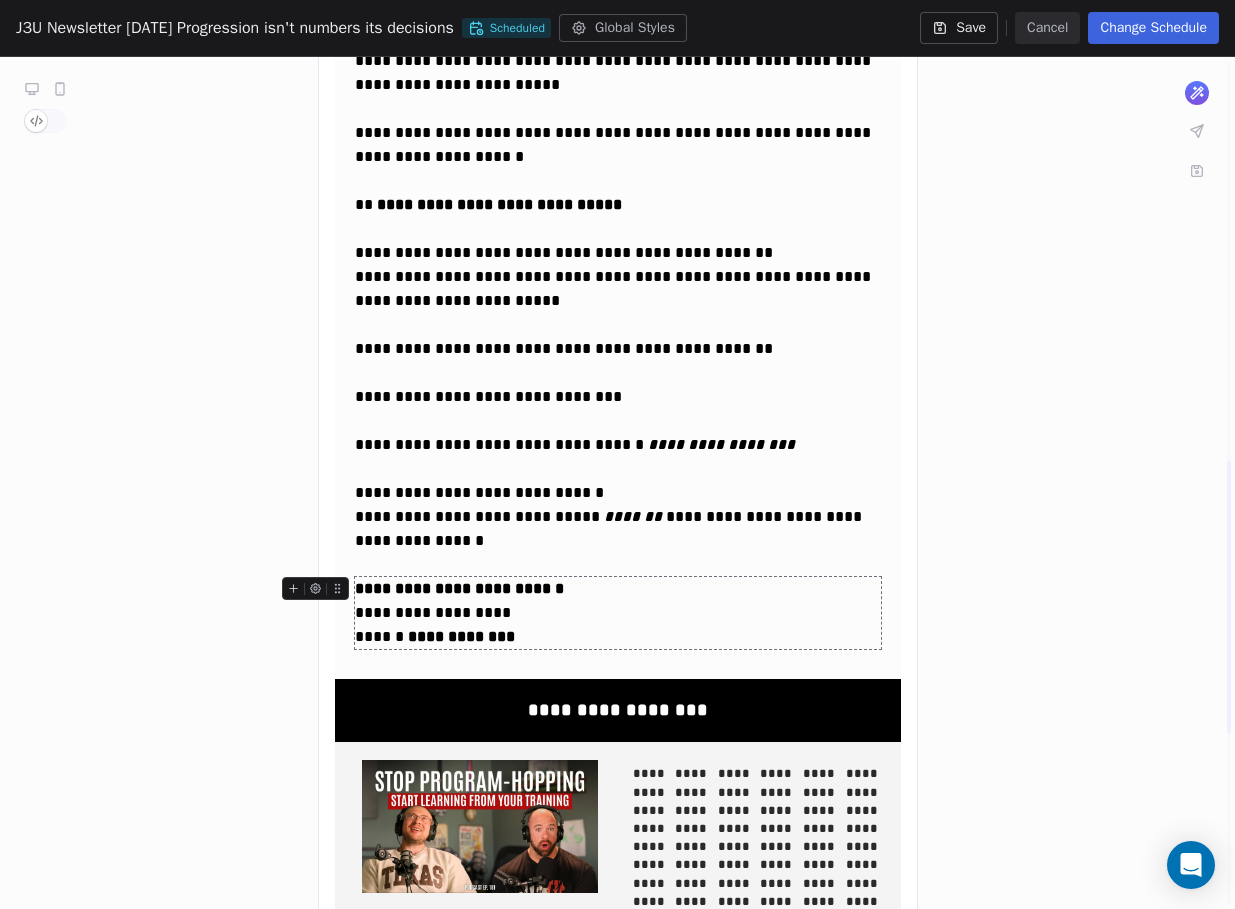 click on "**********" at bounding box center [618, 613] 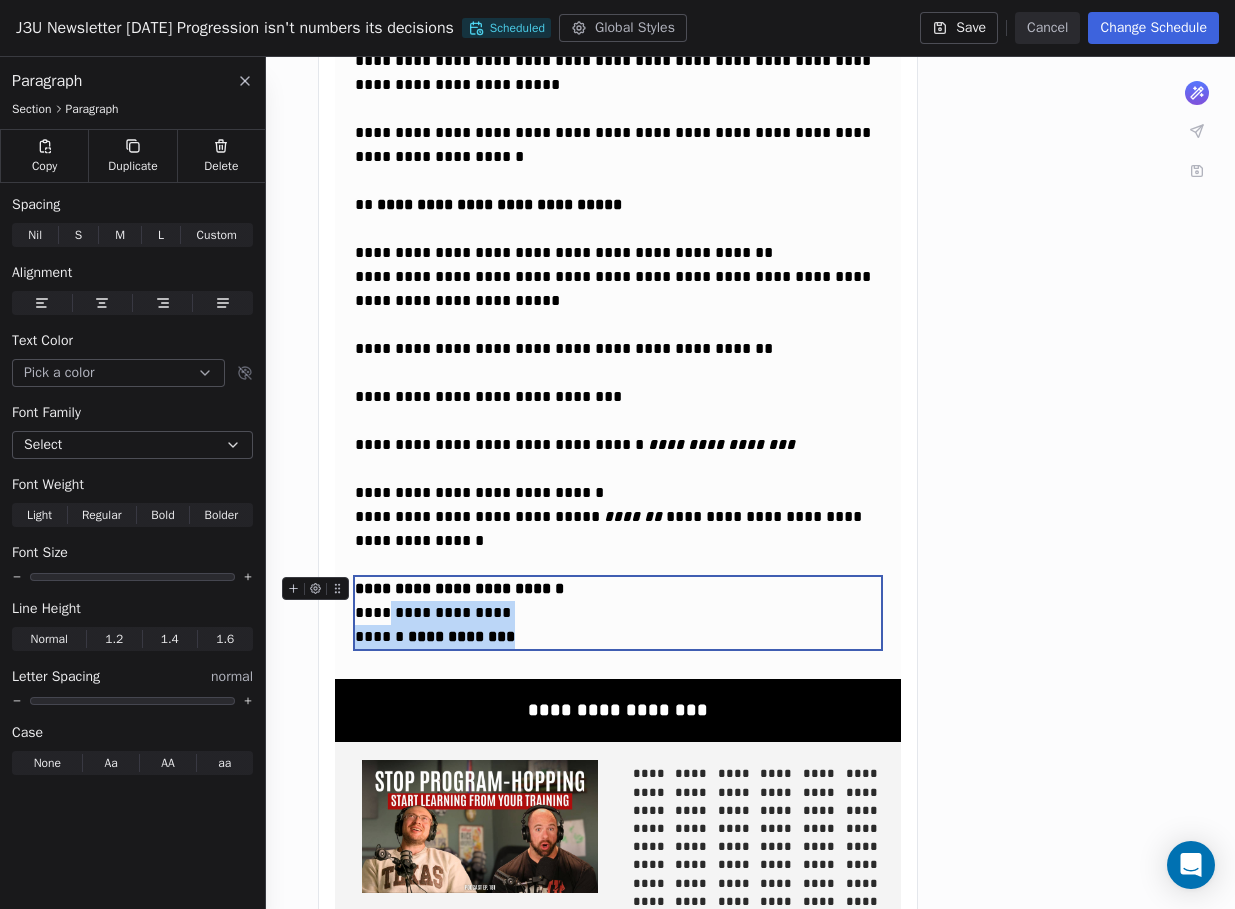 drag, startPoint x: 529, startPoint y: 645, endPoint x: 386, endPoint y: 606, distance: 148.22281 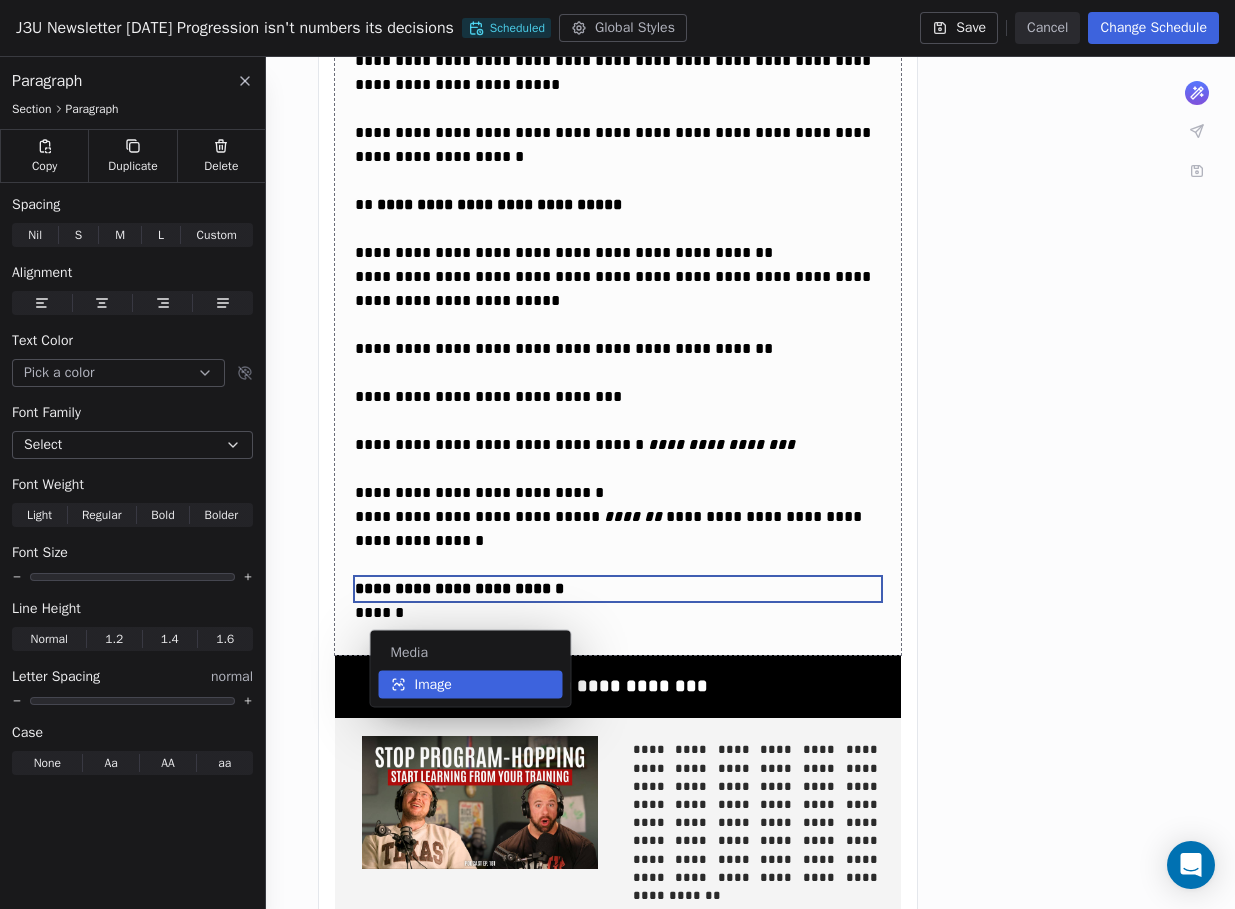 click on "Image" at bounding box center (433, 685) 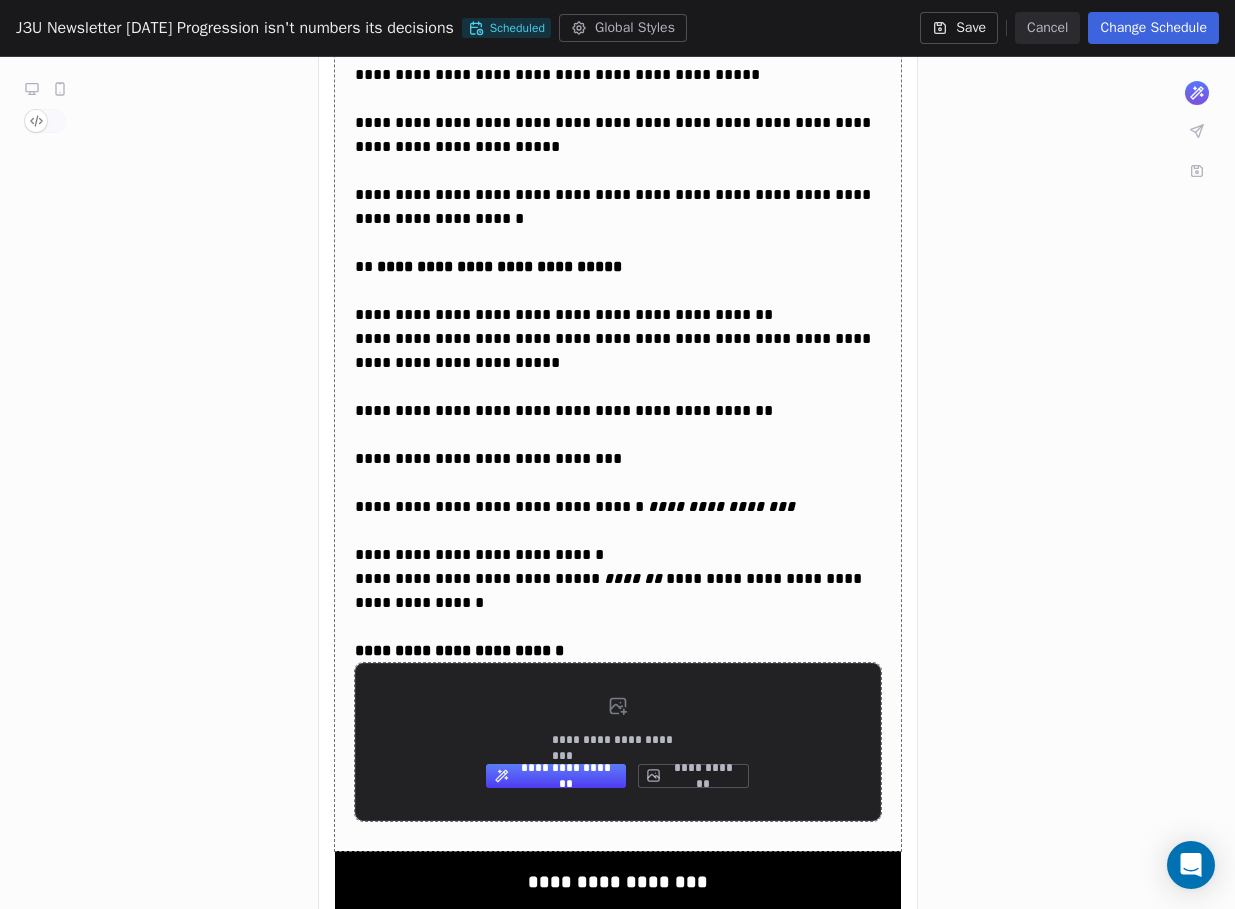 click on "**********" at bounding box center [618, 742] 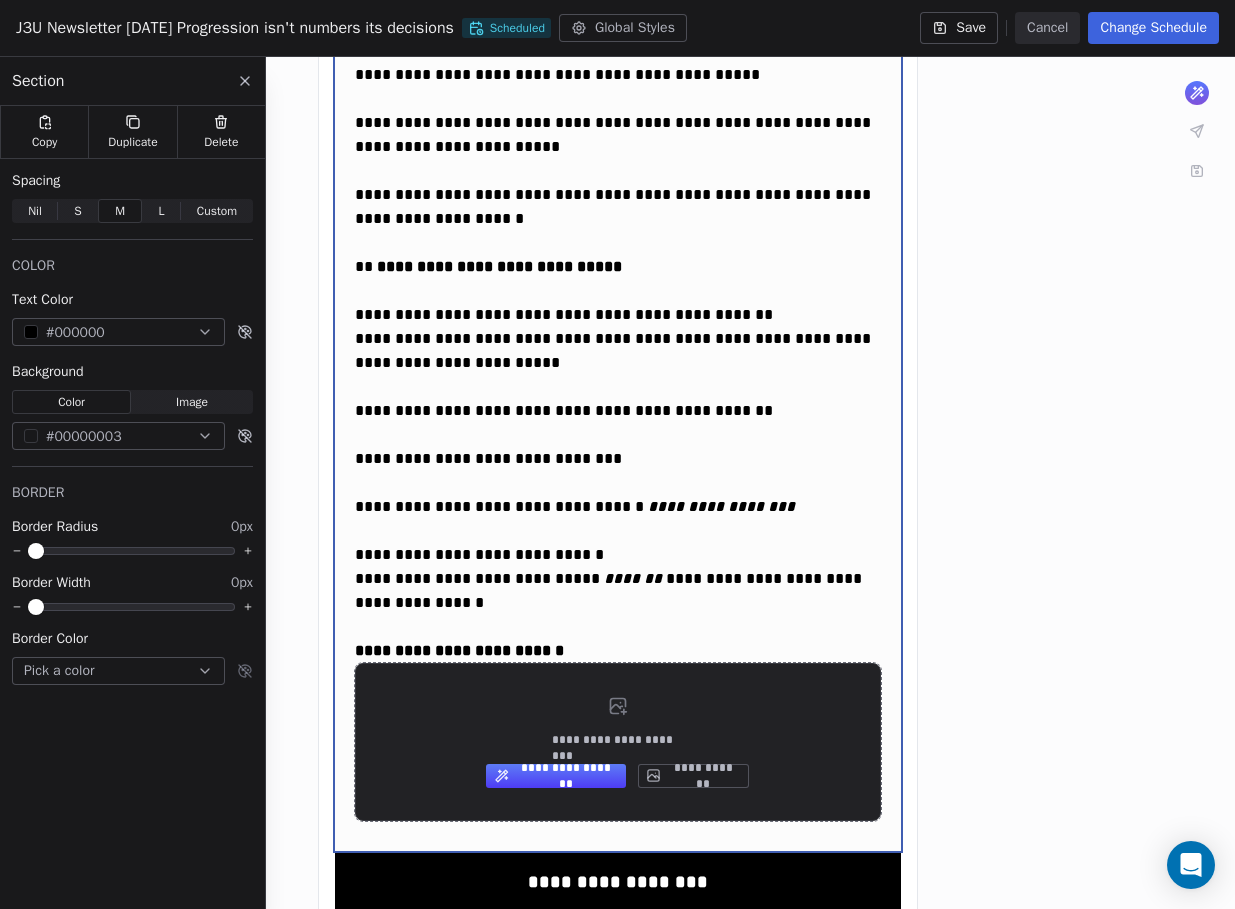 click on "**********" at bounding box center (693, 776) 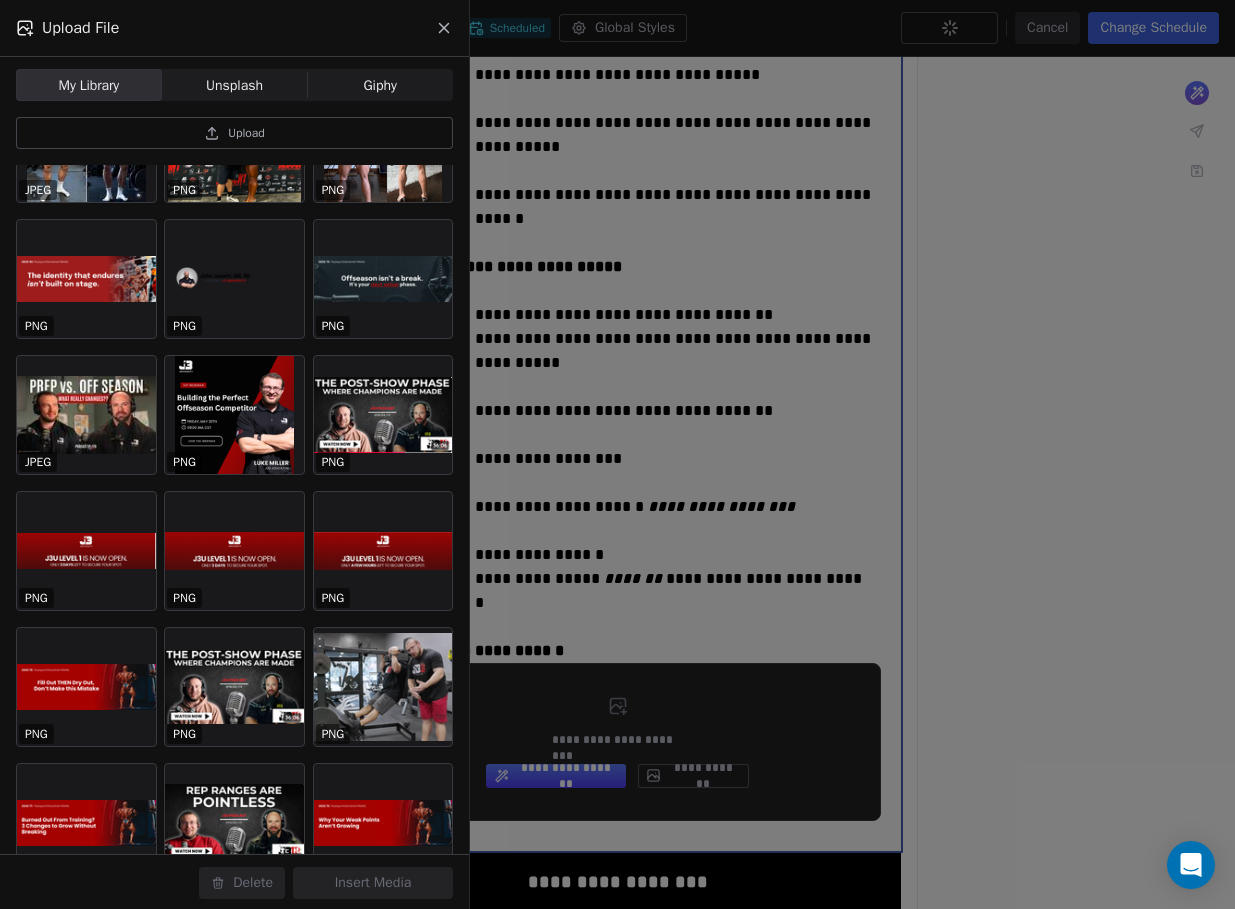 scroll, scrollTop: 1127, scrollLeft: 0, axis: vertical 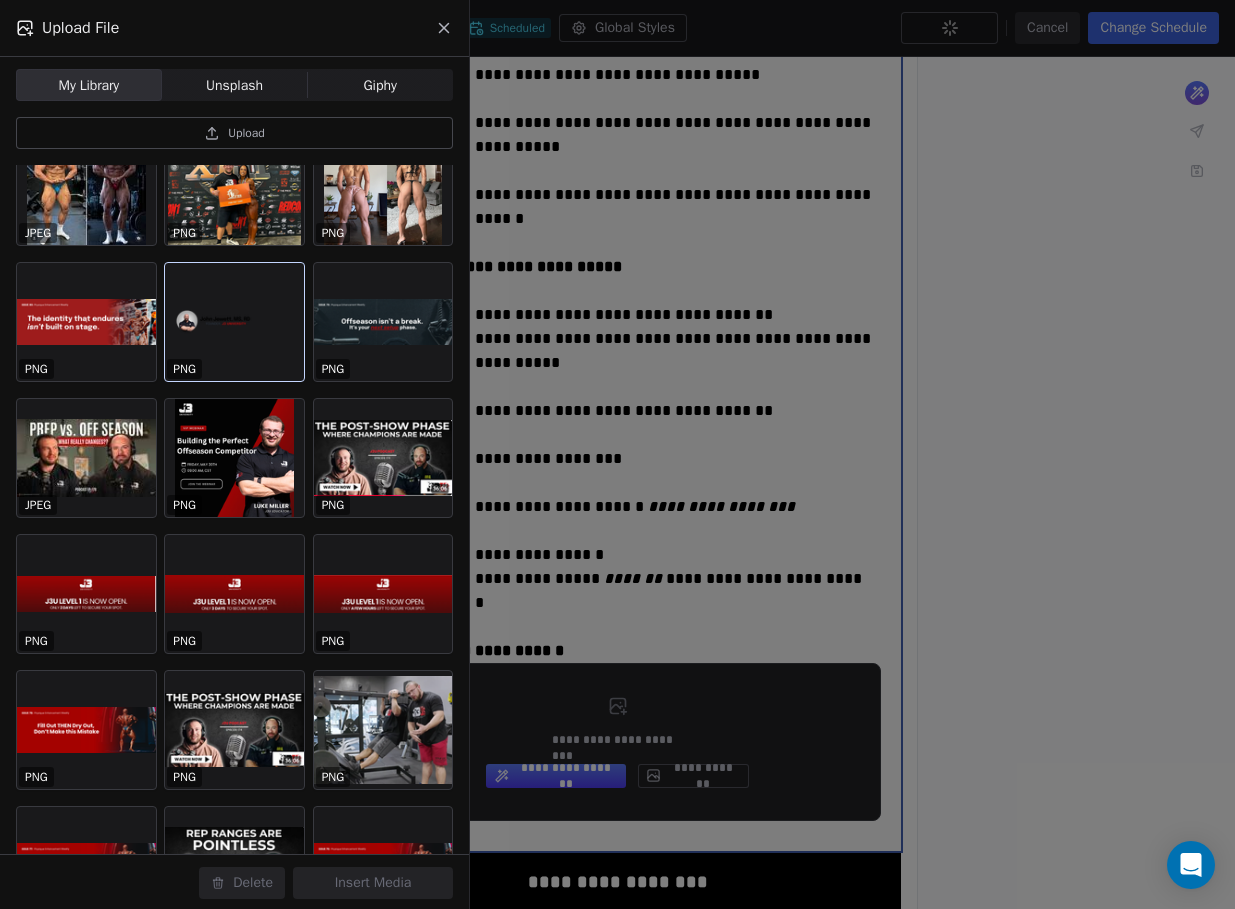 click at bounding box center (234, 322) 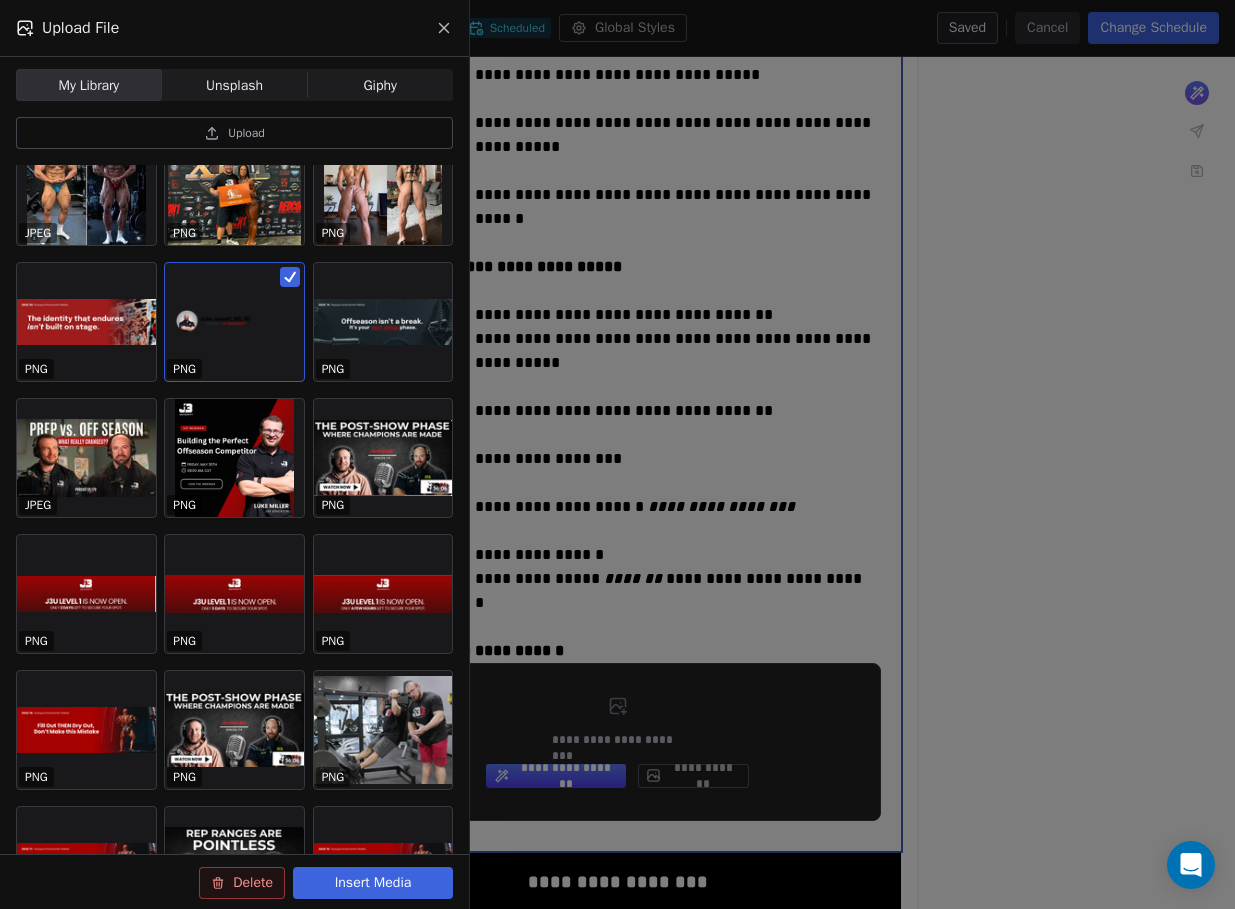 click on "Insert Media" at bounding box center [373, 883] 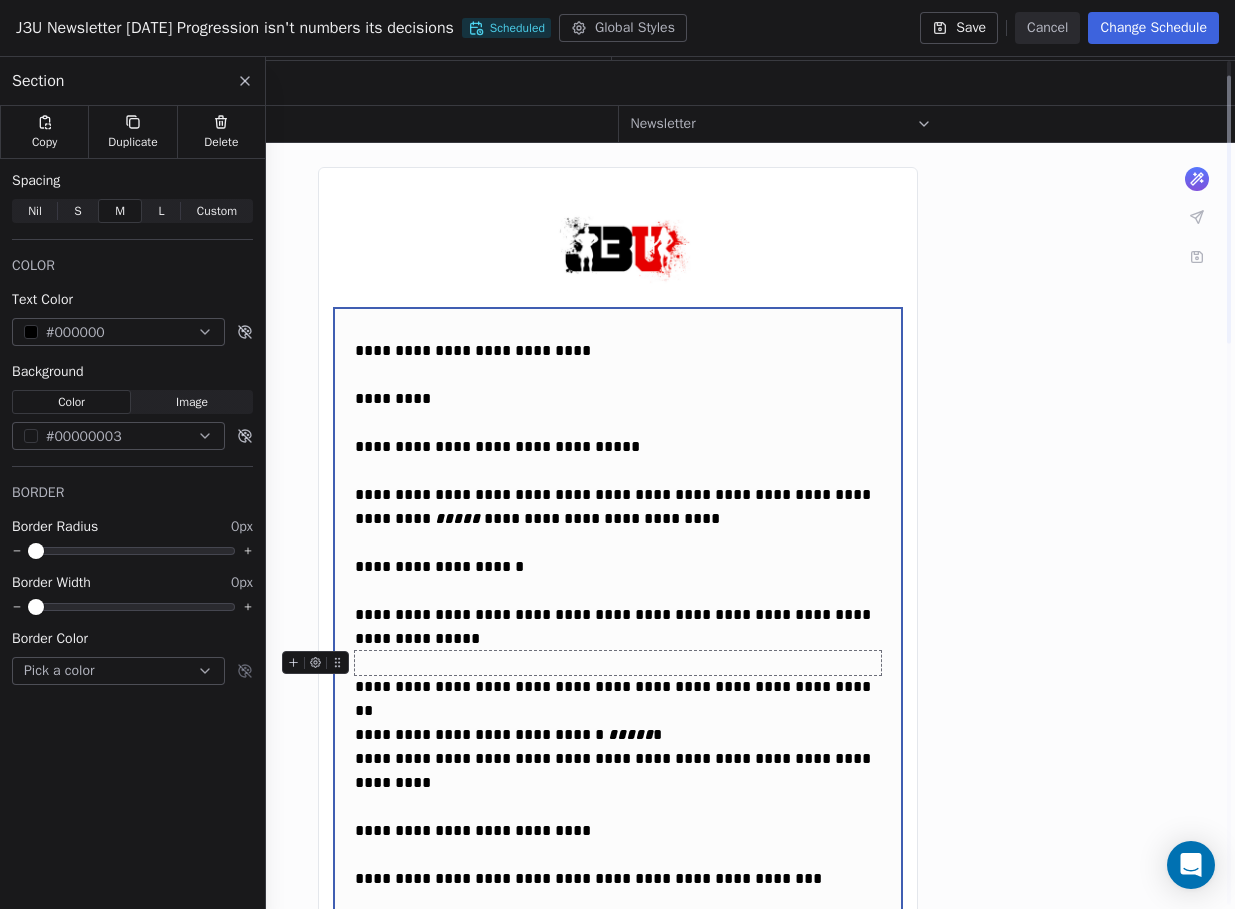 scroll, scrollTop: 27, scrollLeft: 0, axis: vertical 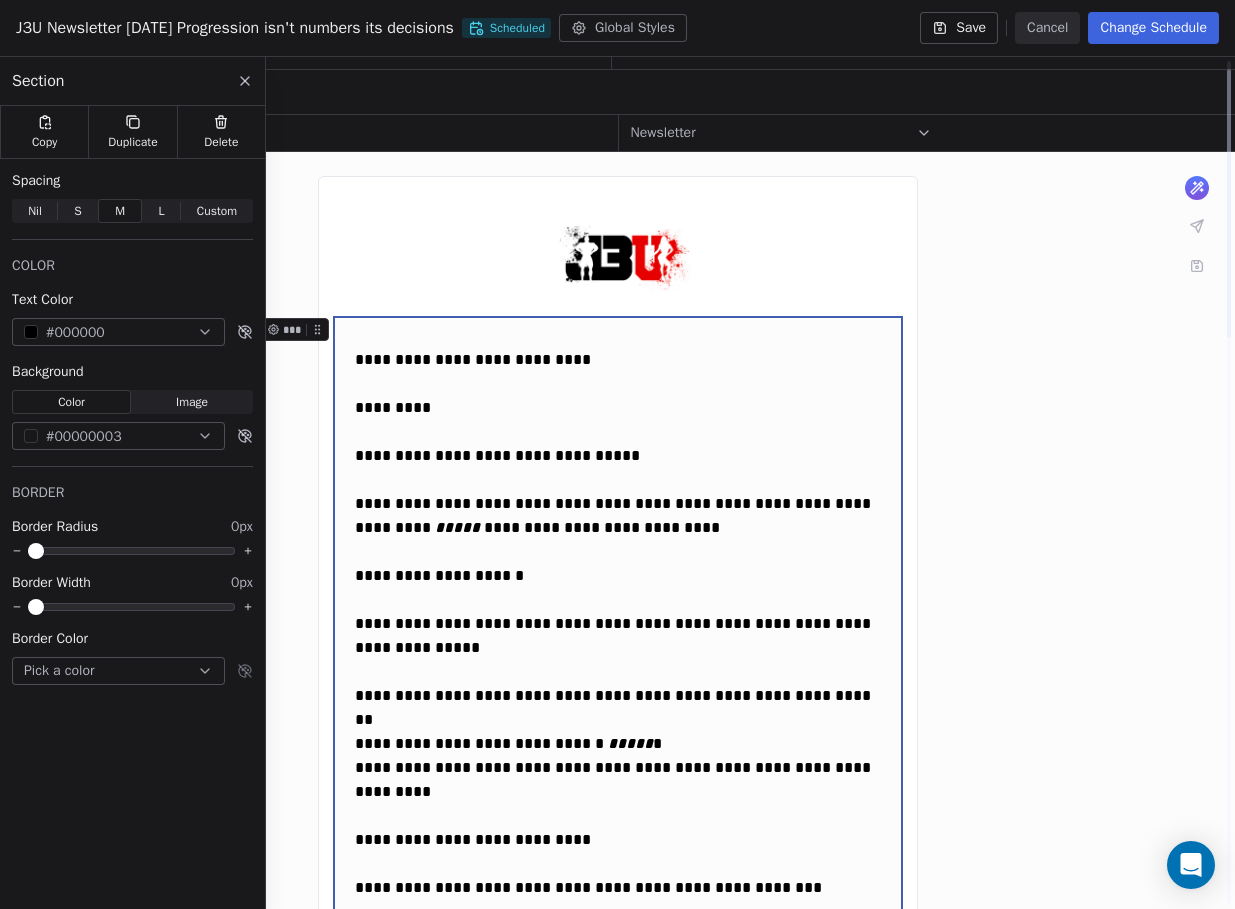 click on "**********" at bounding box center [617, 1451] 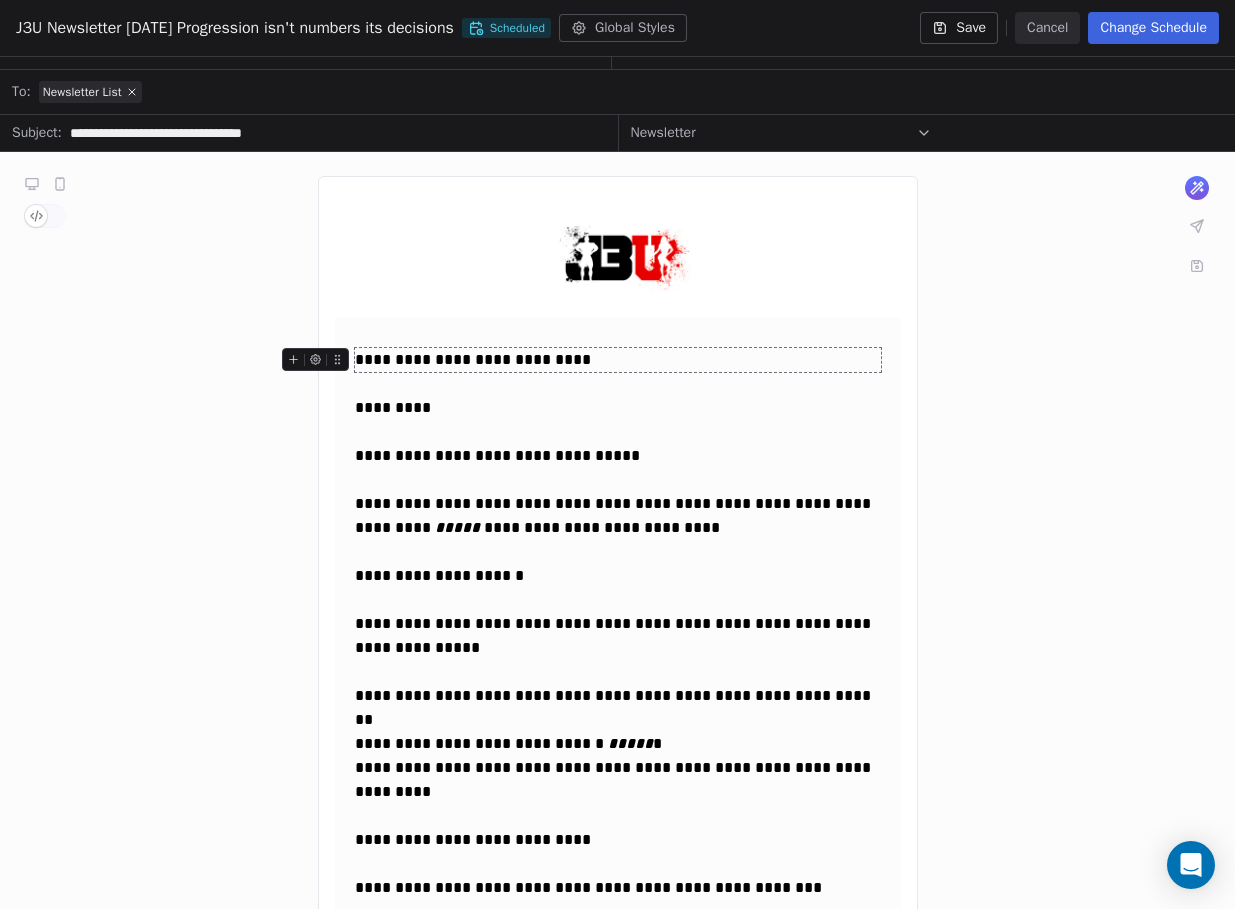 click on "**********" at bounding box center (618, 360) 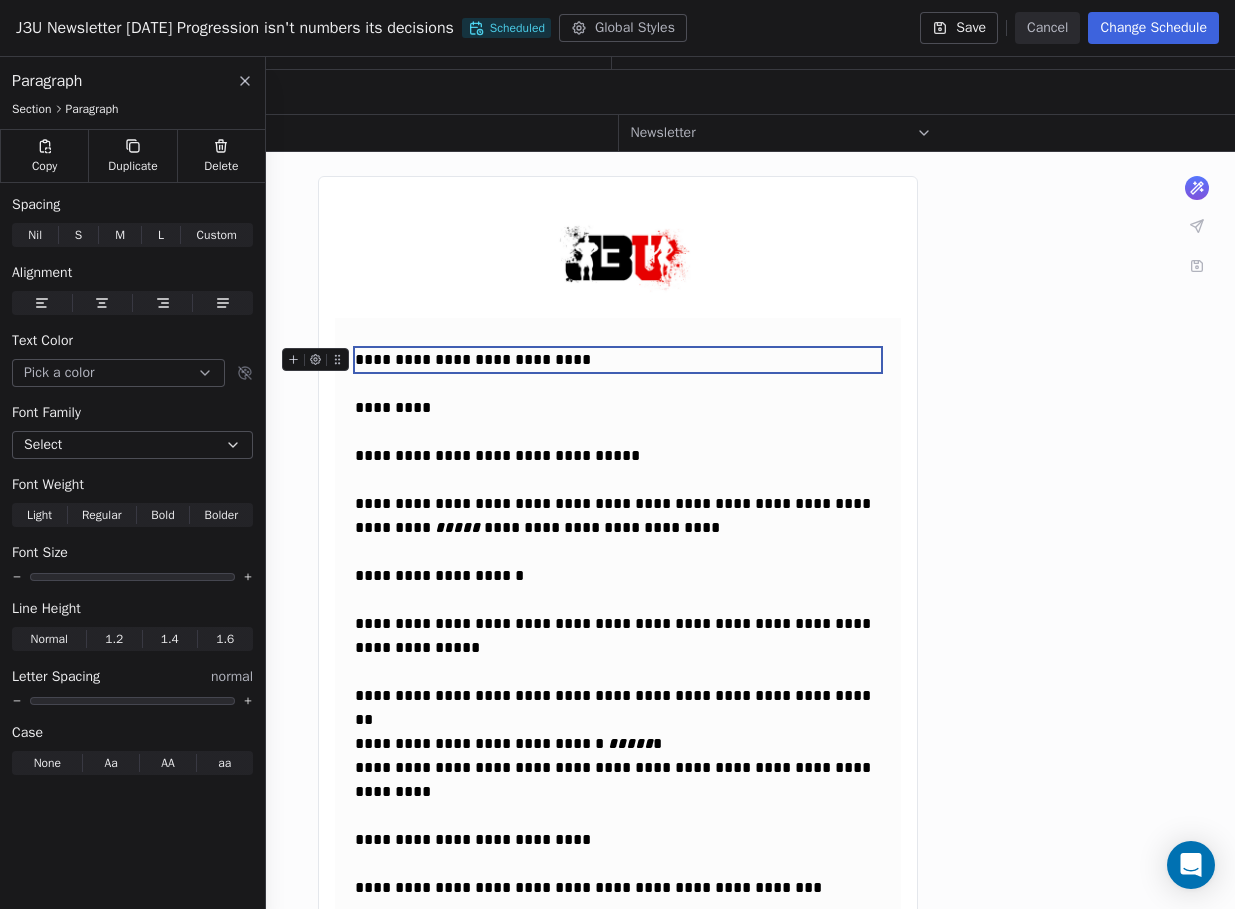 click on "**********" at bounding box center (618, 360) 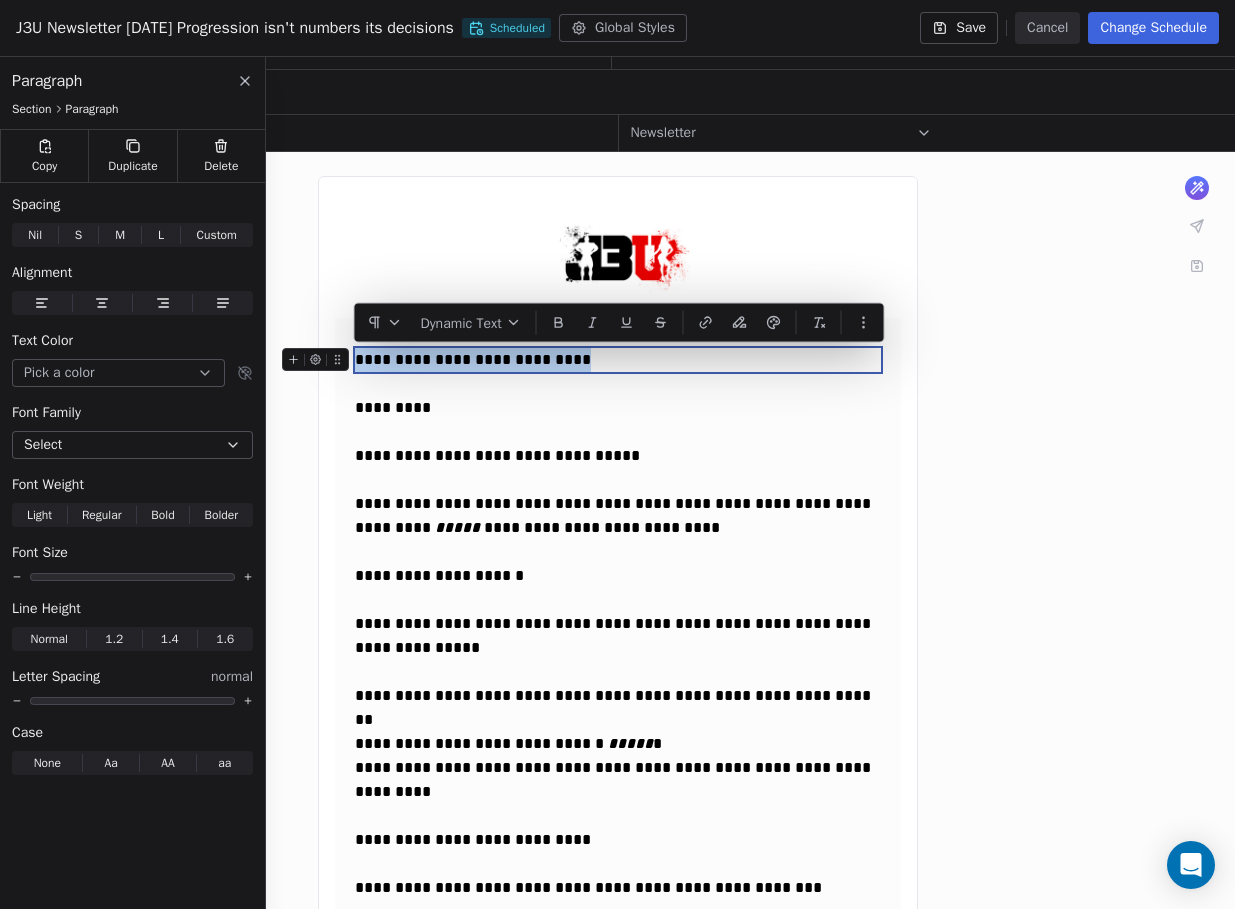 drag, startPoint x: 615, startPoint y: 356, endPoint x: 359, endPoint y: 354, distance: 256.0078 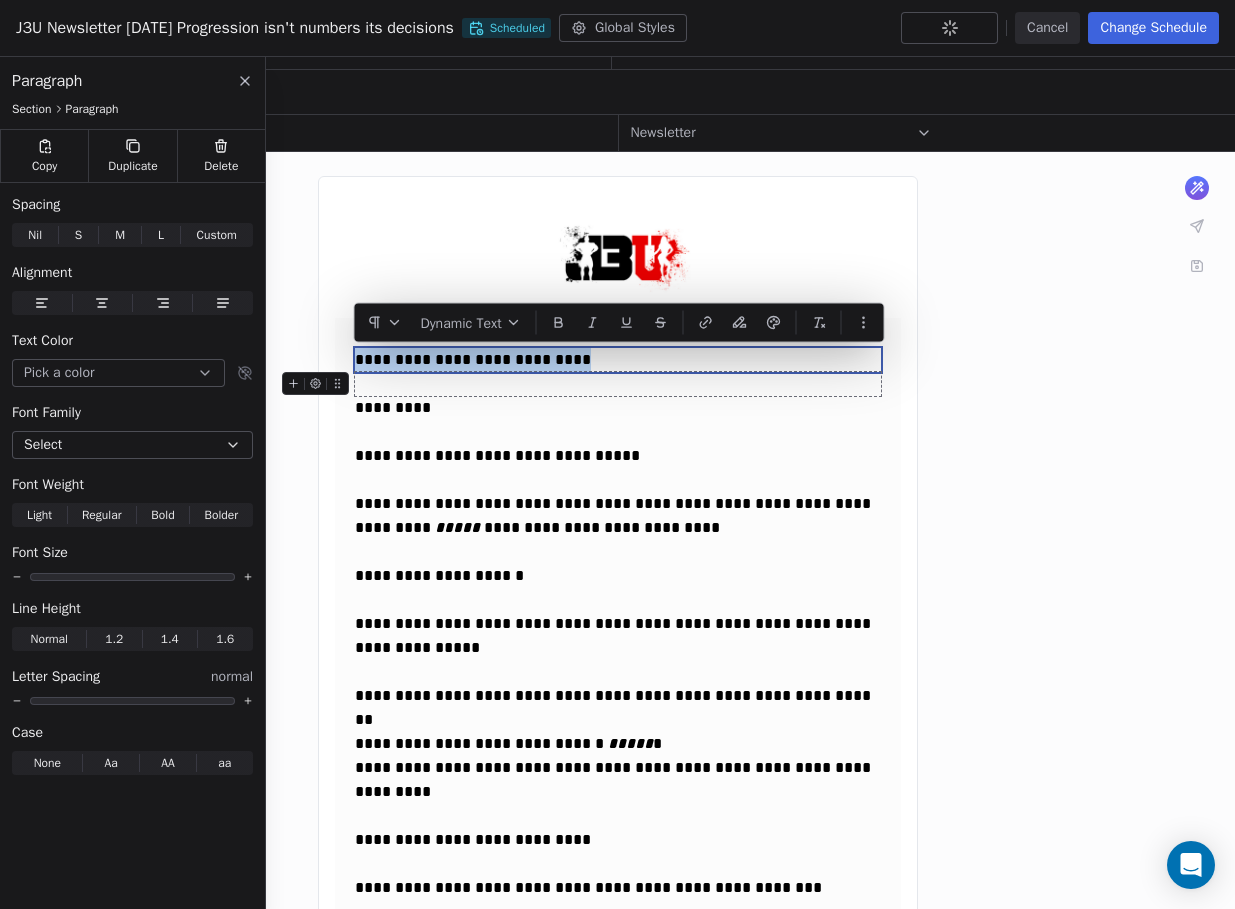 copy on "**********" 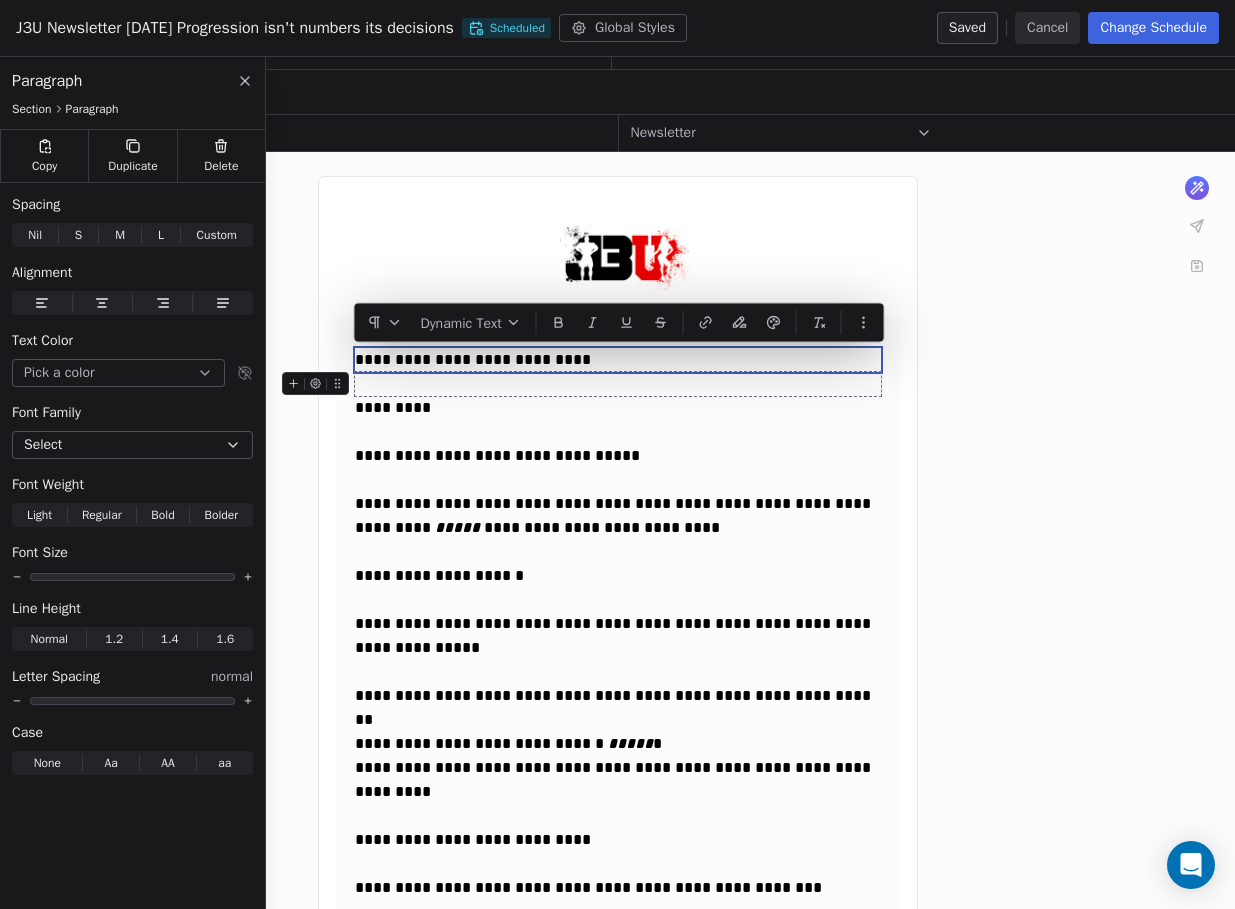 copy on "**********" 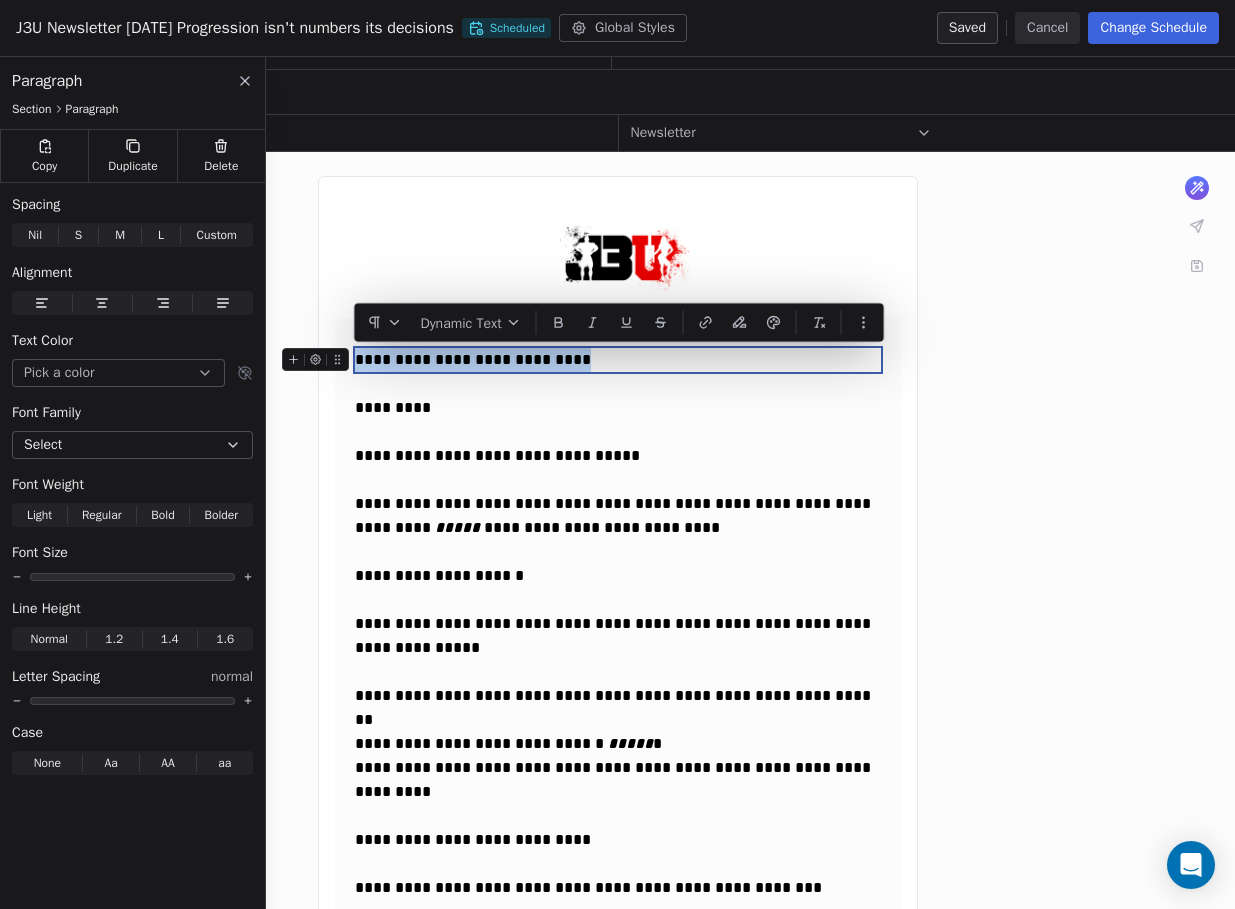 click on "**********" at bounding box center (618, 360) 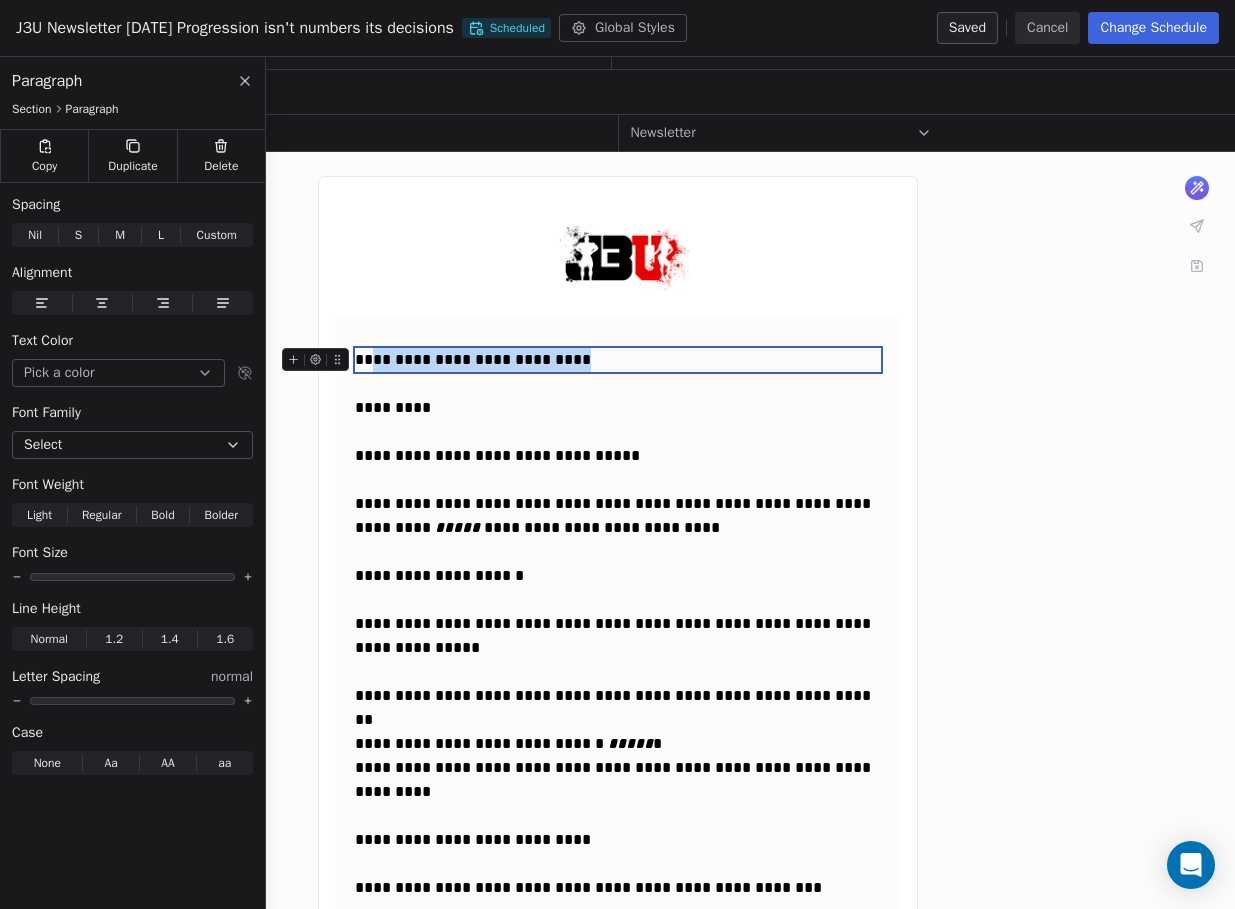 drag, startPoint x: 601, startPoint y: 365, endPoint x: 373, endPoint y: 364, distance: 228.0022 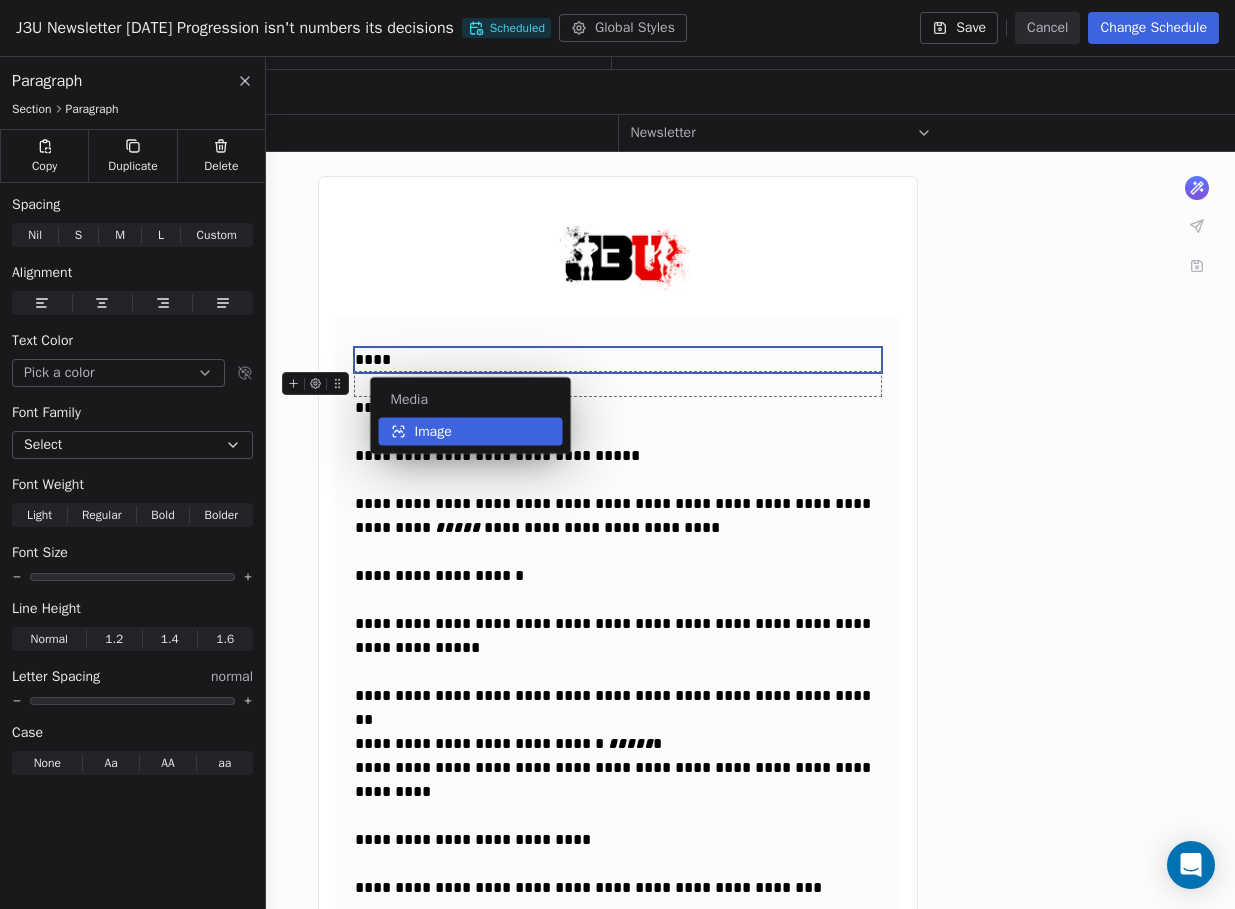 click on "Image" at bounding box center (471, 432) 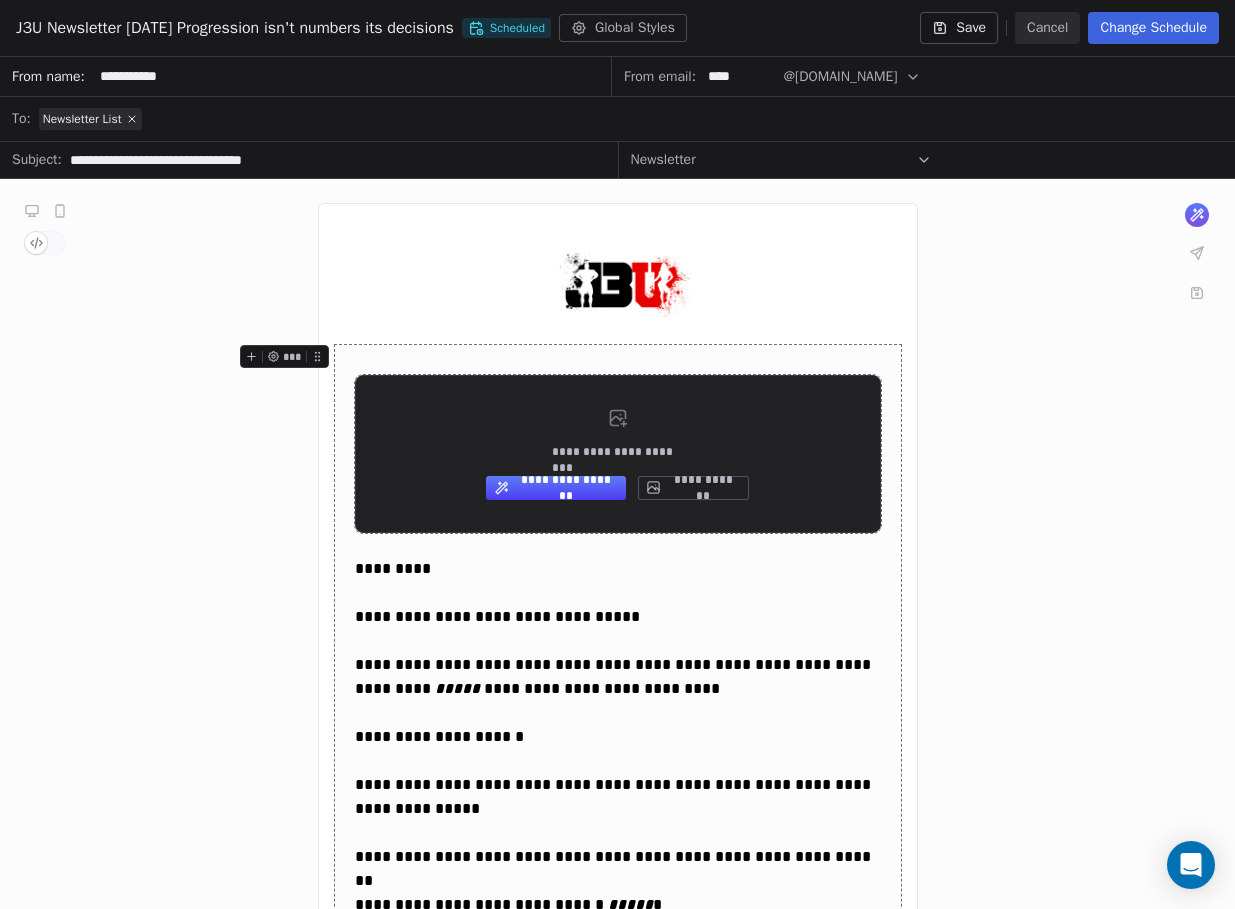 click on "**********" at bounding box center (693, 488) 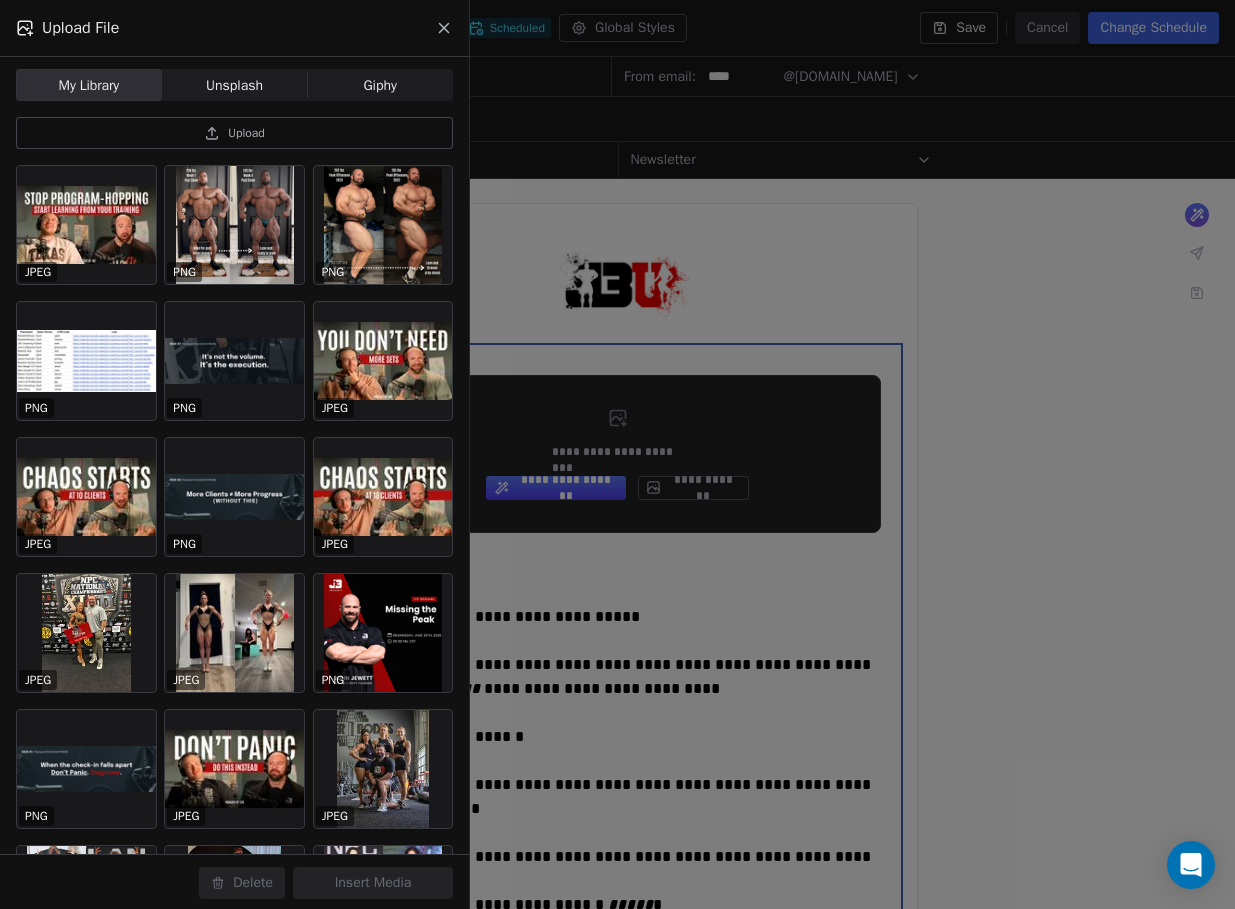 click at bounding box center (234, 361) 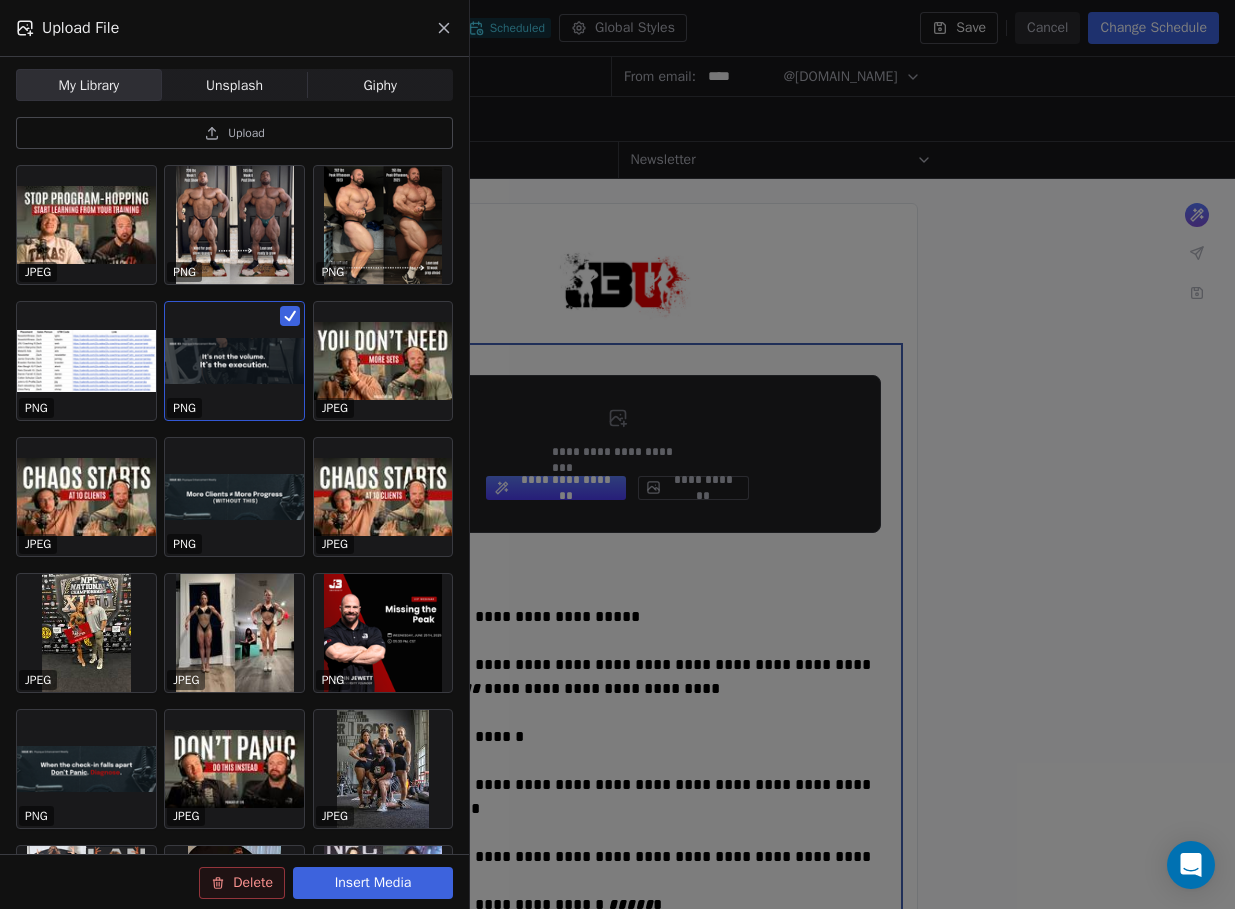 click on "Upload" at bounding box center (234, 133) 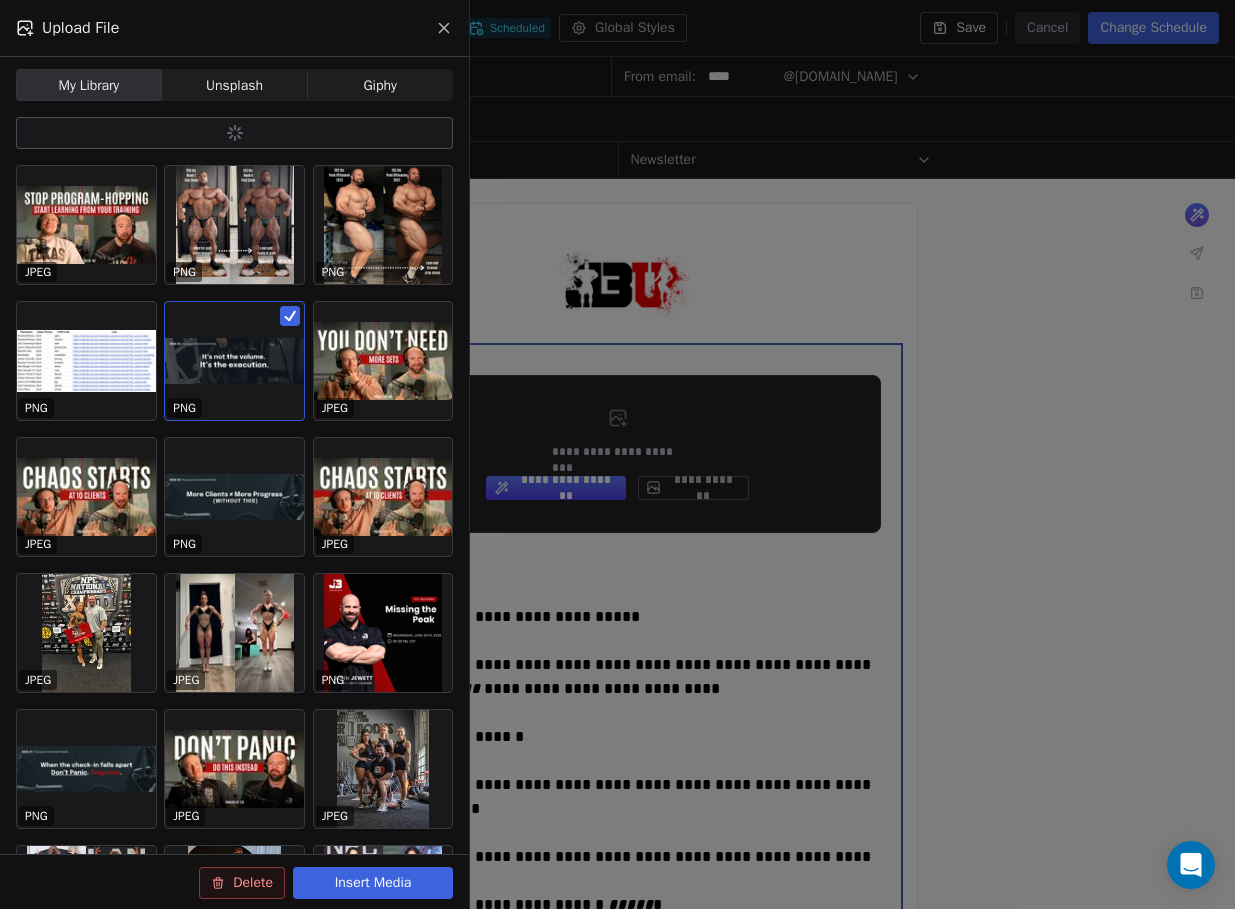 click at bounding box center [234, 361] 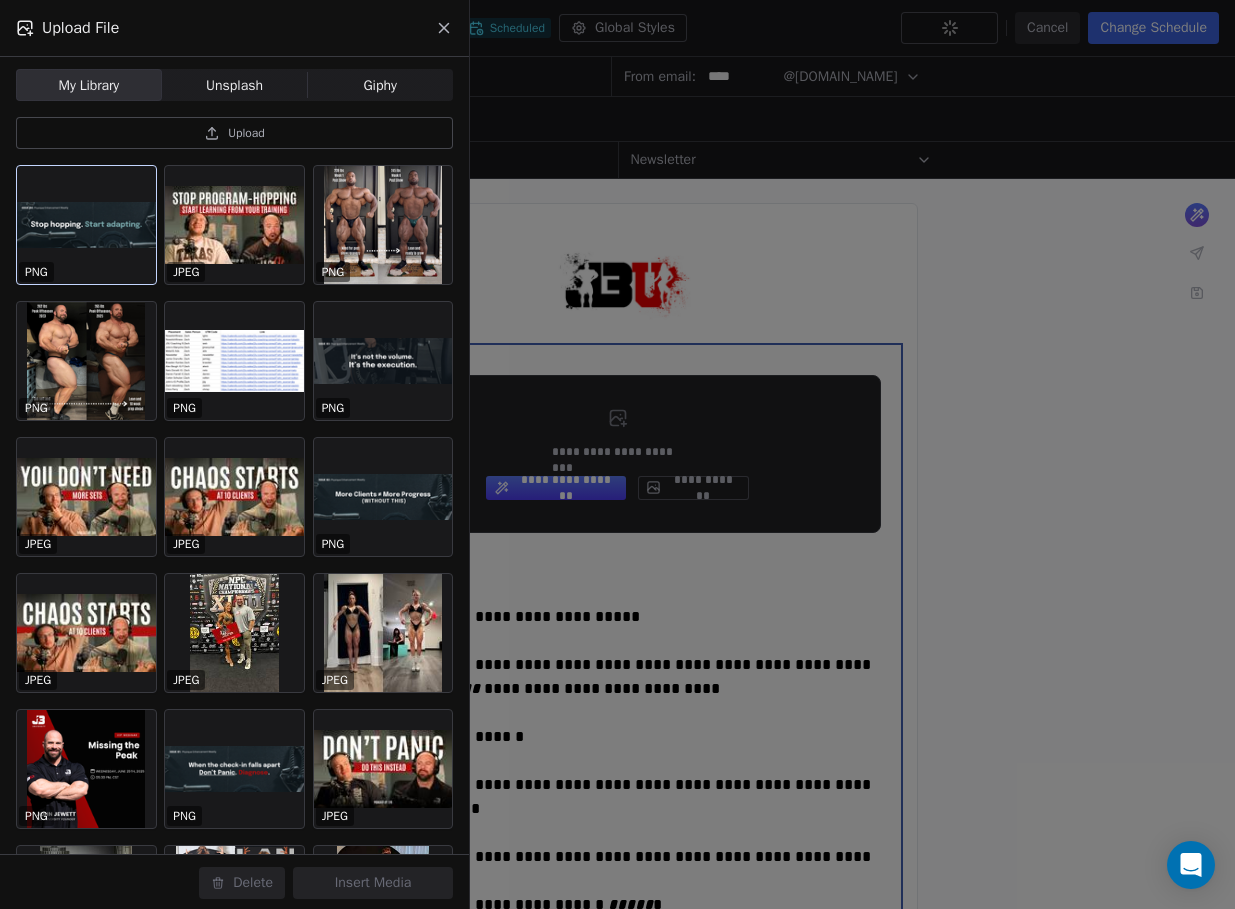 click at bounding box center (86, 225) 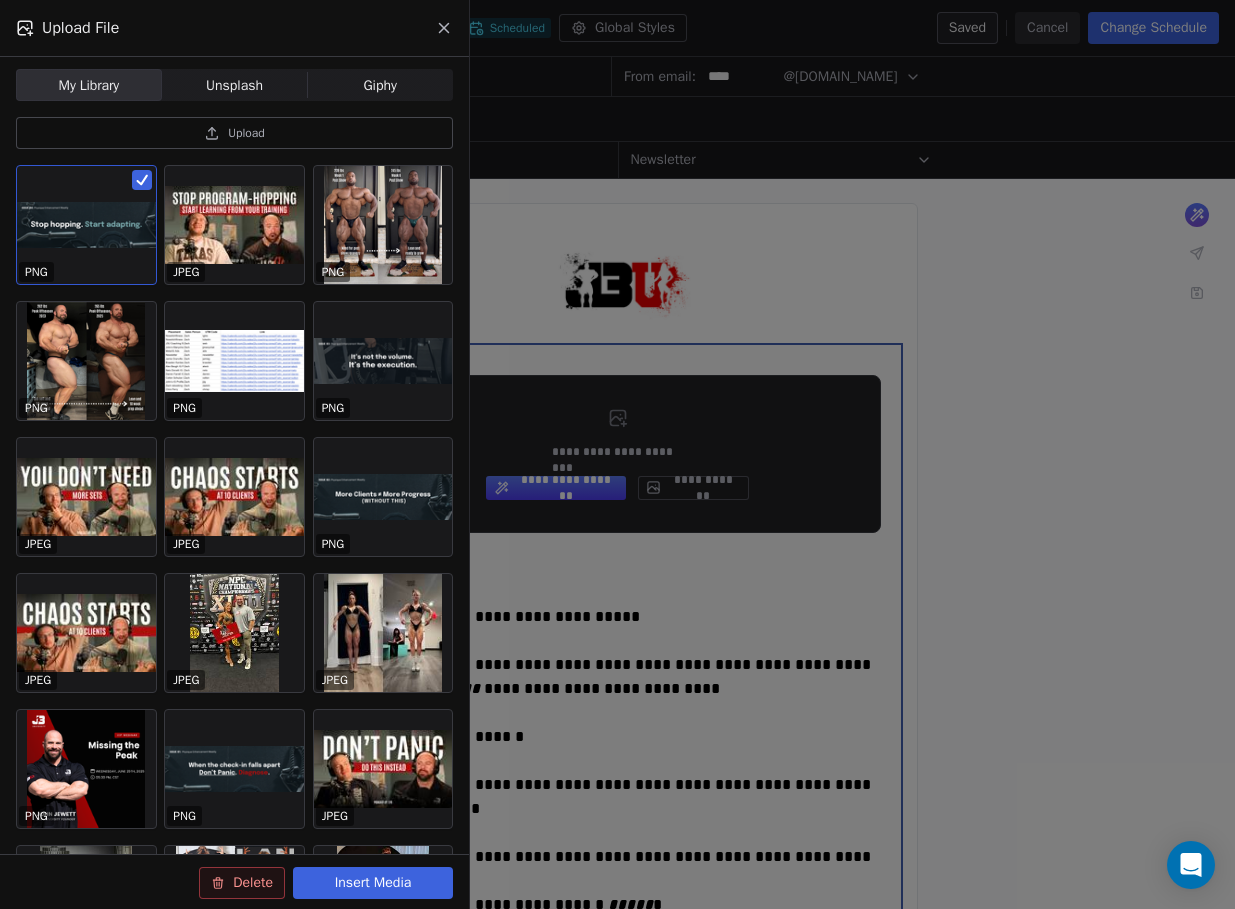 click on "Insert Media" at bounding box center (373, 883) 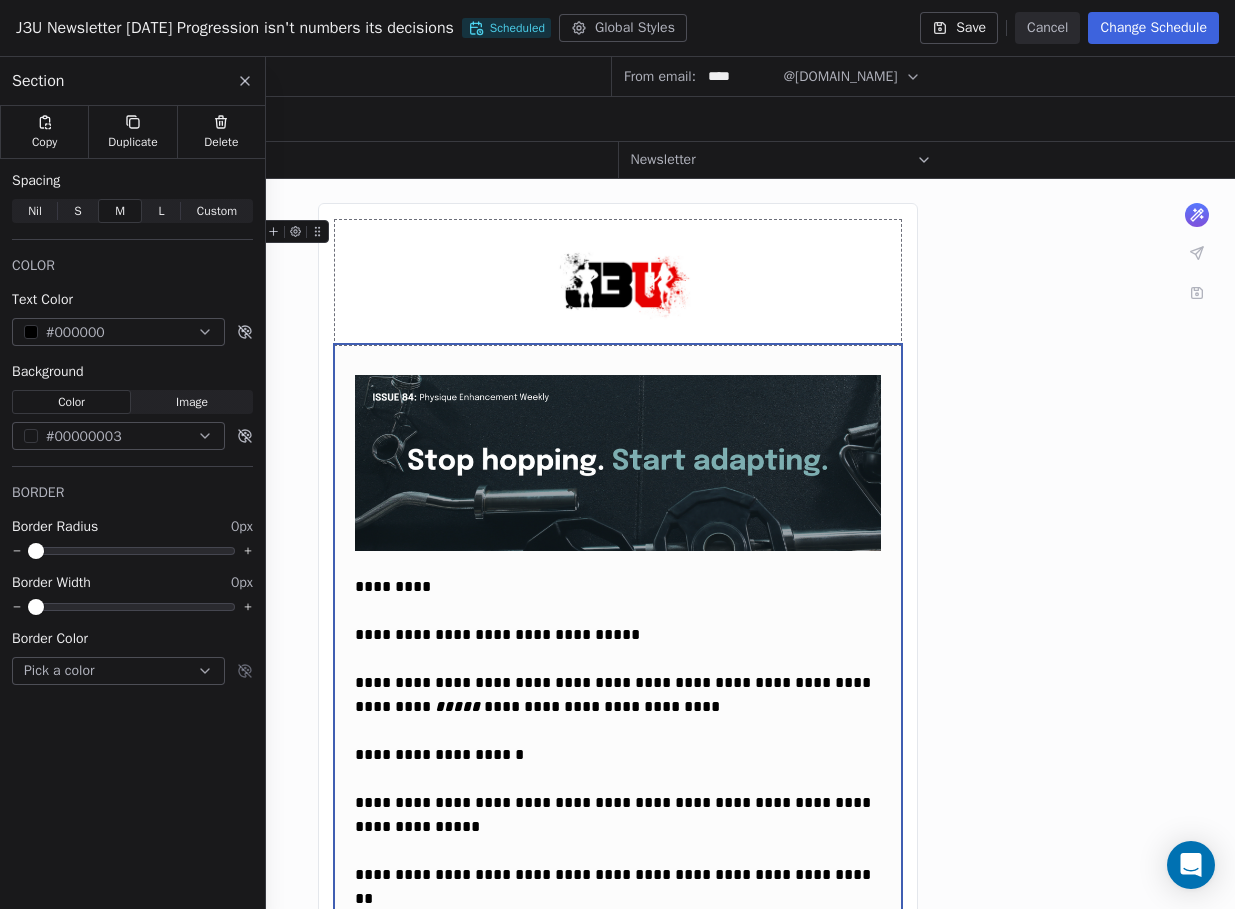 click on "**********" at bounding box center (618, 1553) 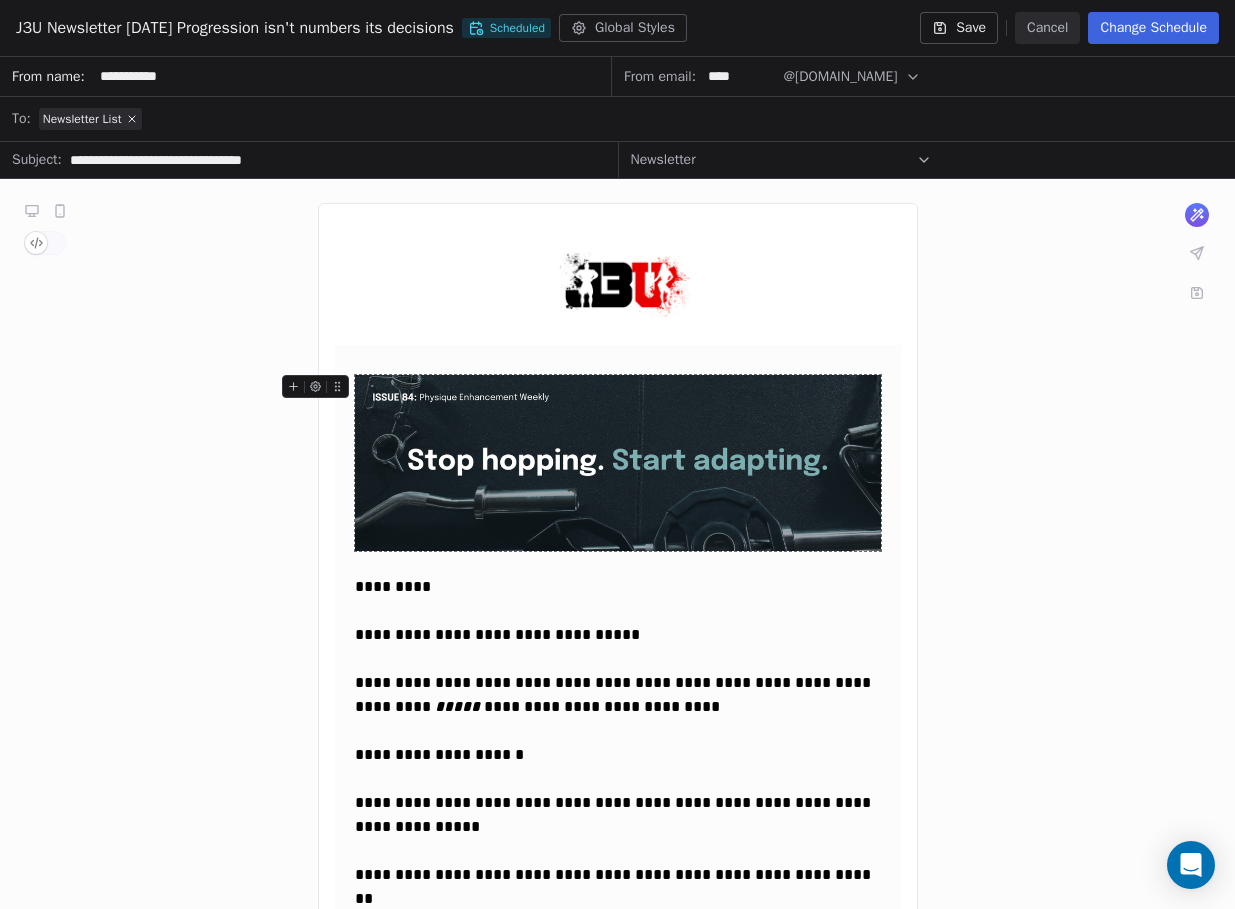 click at bounding box center (618, 462) 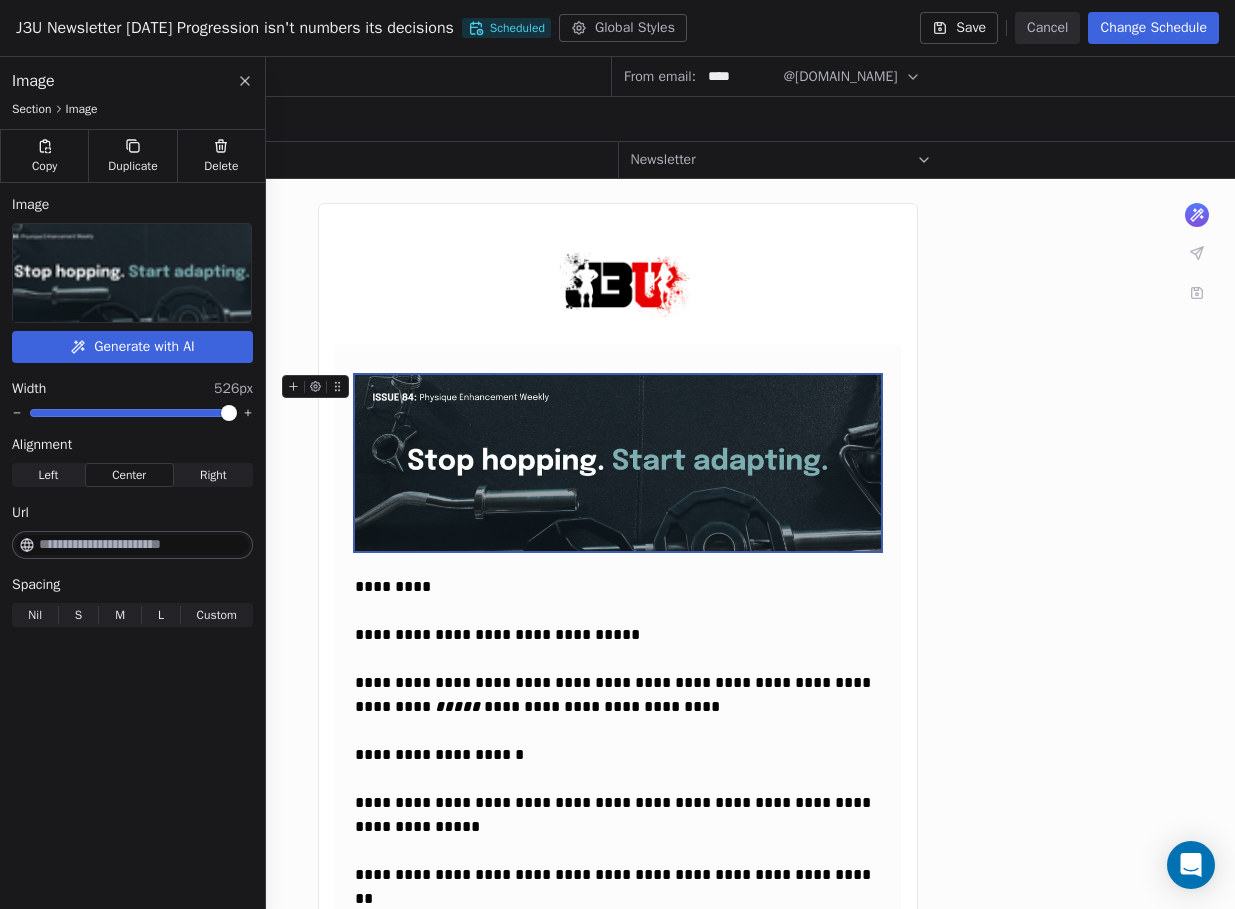 click at bounding box center [144, 545] 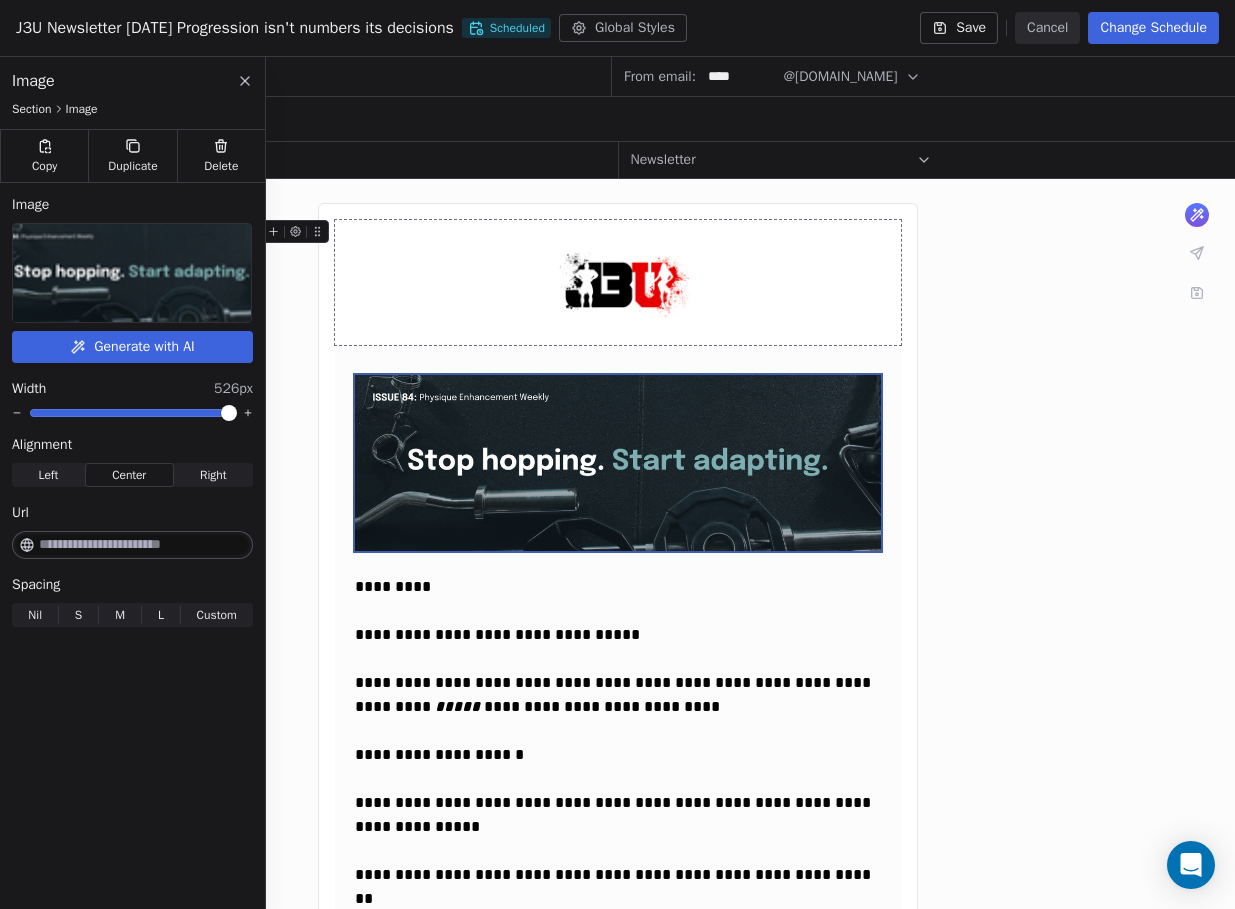 click at bounding box center (623, 281) 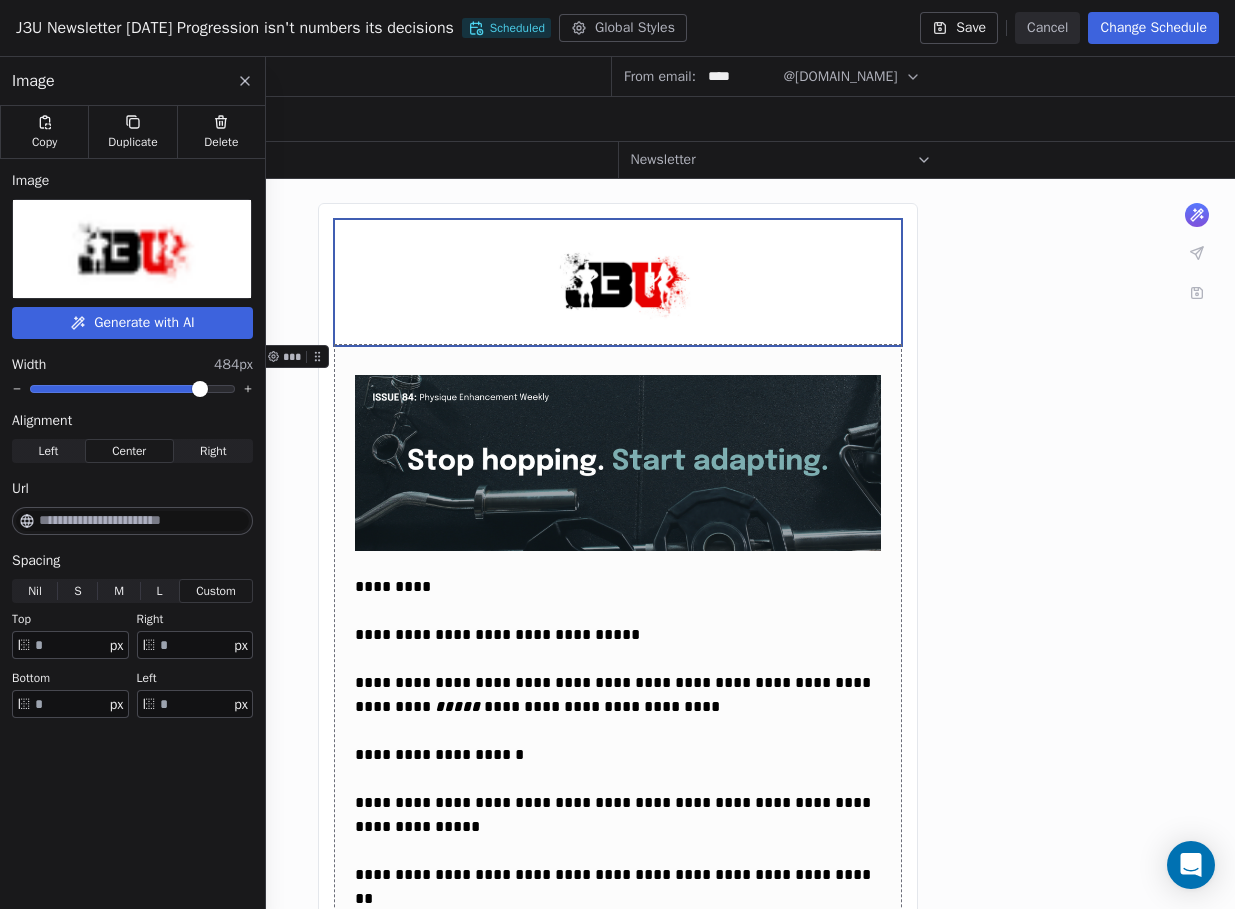 click on "**********" at bounding box center [618, 1236] 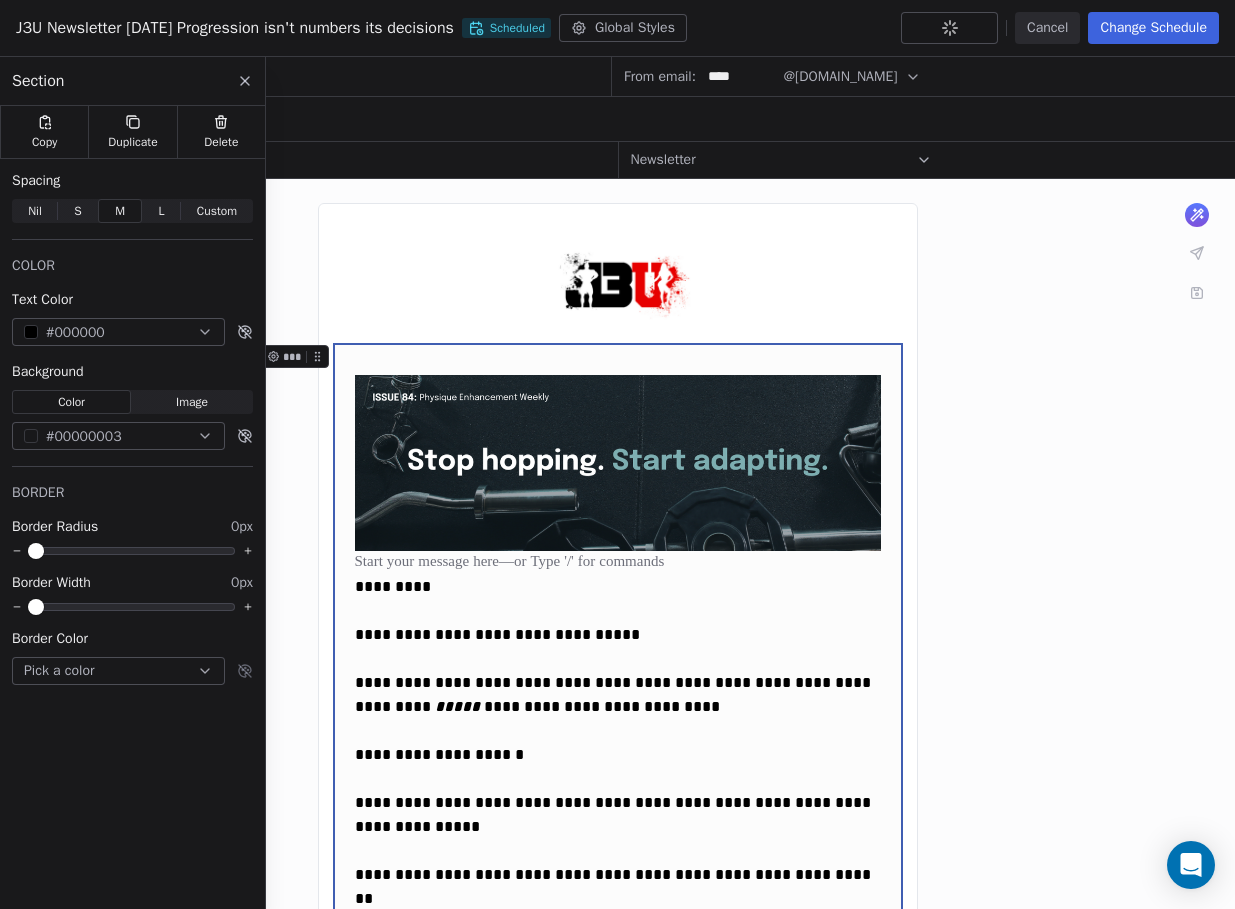 click on "**********" at bounding box center (618, 1236) 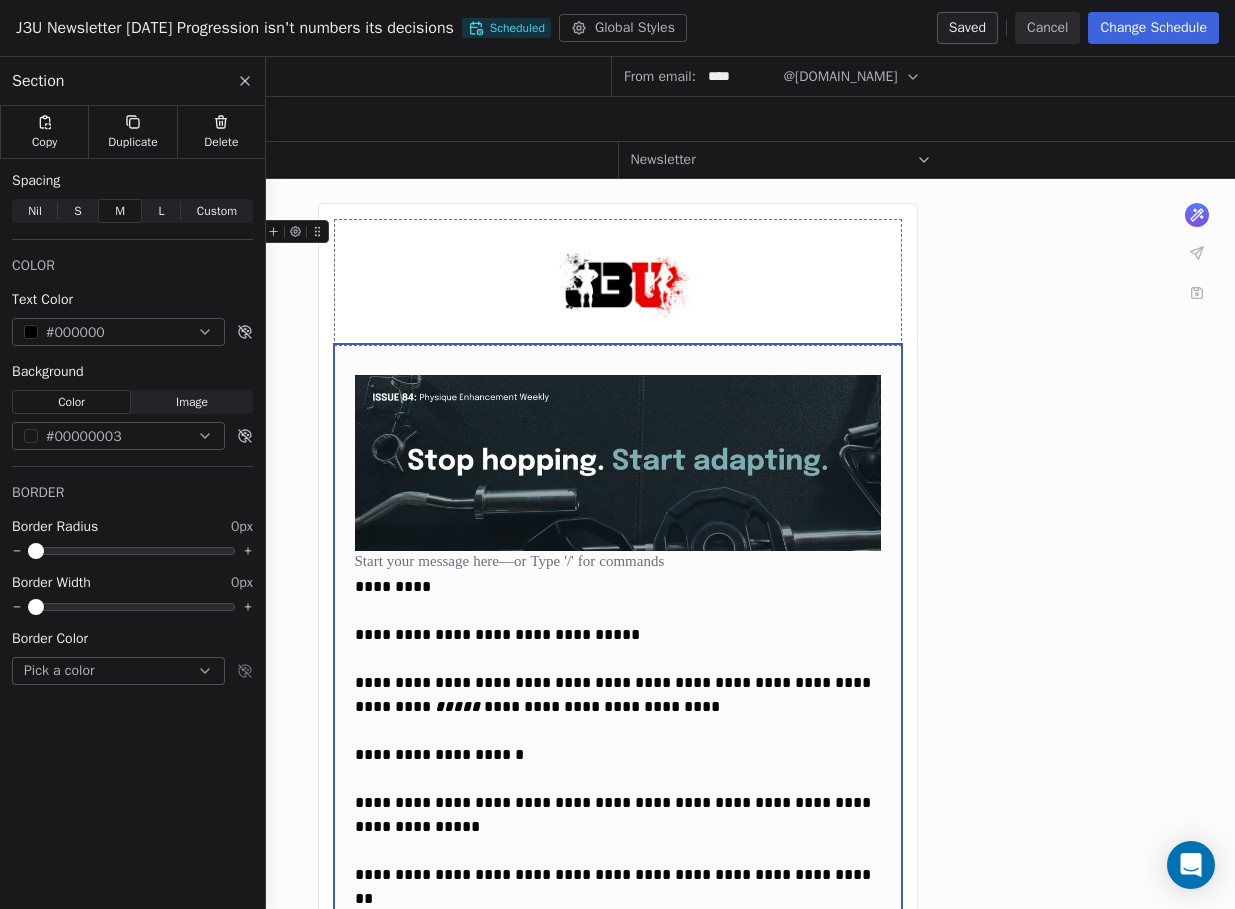 click at bounding box center (623, 281) 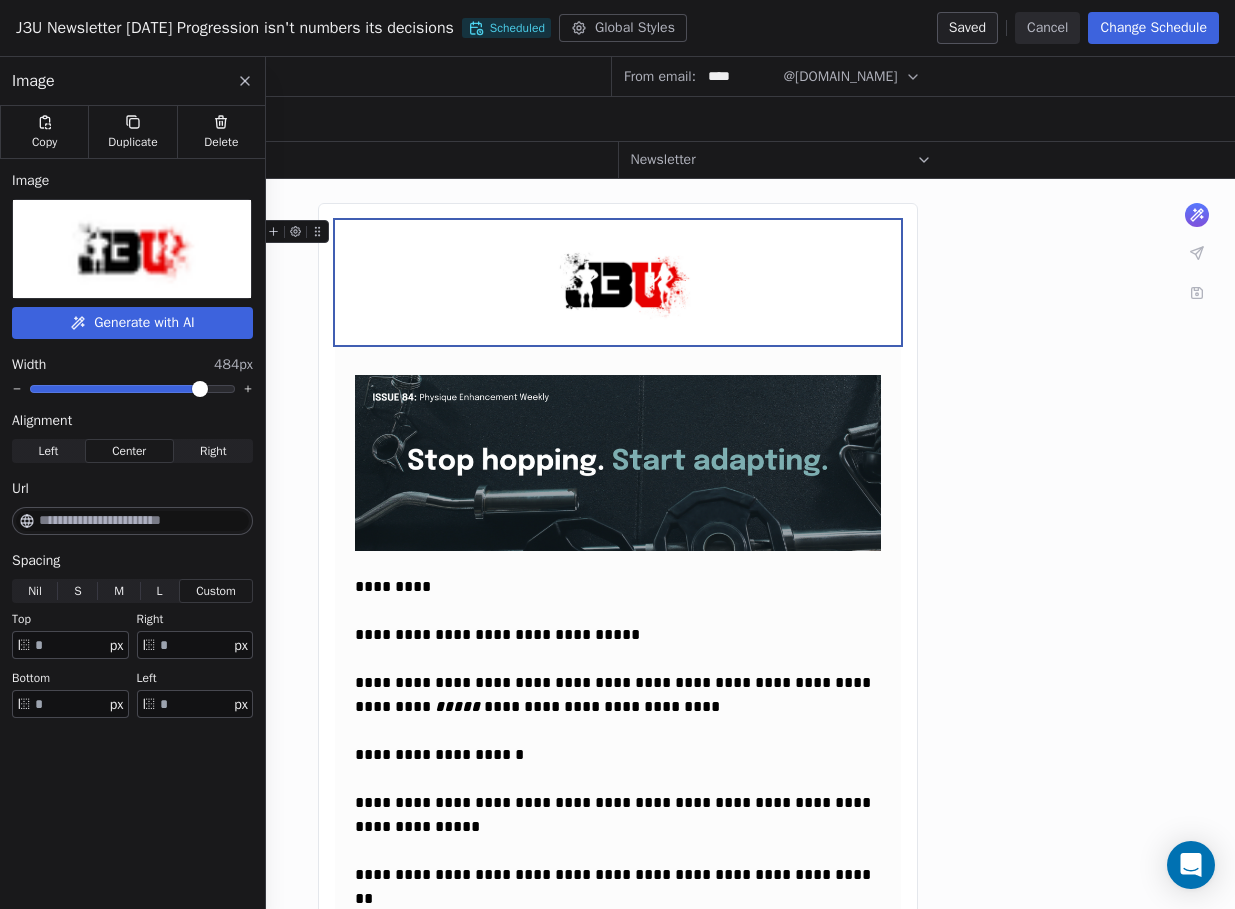 click on "**********" at bounding box center (617, 1553) 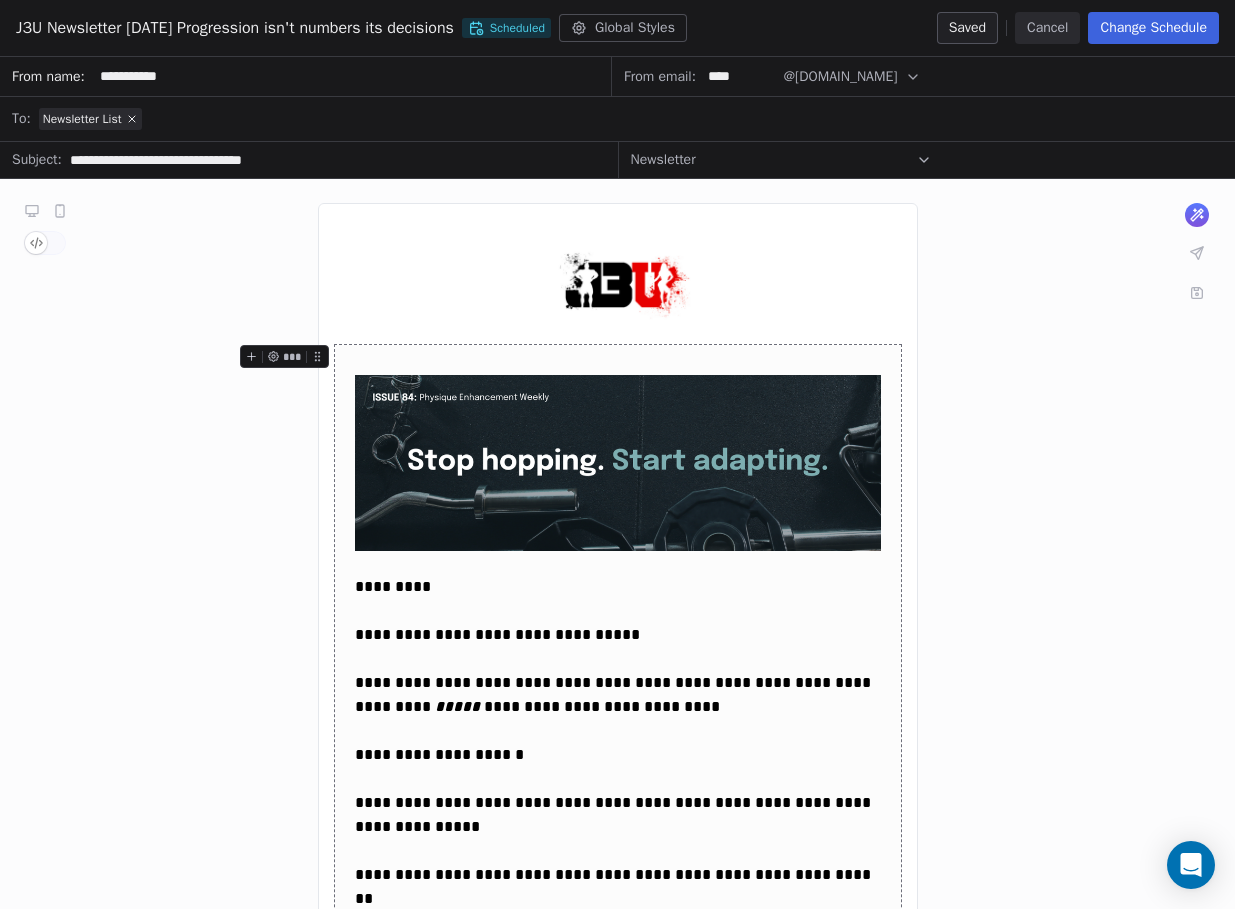 click on "**********" at bounding box center [617, 1553] 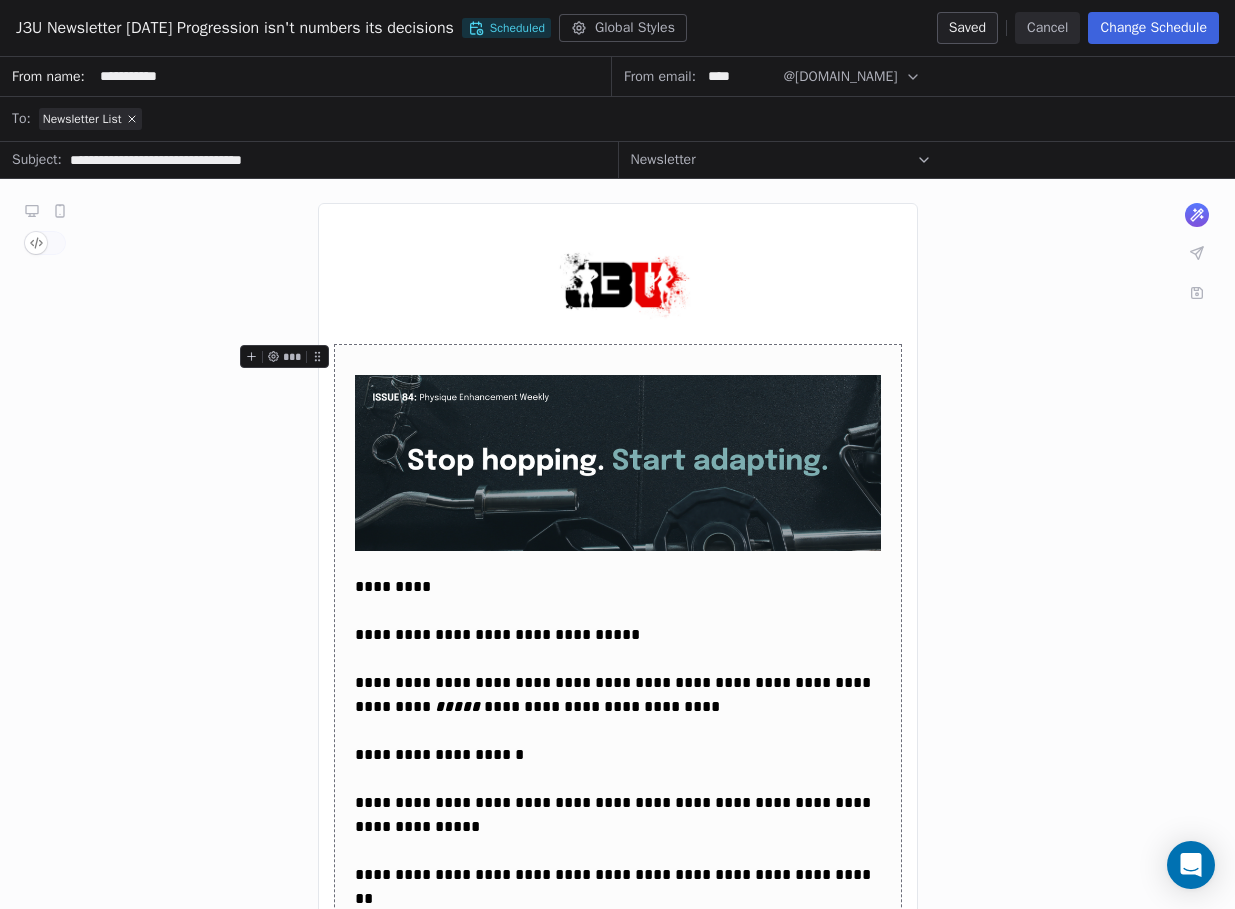 click on "**********" at bounding box center [617, 1553] 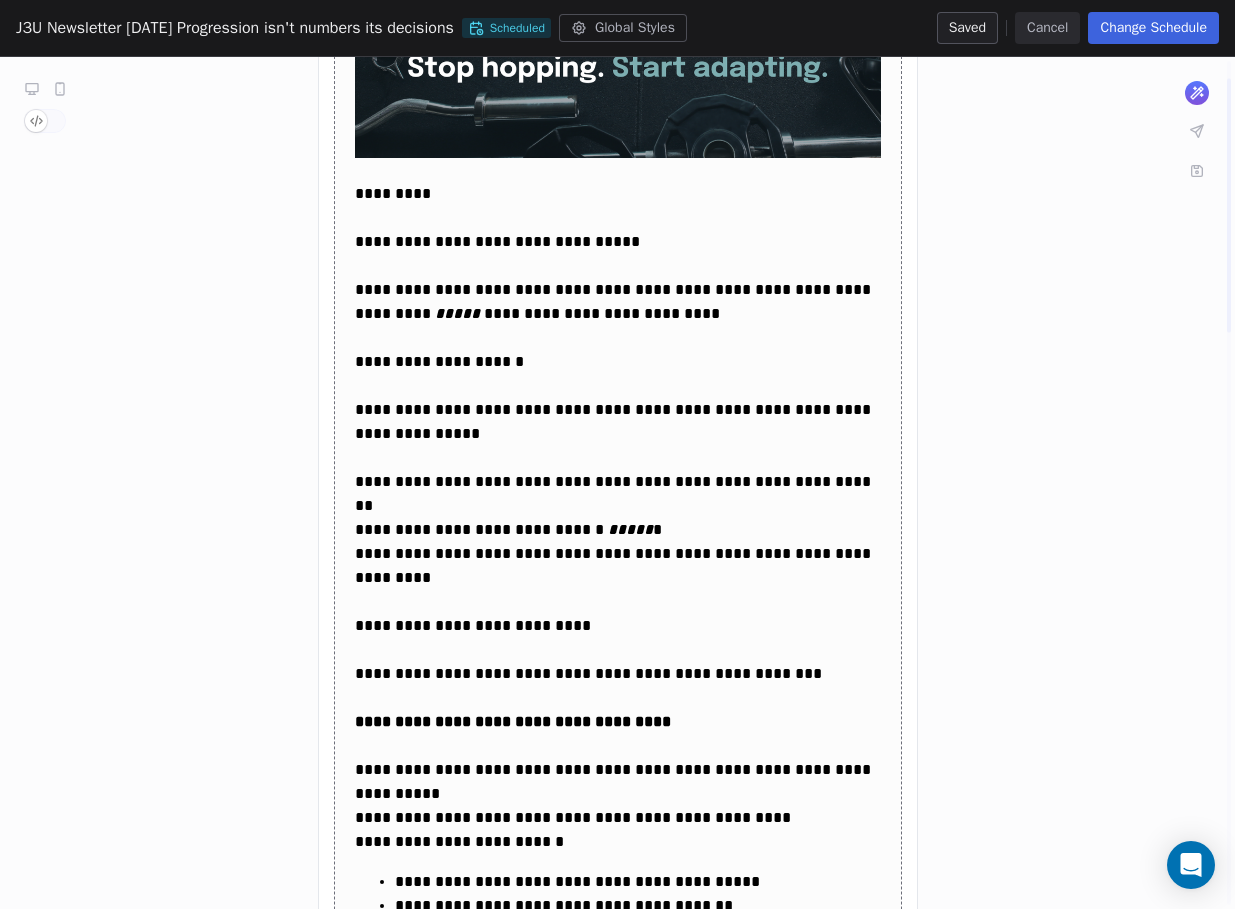 scroll, scrollTop: 0, scrollLeft: 0, axis: both 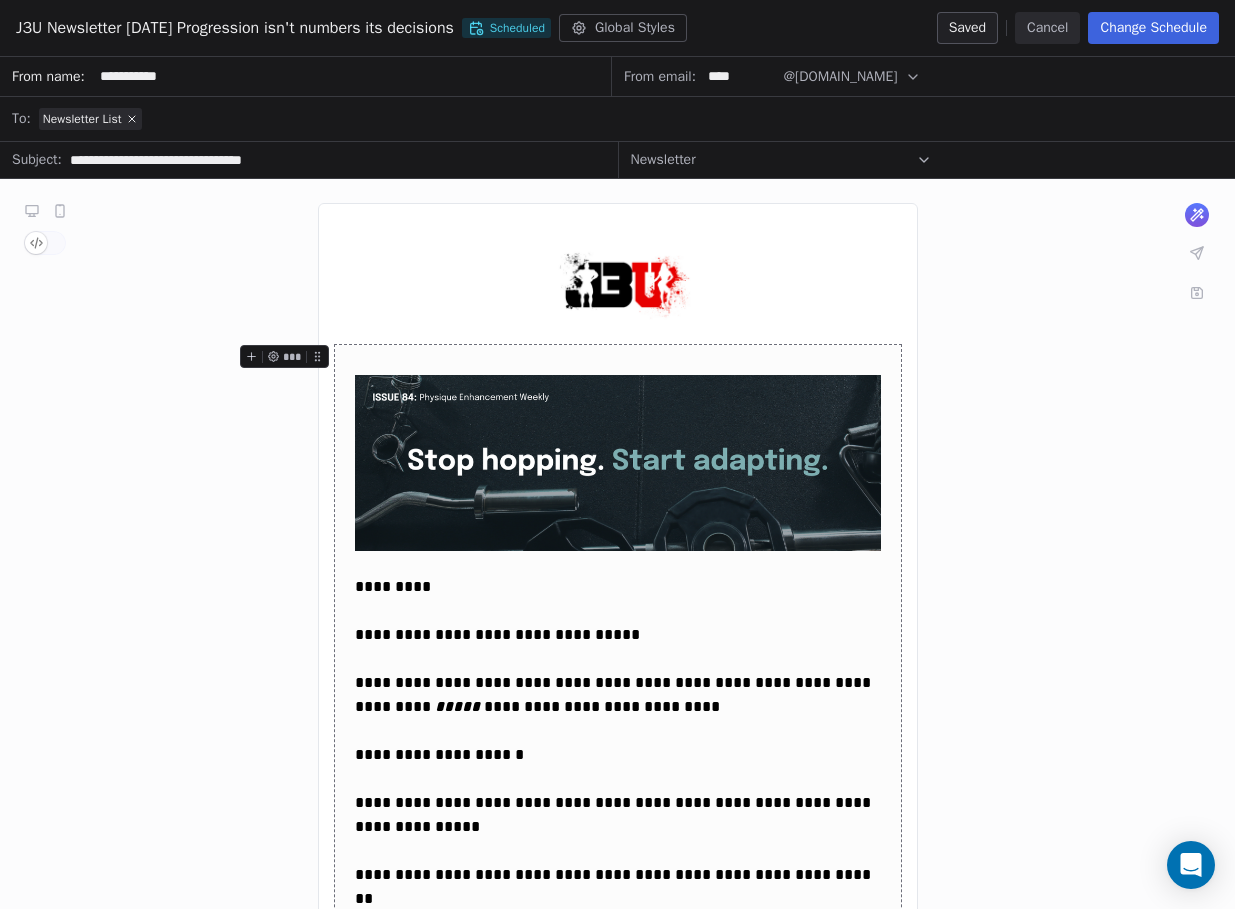 click on "Change Schedule" at bounding box center [1153, 28] 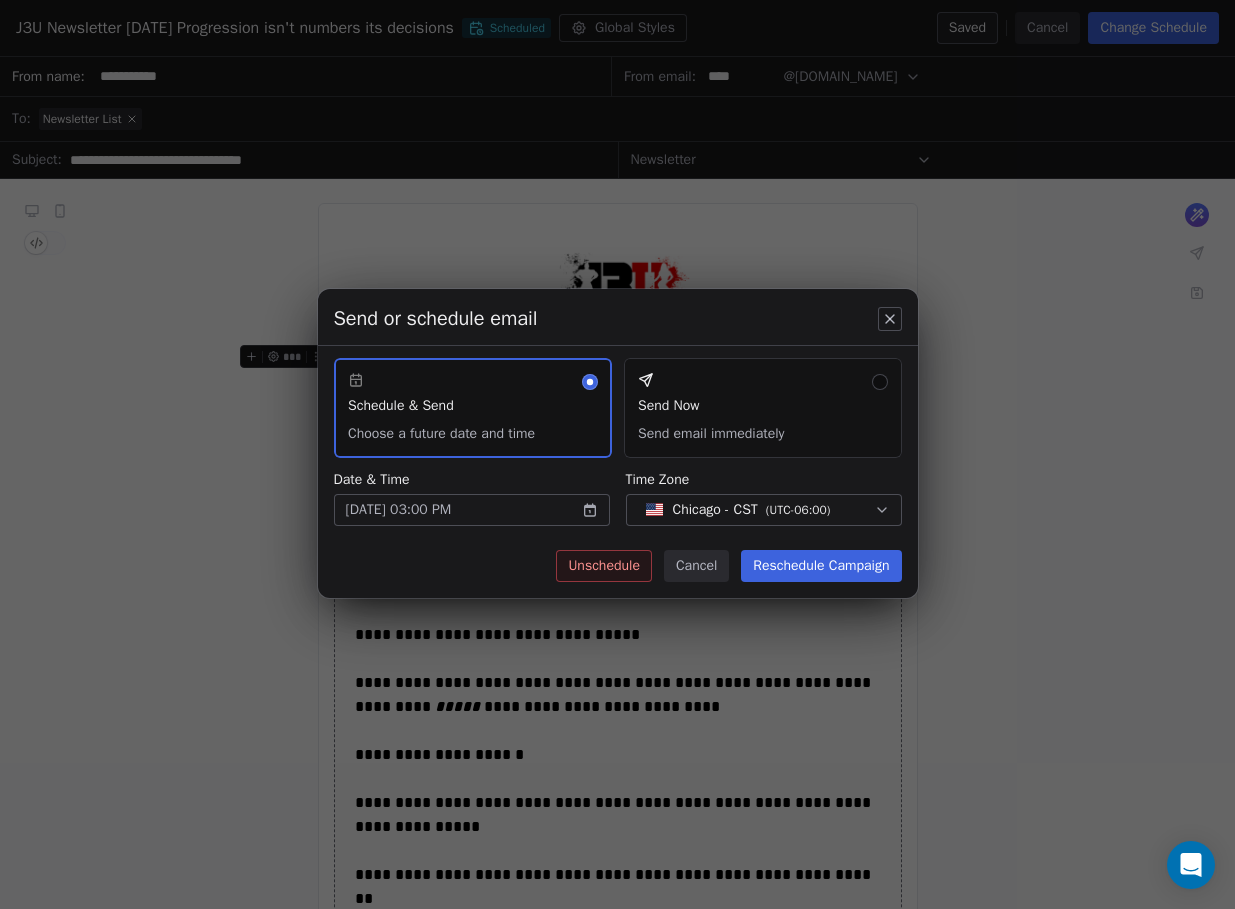 click on "Reschedule Campaign" at bounding box center (821, 566) 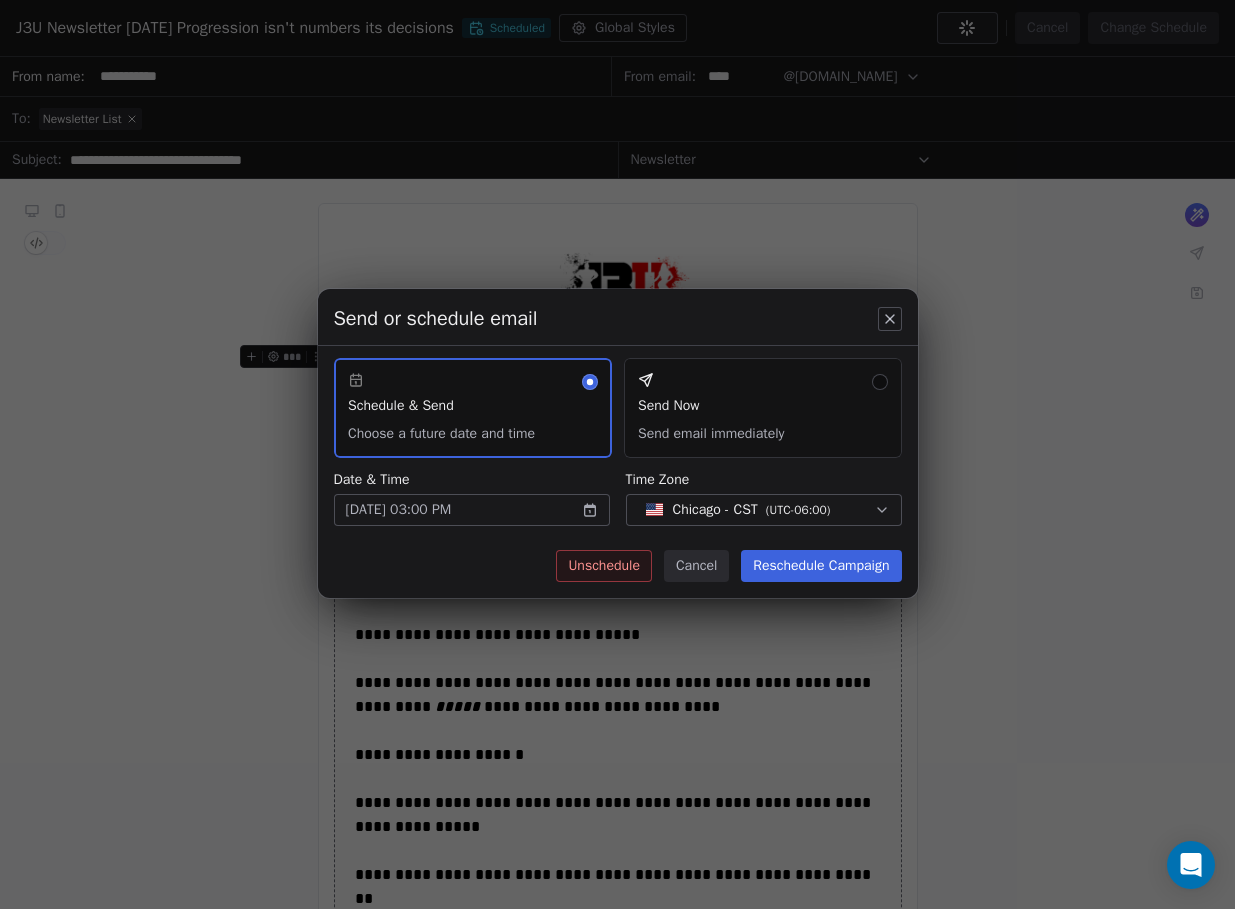 click on "Reschedule Campaign" at bounding box center (821, 566) 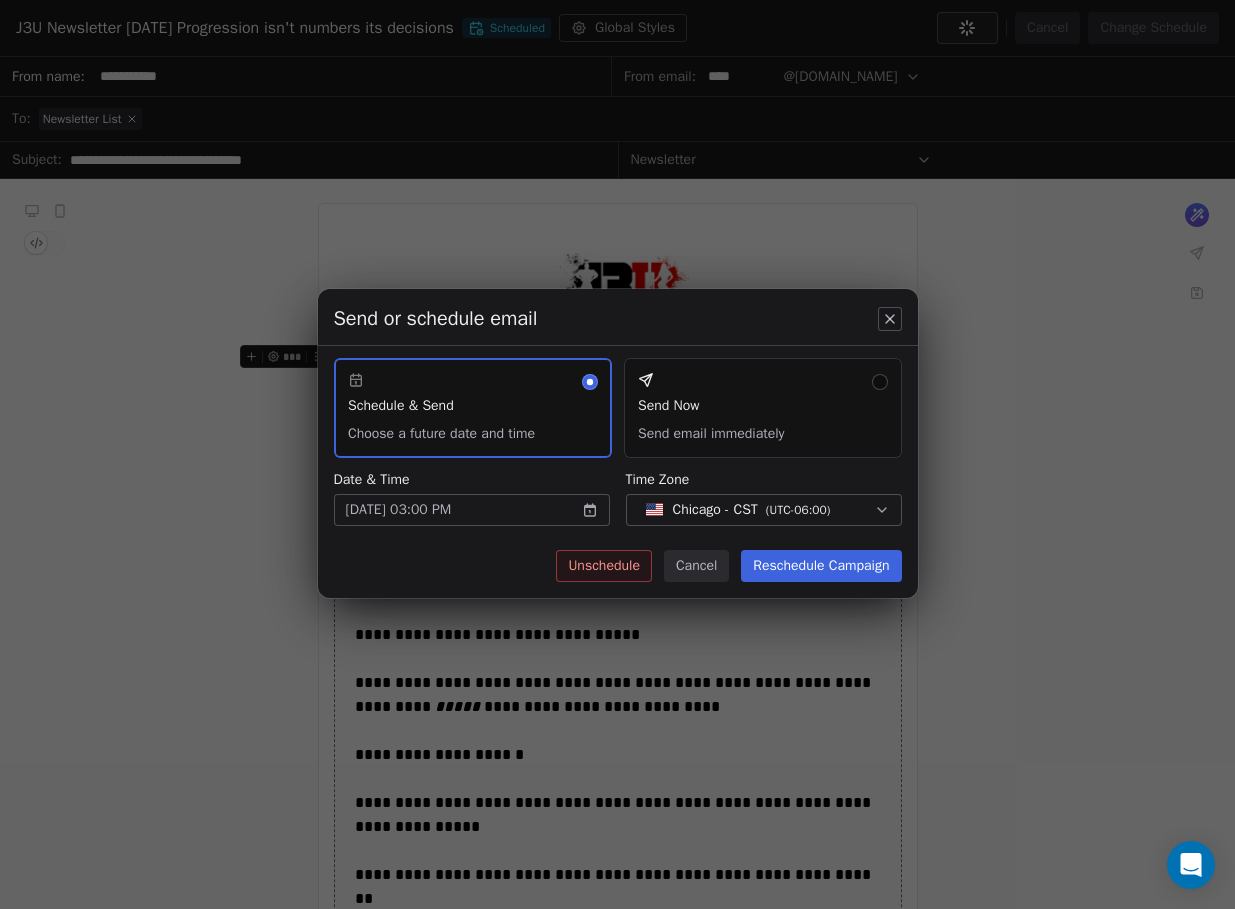 click on "Reschedule Campaign" at bounding box center (821, 566) 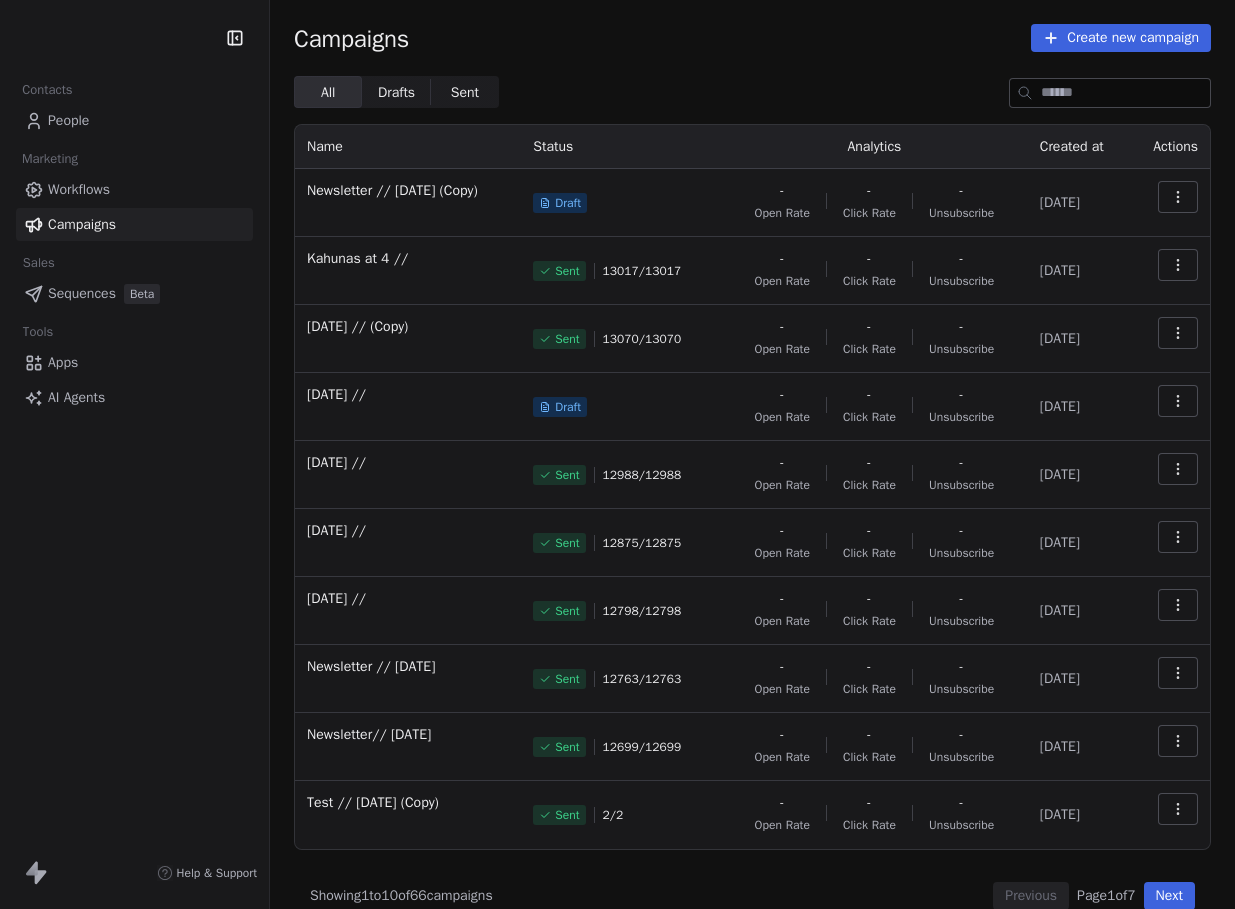 scroll, scrollTop: 0, scrollLeft: 0, axis: both 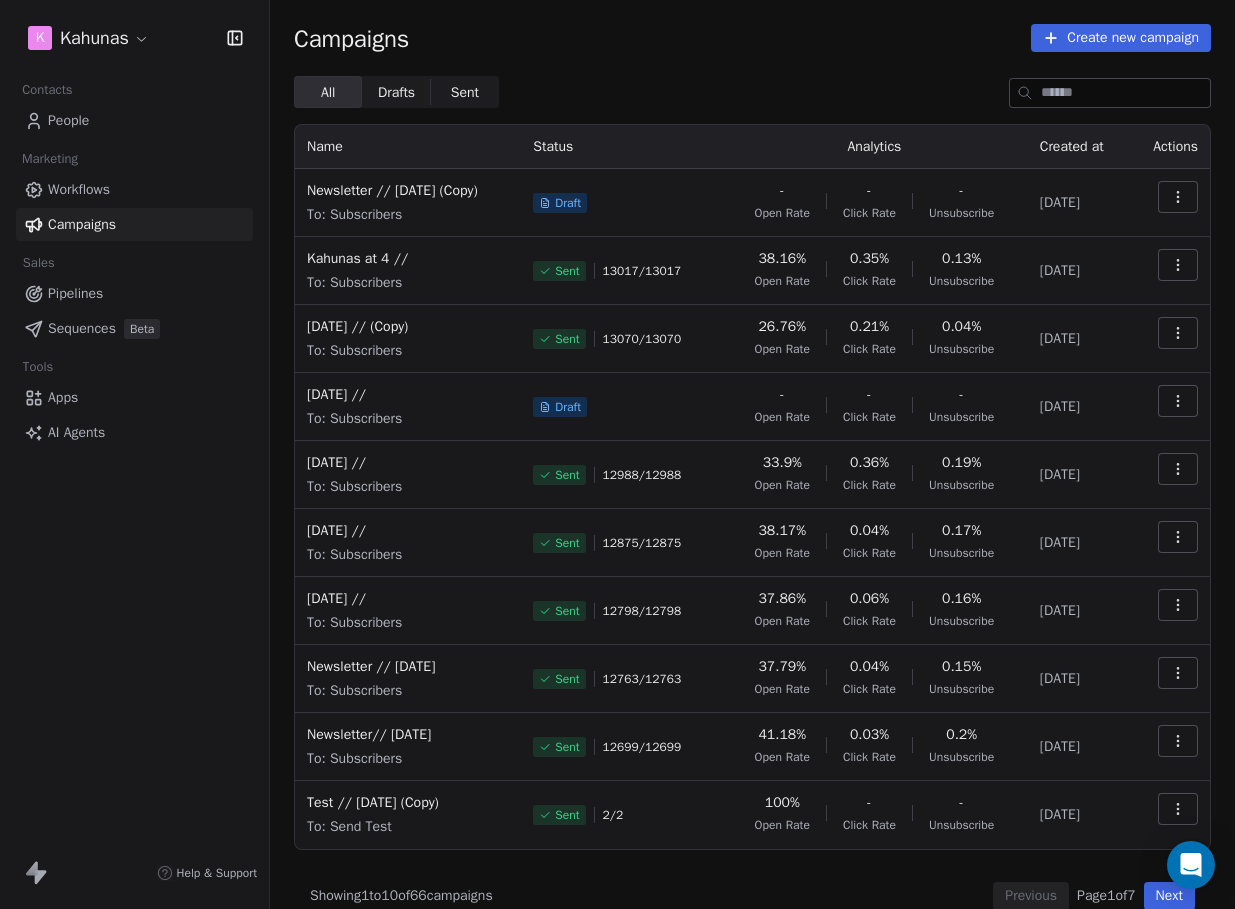 click on "K Kahunas Contacts People Marketing Workflows Campaigns Sales Pipelines Sequences Beta Tools Apps AI Agents Help & Support Campaigns  Create new campaign All All Drafts Drafts Sent Sent Name Status Analytics Created at Actions Newsletter // June 9 (Copy) To: Subscribers Draft - Open Rate - Click Rate - Unsubscribe Jun 30, 2025 Kahunas at 4 //  To: Subscribers Sent 13017 / 13017 38.16% Open Rate 0.35% Click Rate 0.13% Unsubscribe Jun 30, 2025 July 6 // (Copy) To: Subscribers Sent 13070 / 13070 26.76% Open Rate 0.21% Click Rate 0.04% Unsubscribe Jun 28, 2025 July 6 // To: Subscribers Draft - Open Rate - Click Rate - Unsubscribe Jun 28, 2025 June 29 //  To: Subscribers Sent 12988 / 12988 33.9% Open Rate 0.36% Click Rate 0.19% Unsubscribe Jun 28, 2025 June 22 //  To: Subscribers Sent 12875 / 12875 38.17% Open Rate 0.04% Click Rate 0.17% Unsubscribe Jun 13, 2025 June 15 //  To: Subscribers Sent 12798 / 12798 37.86% Open Rate 0.06% Click Rate 0.16% Unsubscribe Jun 13, 2025 Newsletter // June 9 To: Subscribers / /" at bounding box center [617, 454] 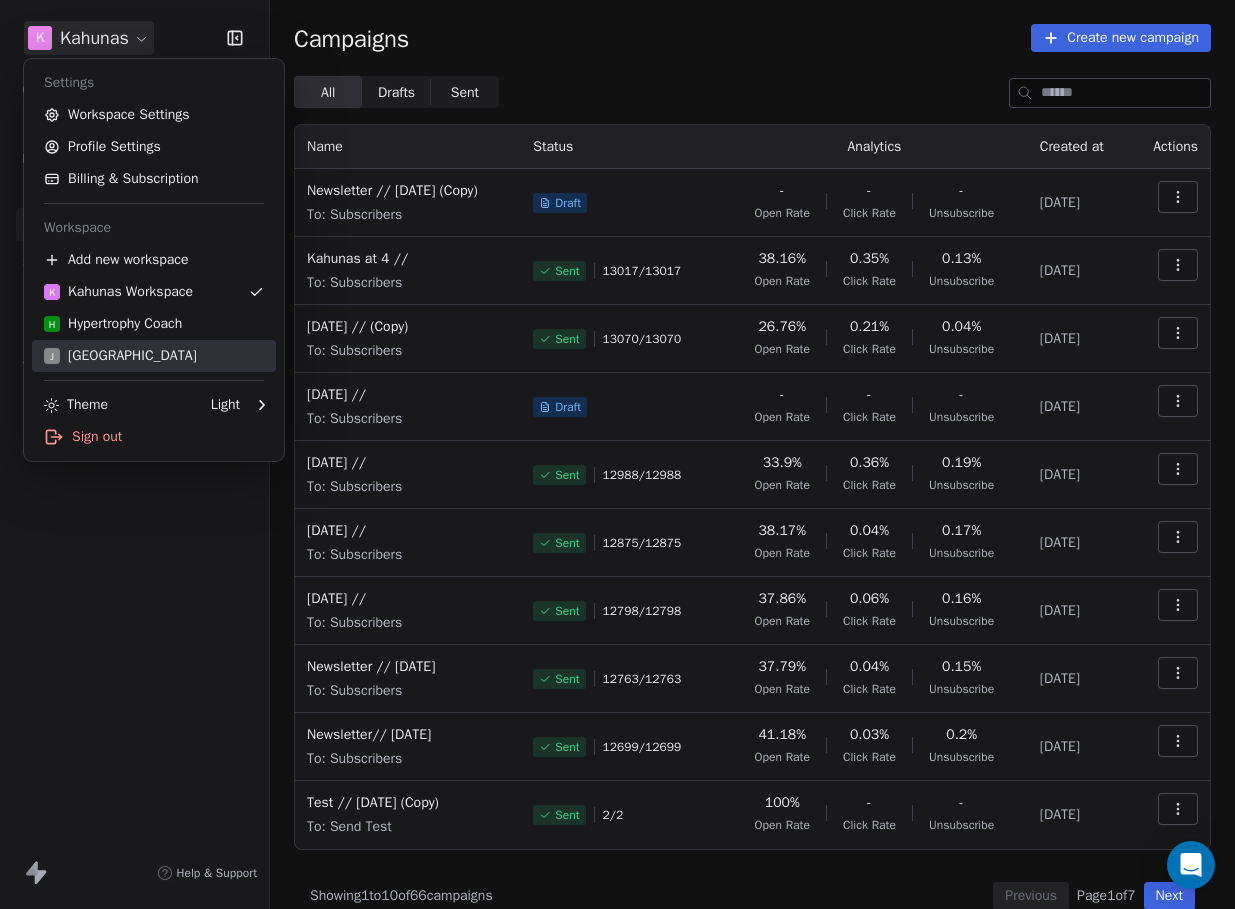 click on "J J3 University" at bounding box center [120, 356] 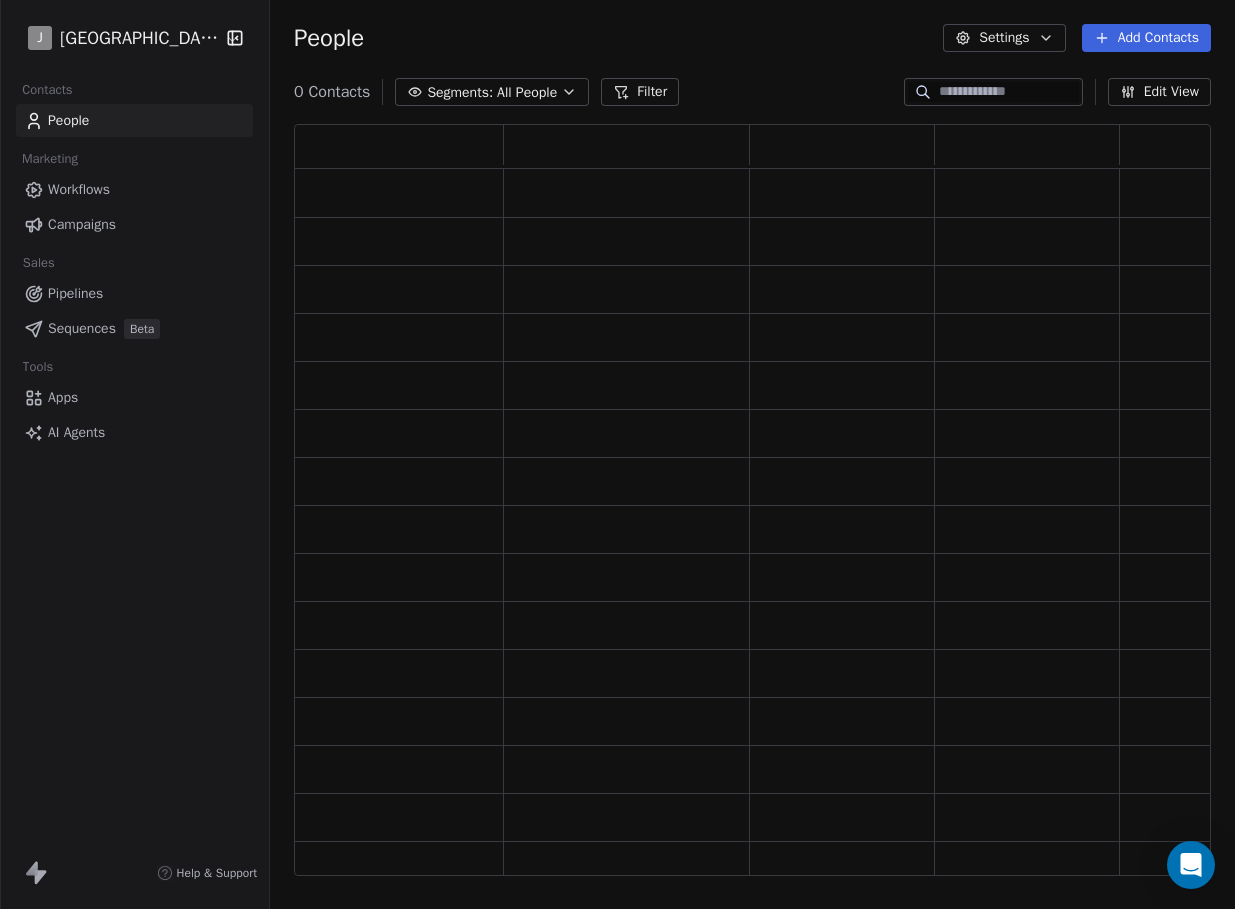 scroll, scrollTop: 1, scrollLeft: 1, axis: both 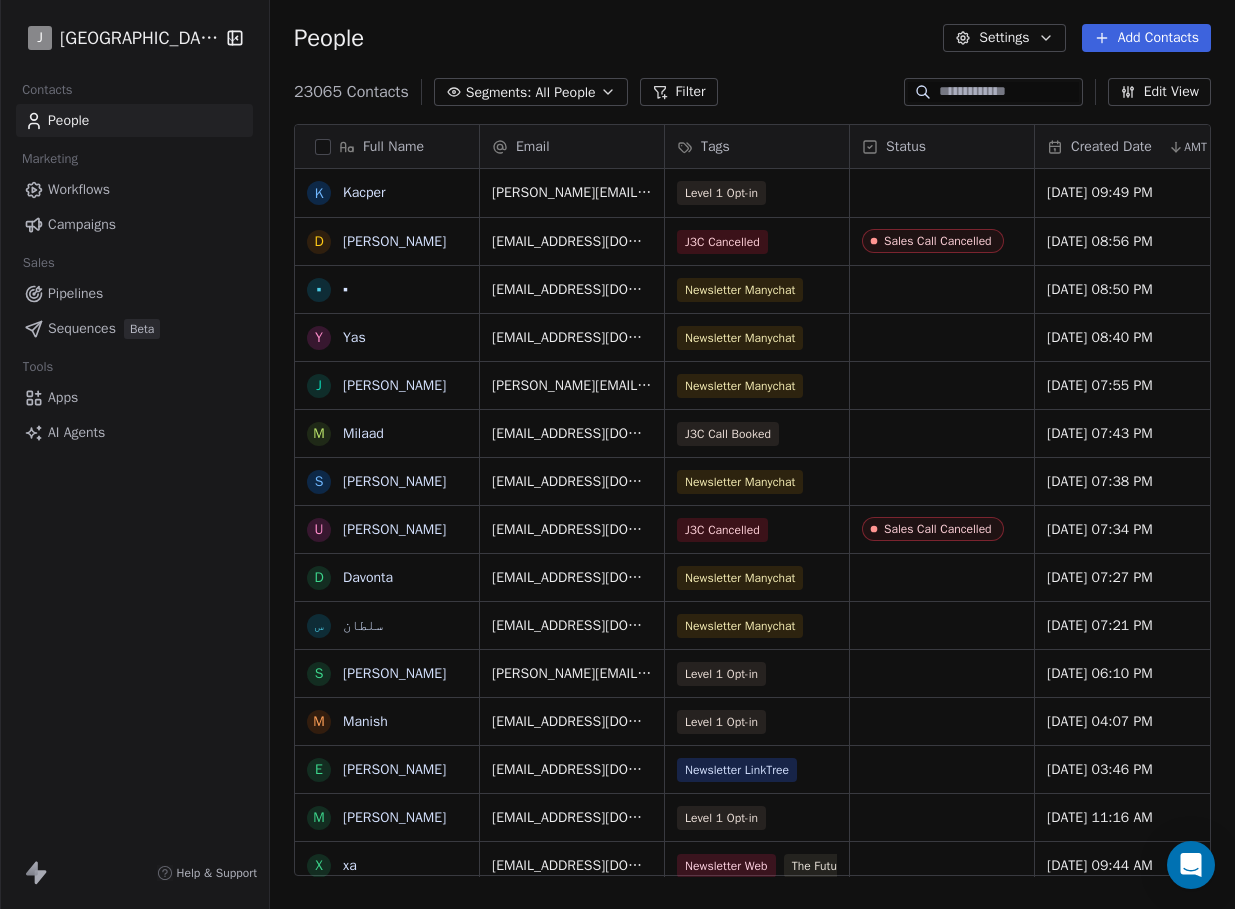 click on "Campaigns" at bounding box center [82, 224] 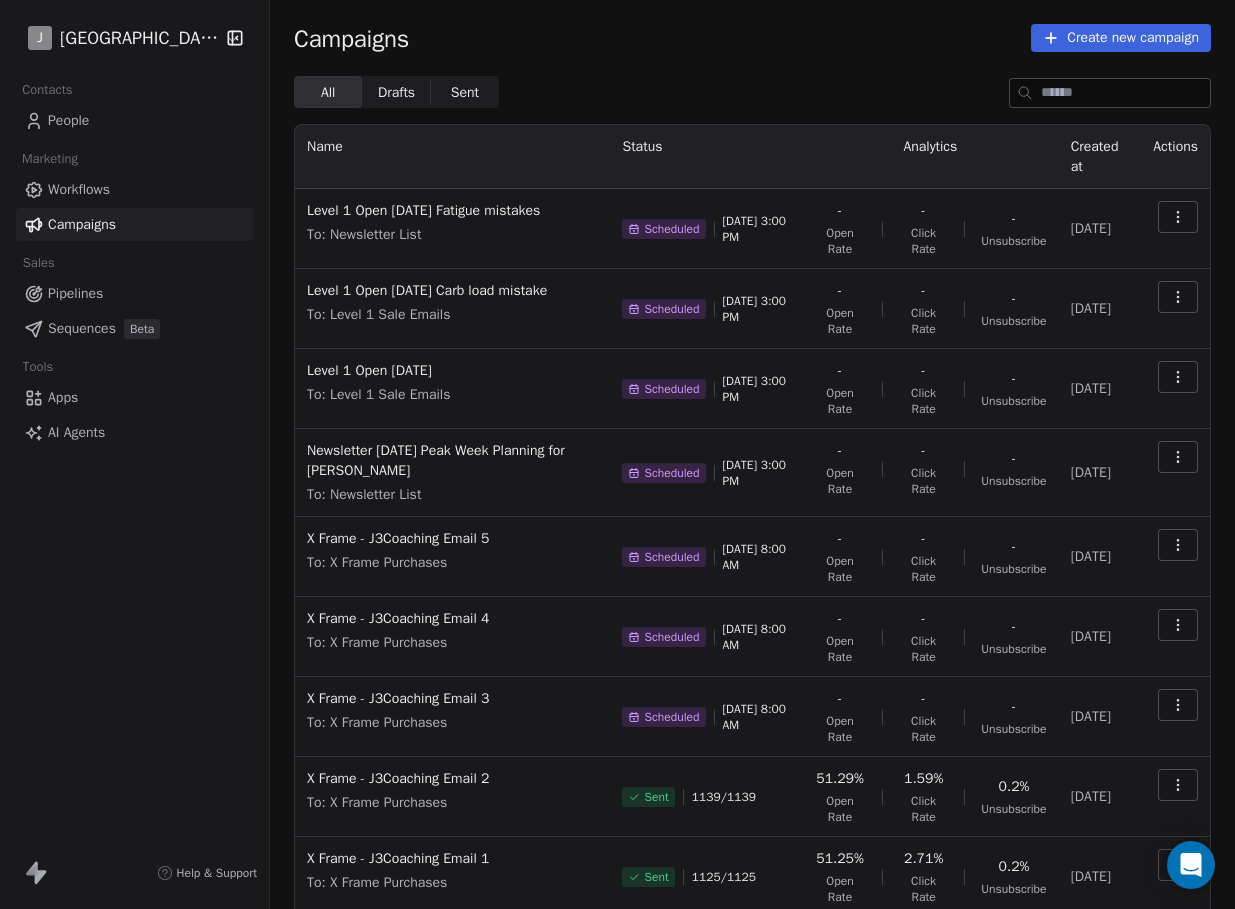 scroll, scrollTop: 189, scrollLeft: 0, axis: vertical 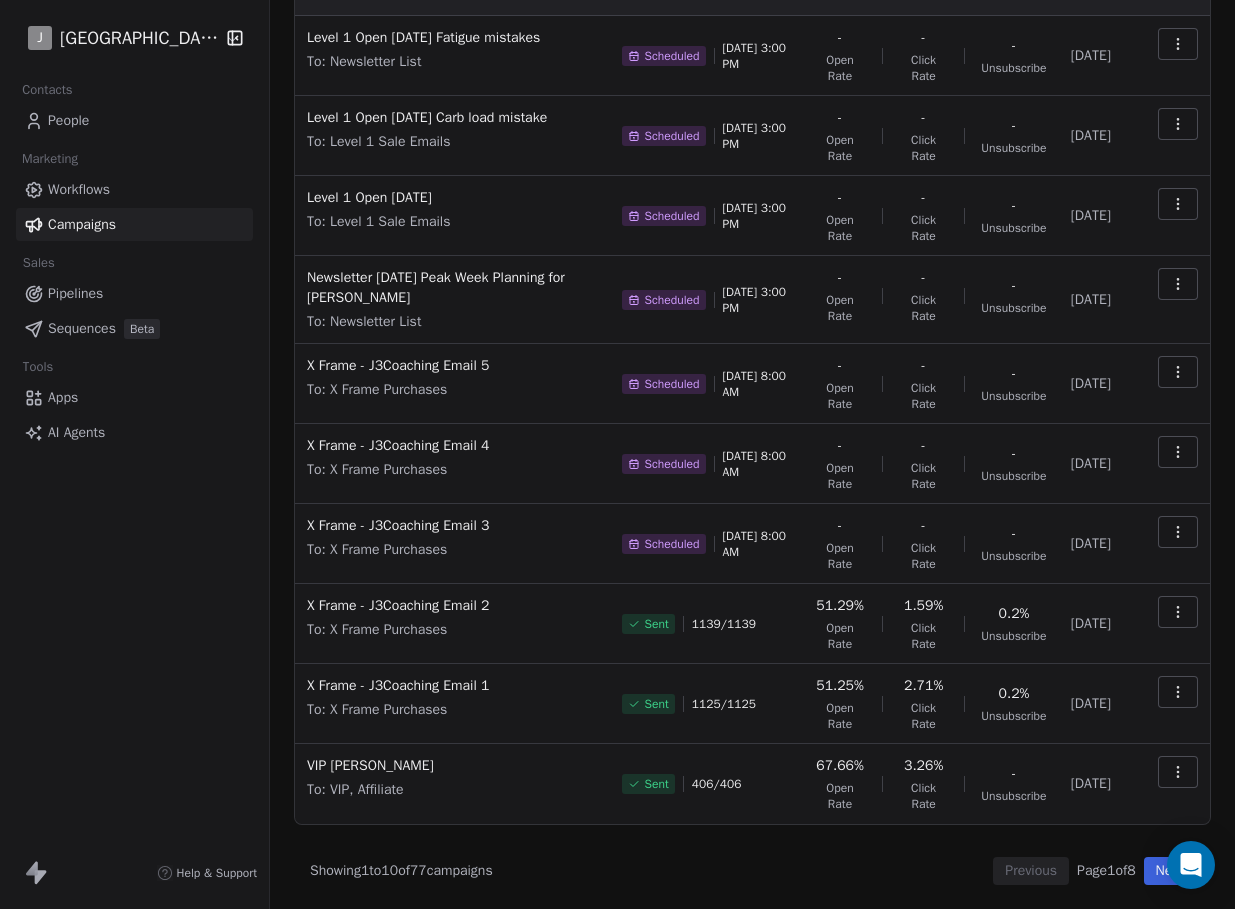 click on "Next" at bounding box center (1169, 871) 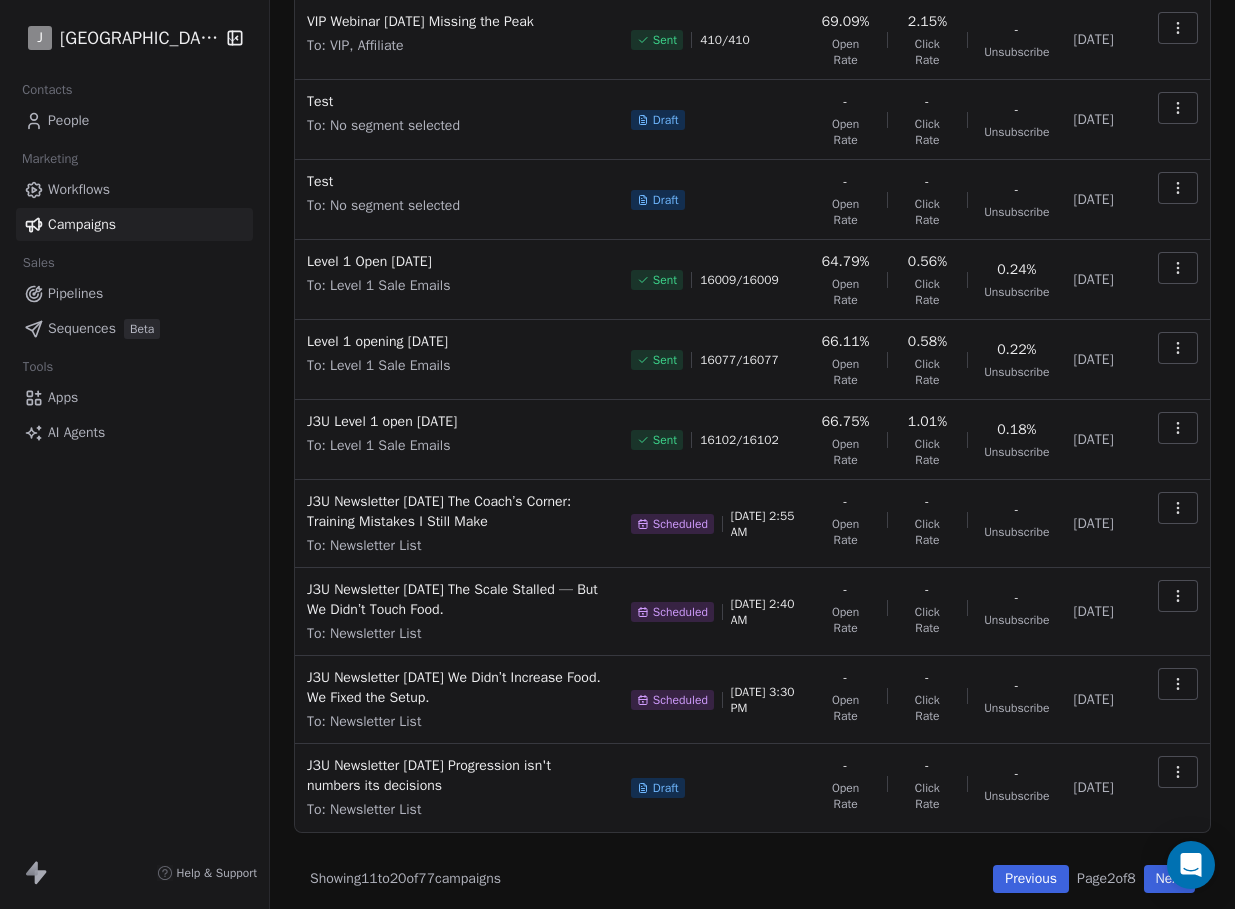 click on "Next" at bounding box center [1169, 879] 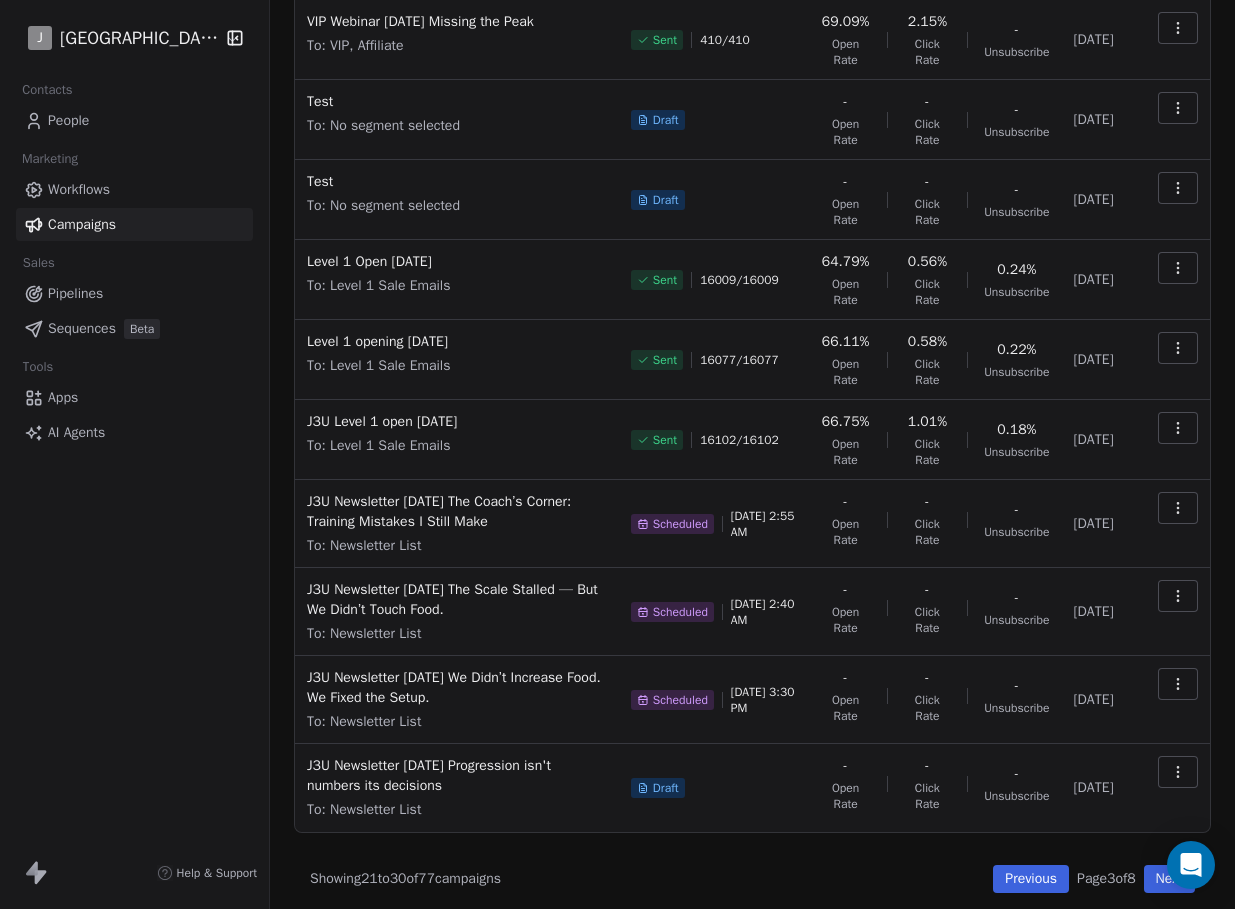 scroll, scrollTop: 153, scrollLeft: 0, axis: vertical 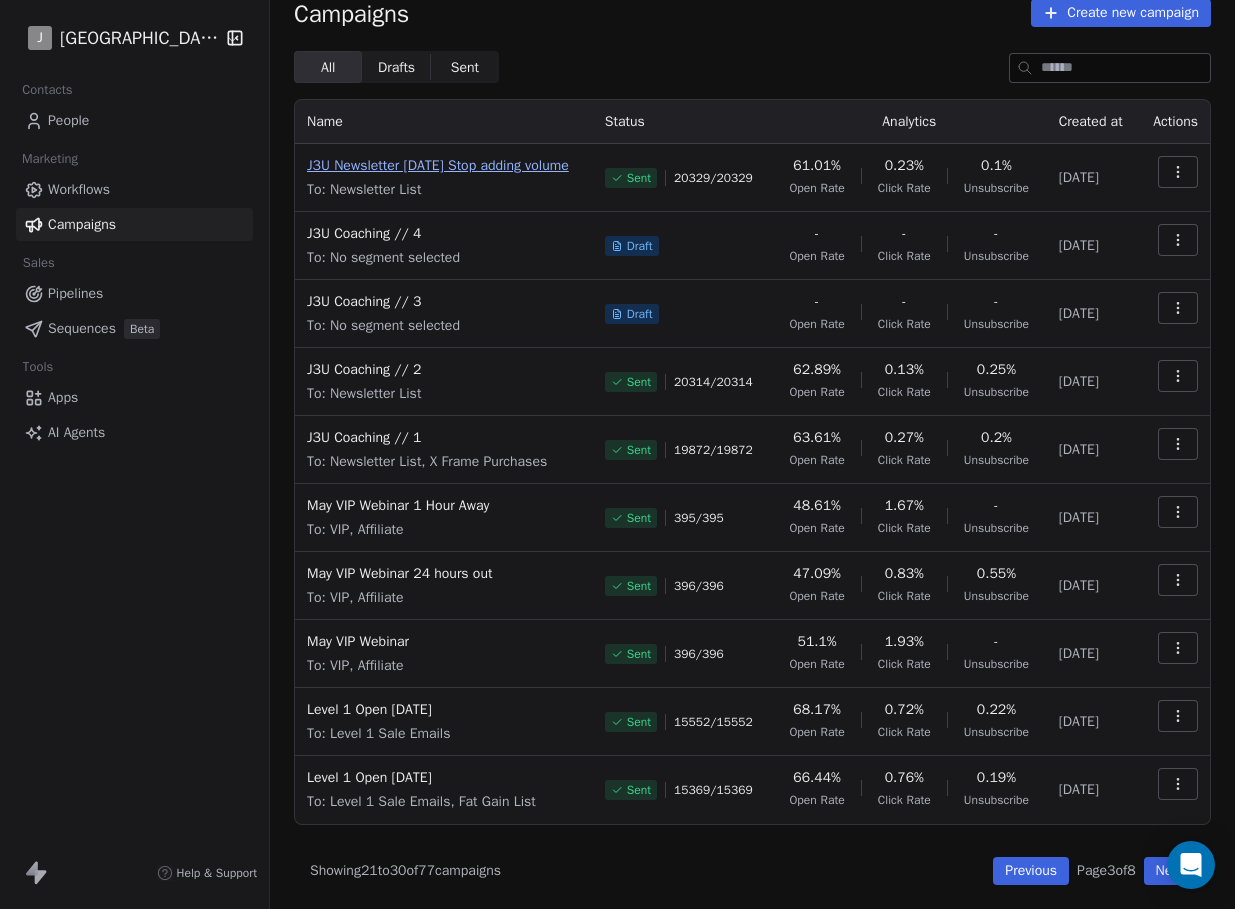 click on "J3U Newsletter June 30th Stop adding volume" at bounding box center (444, 166) 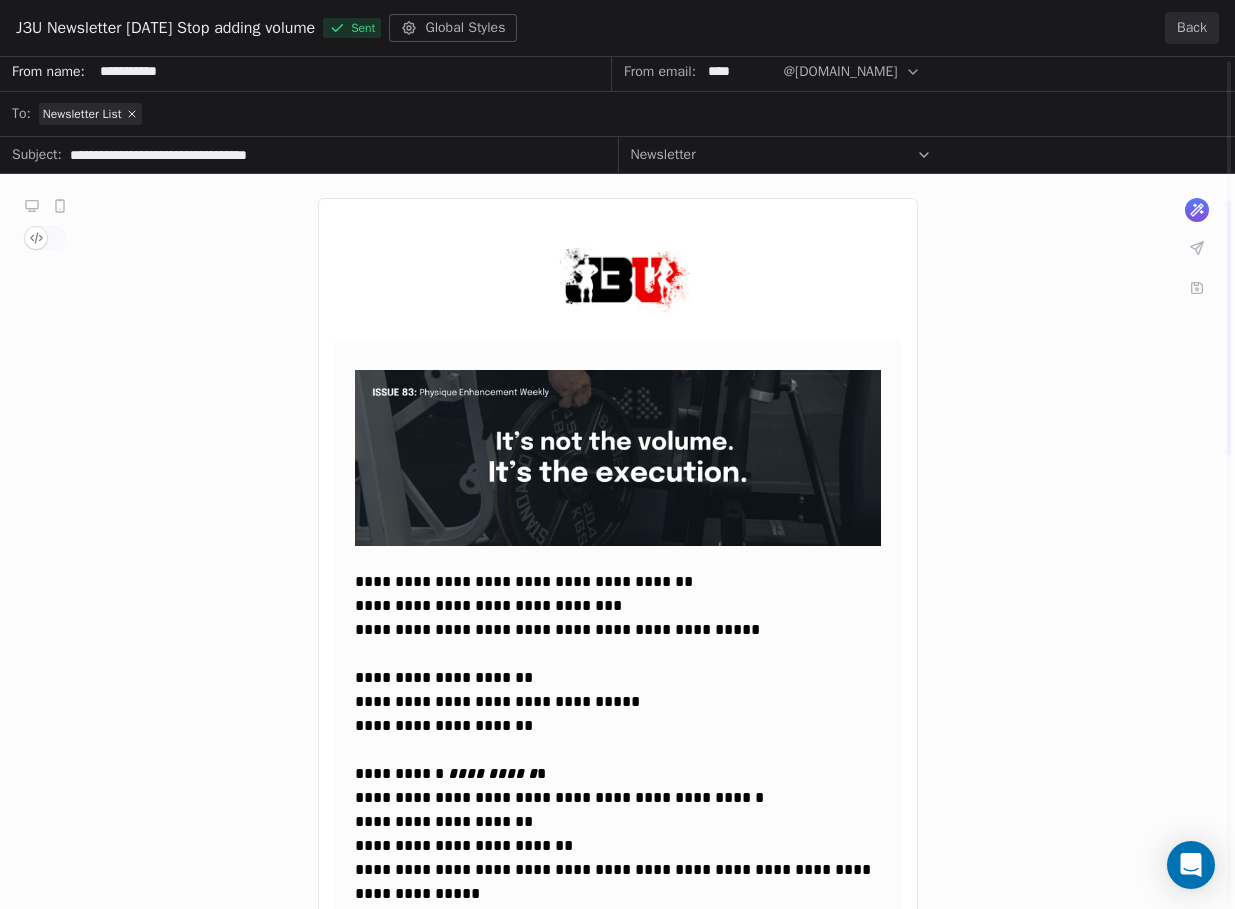 scroll, scrollTop: 0, scrollLeft: 0, axis: both 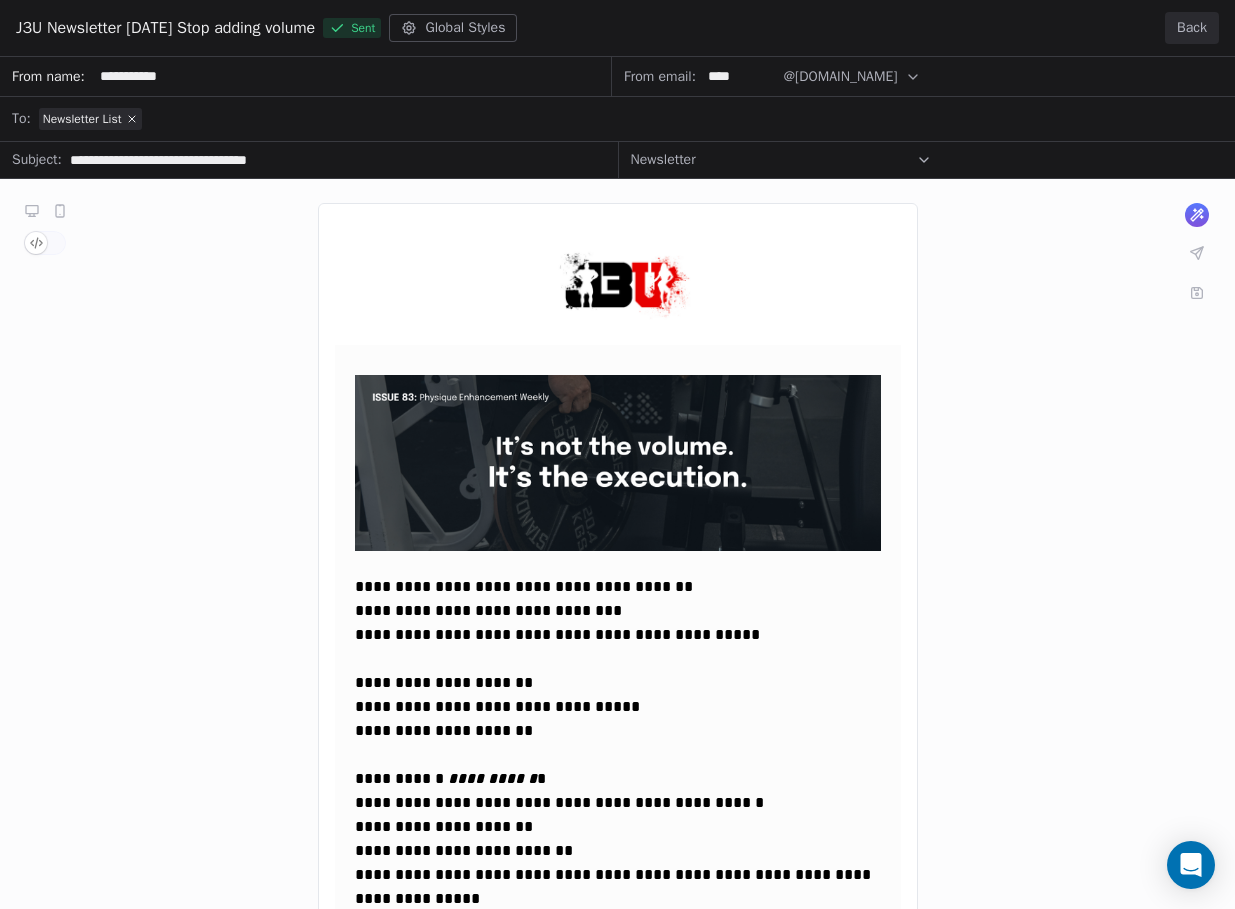 click on "**********" at bounding box center [617, 1469] 